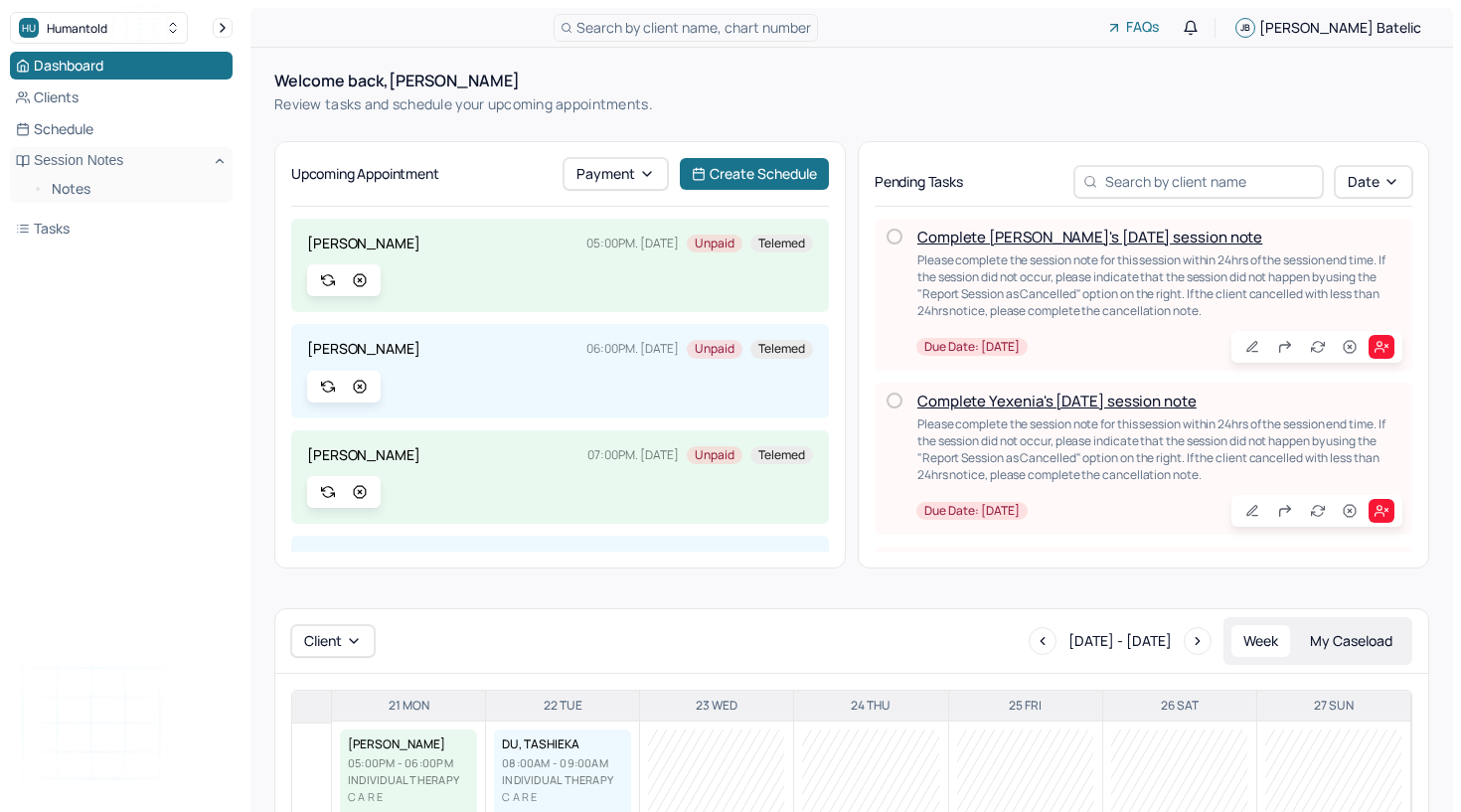 scroll, scrollTop: 119, scrollLeft: 0, axis: vertical 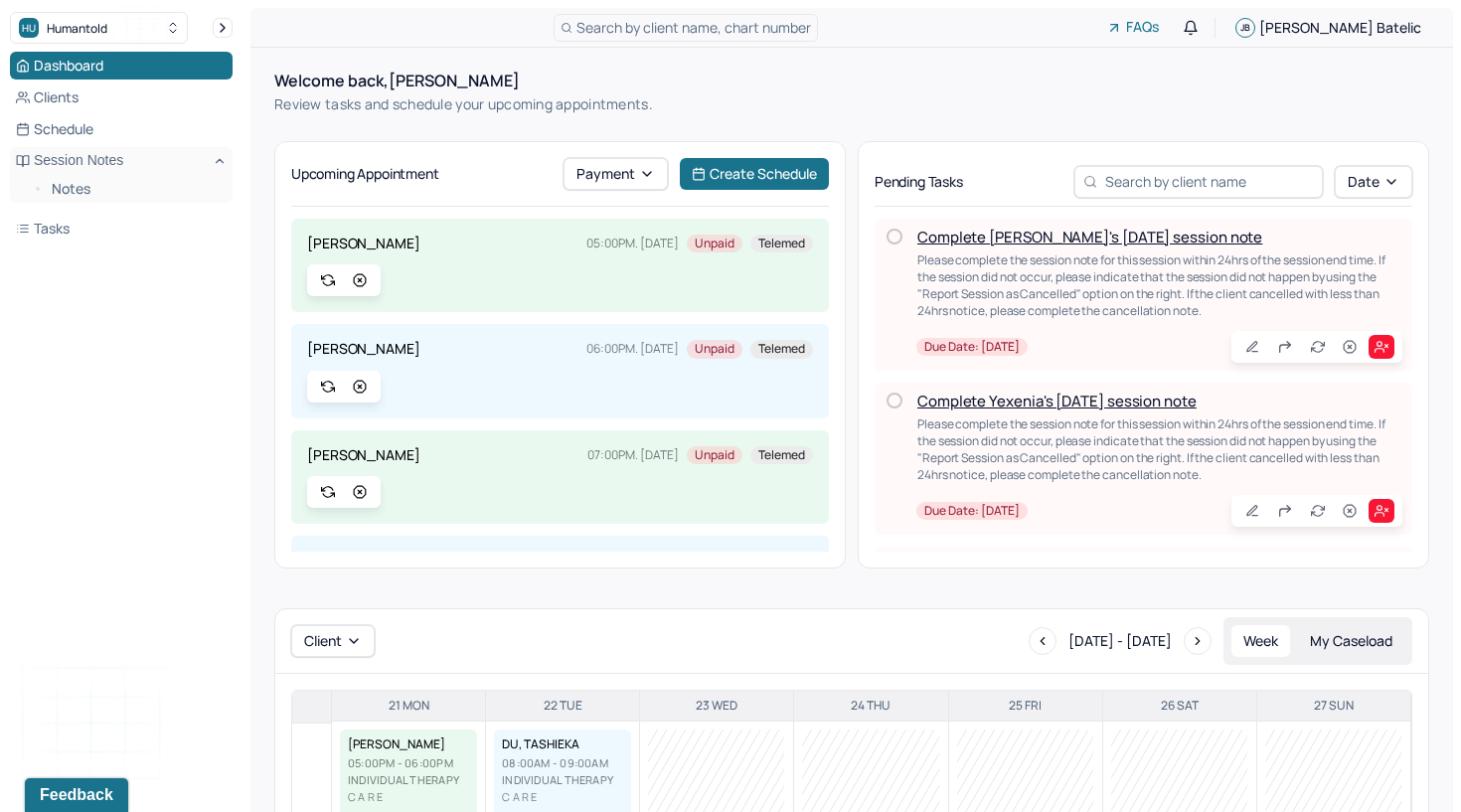 click on "Complete [PERSON_NAME]'s [DATE] session note" at bounding box center (1089, 237) 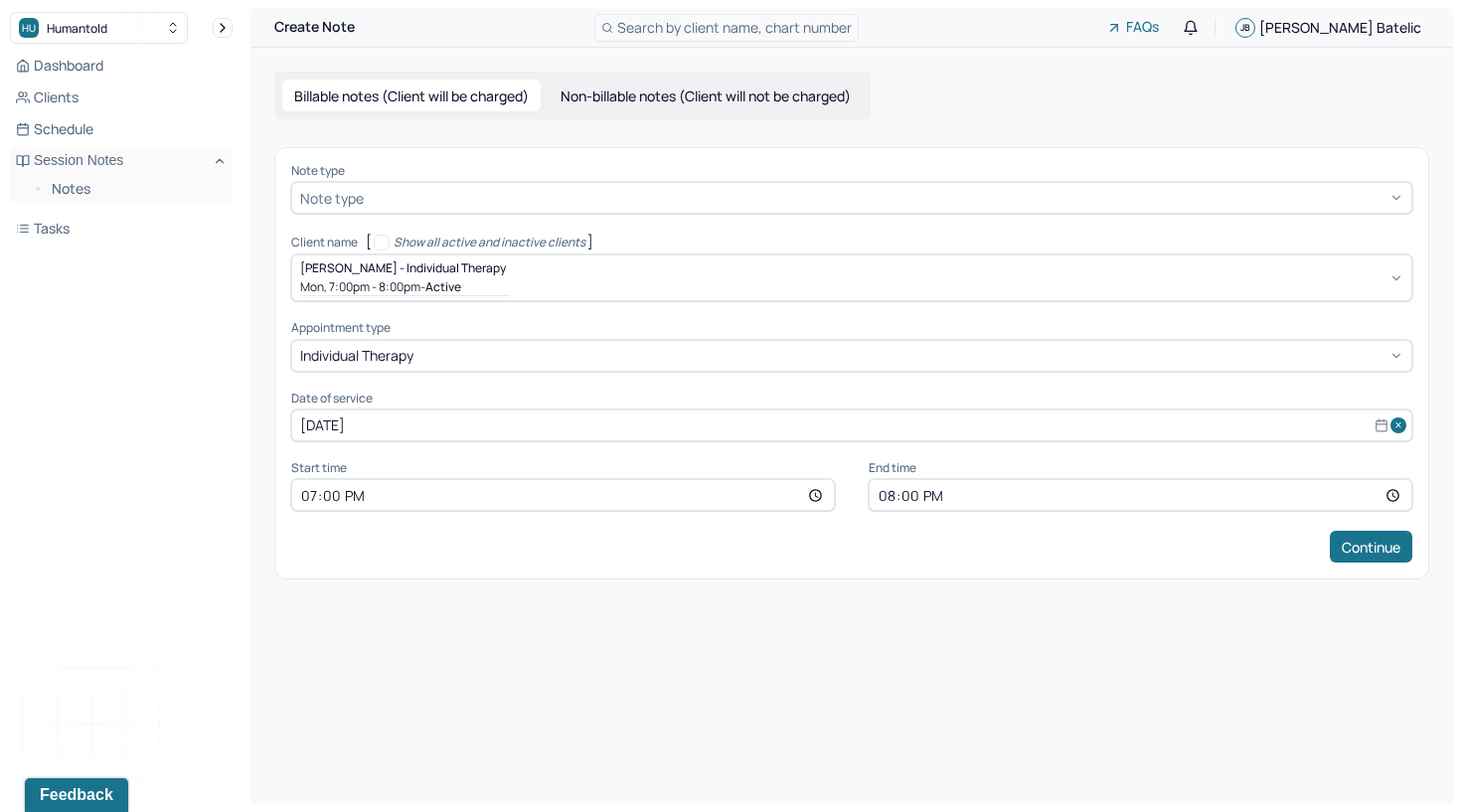 click on "Note type" at bounding box center [332, 198] 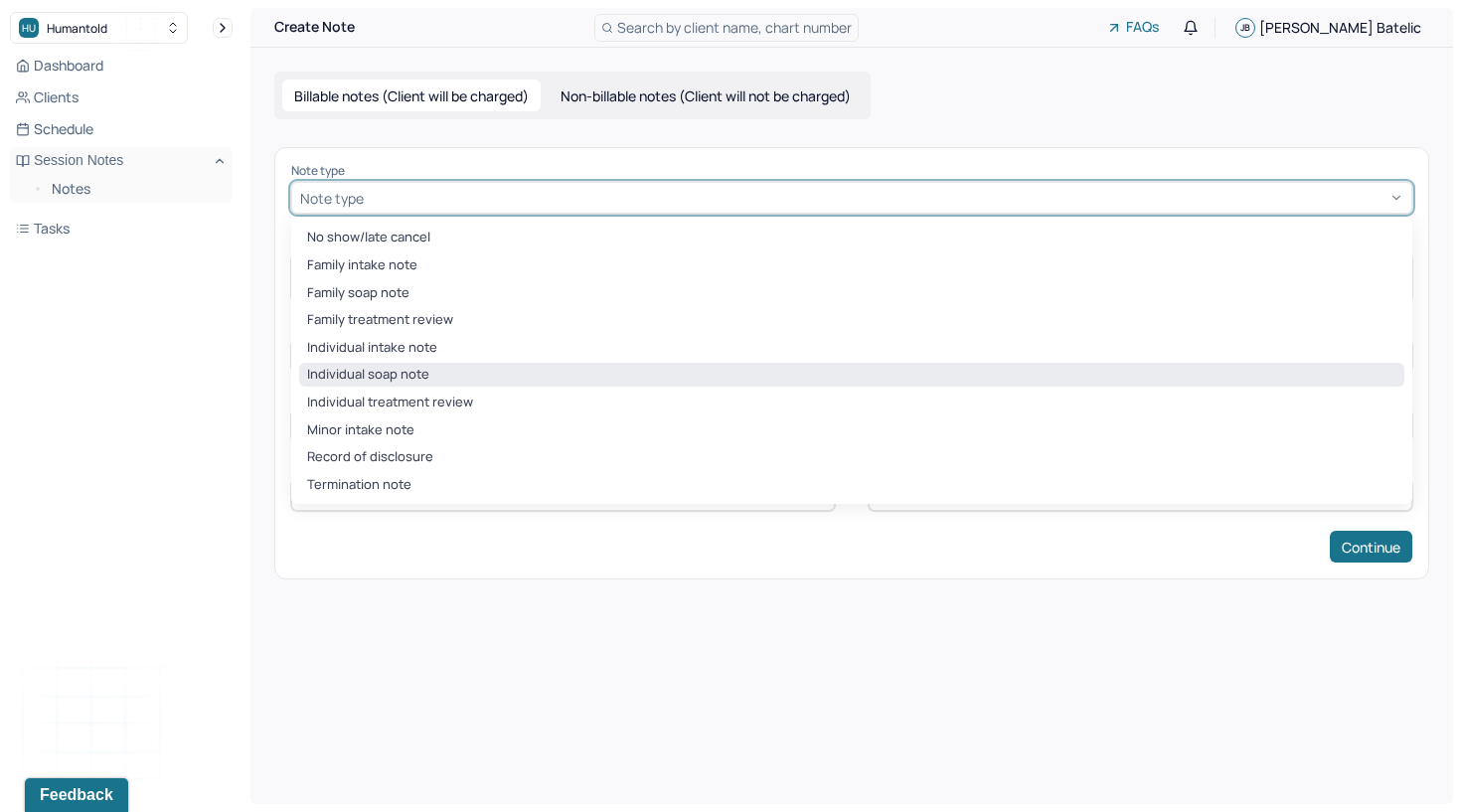 click on "Individual soap note" at bounding box center [852, 375] 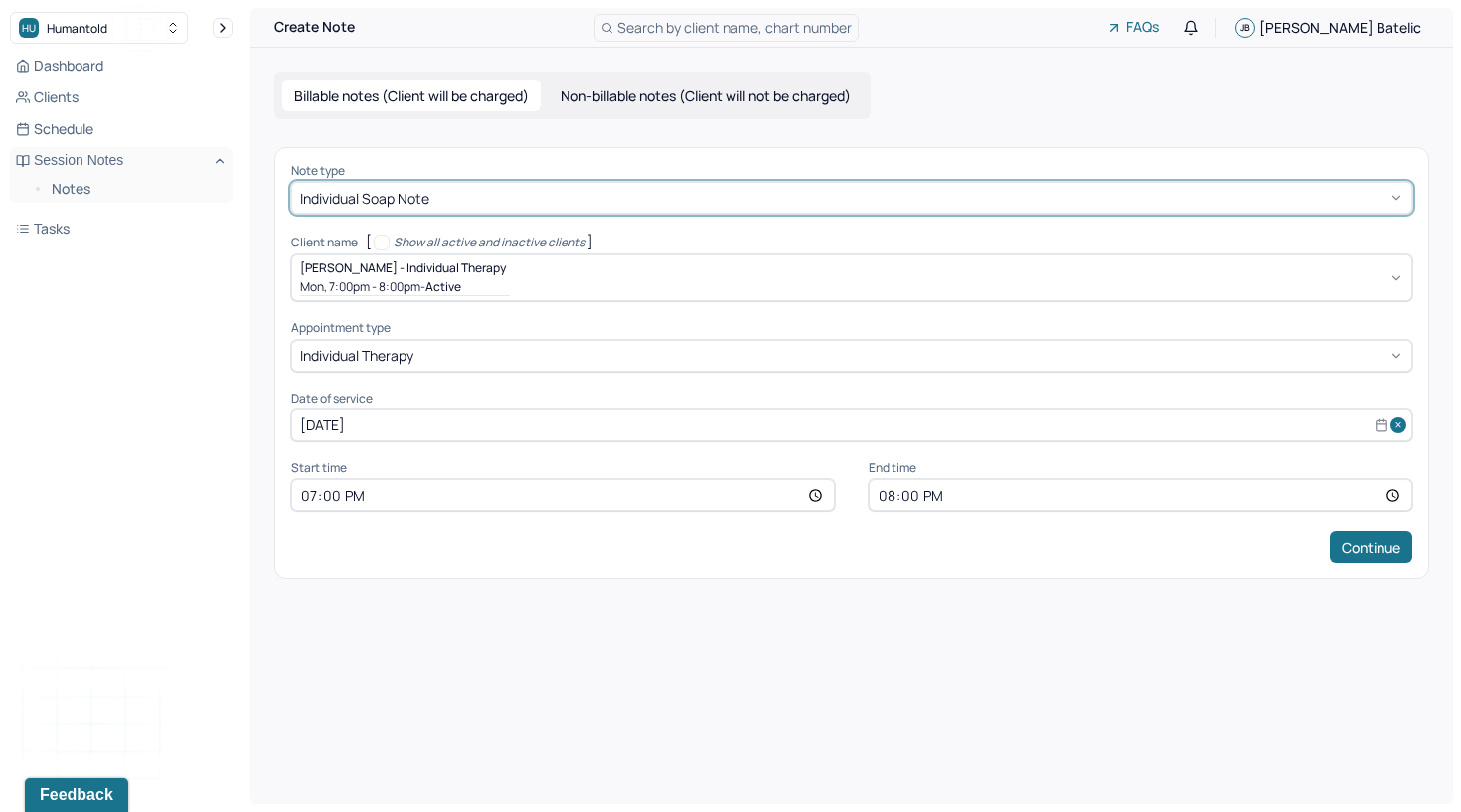 scroll, scrollTop: 0, scrollLeft: 0, axis: both 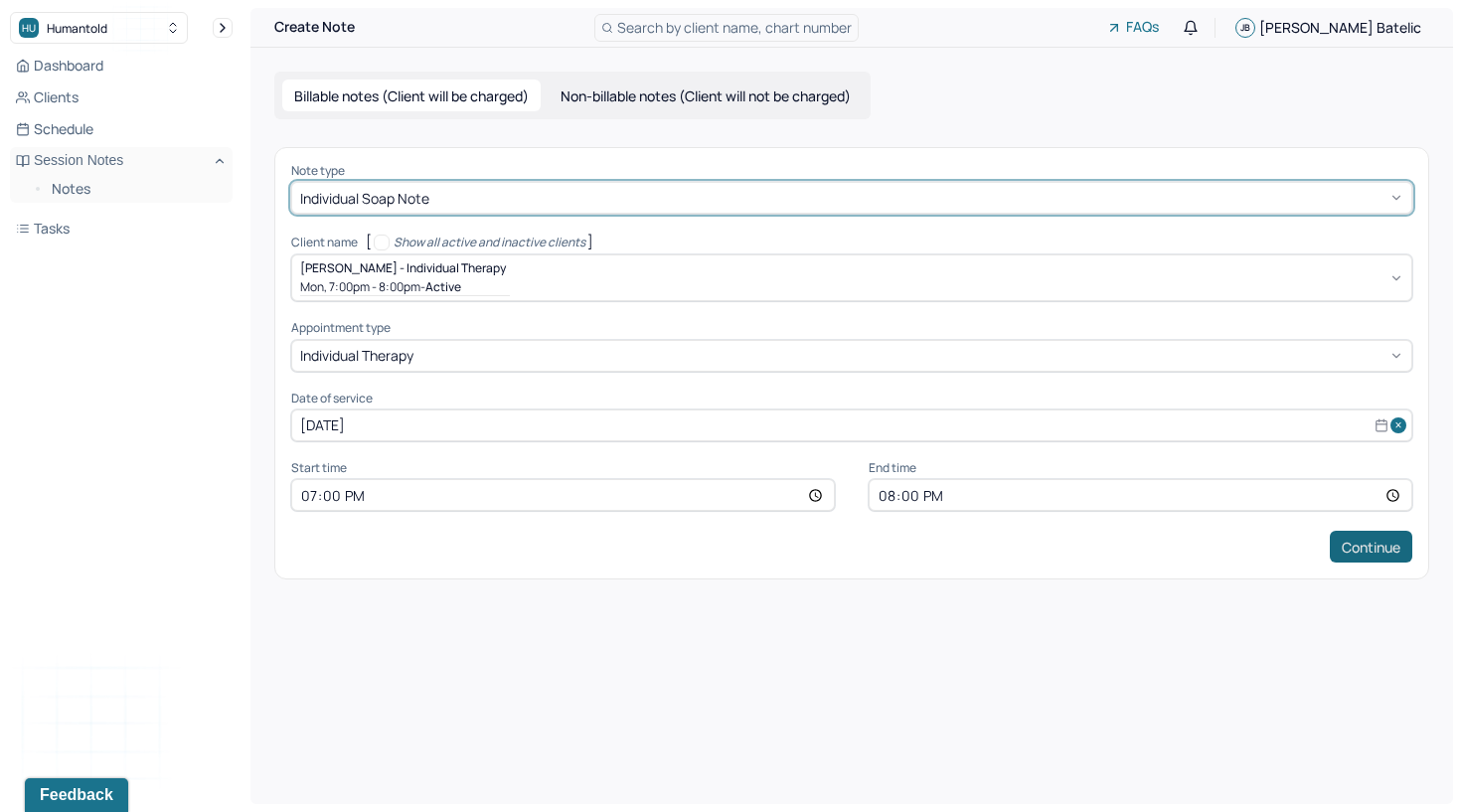 click on "Continue" at bounding box center [1371, 547] 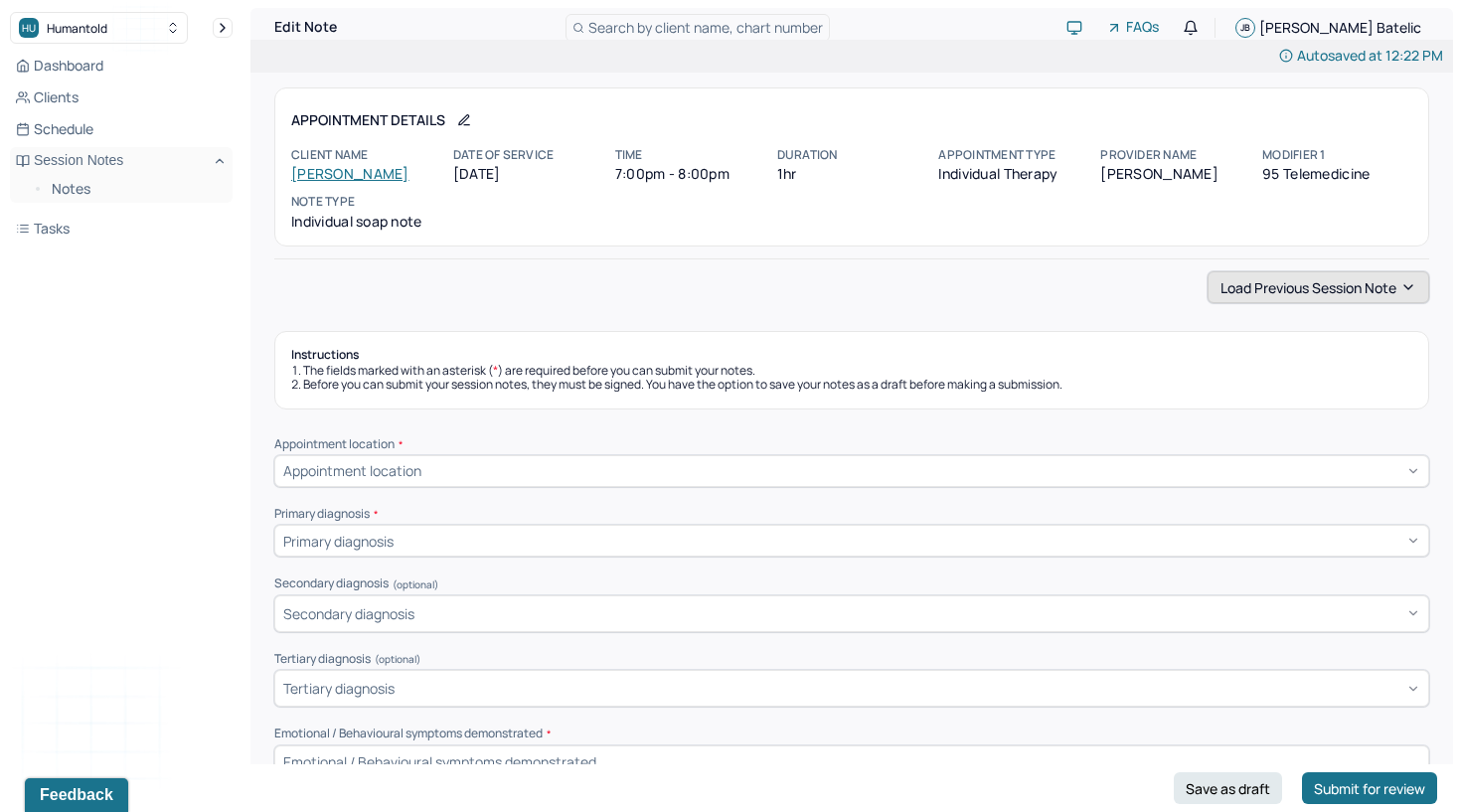 click on "Load previous session note" at bounding box center (1318, 287) 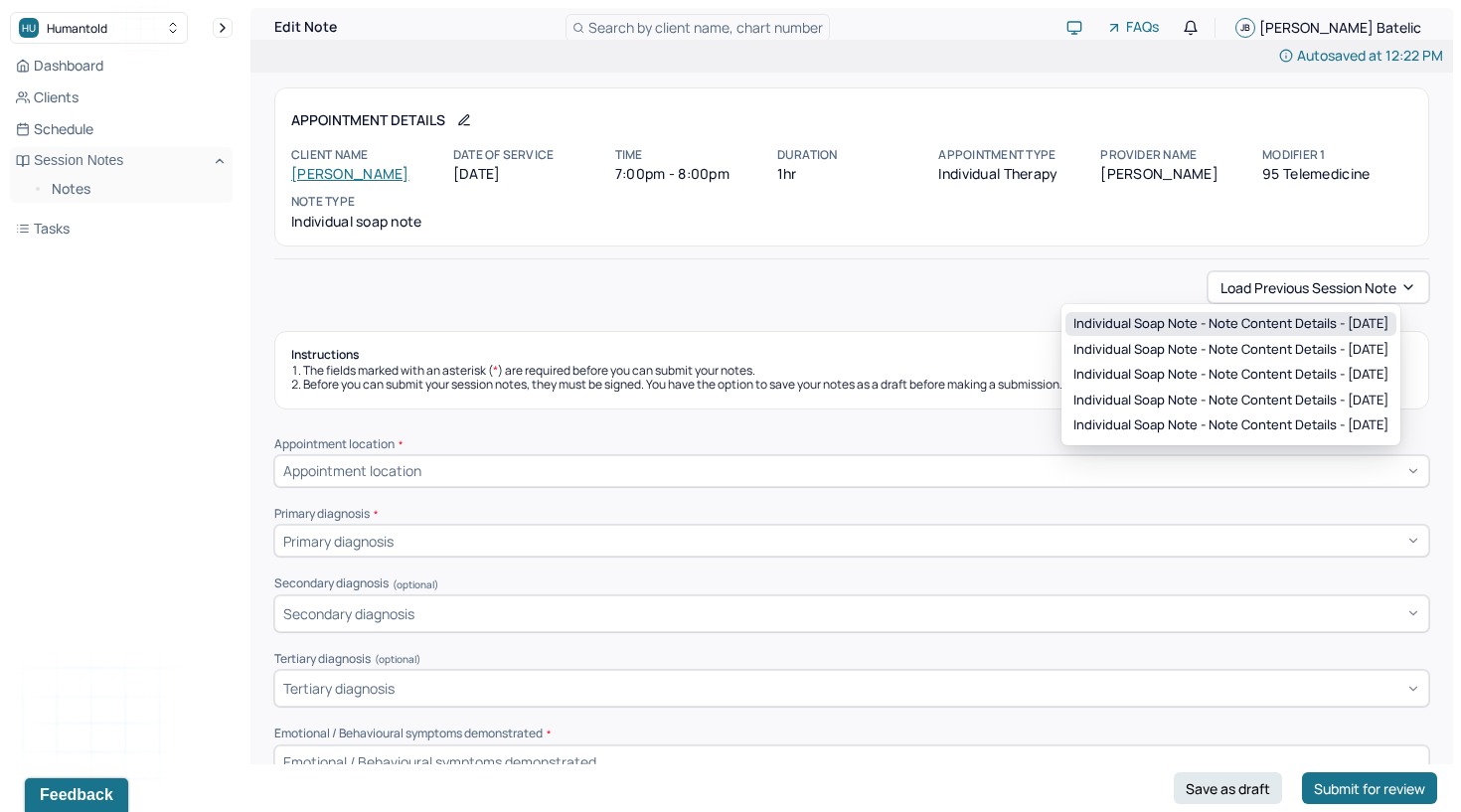 click on "Individual soap note   - Note content Details -   [DATE]" at bounding box center [1230, 324] 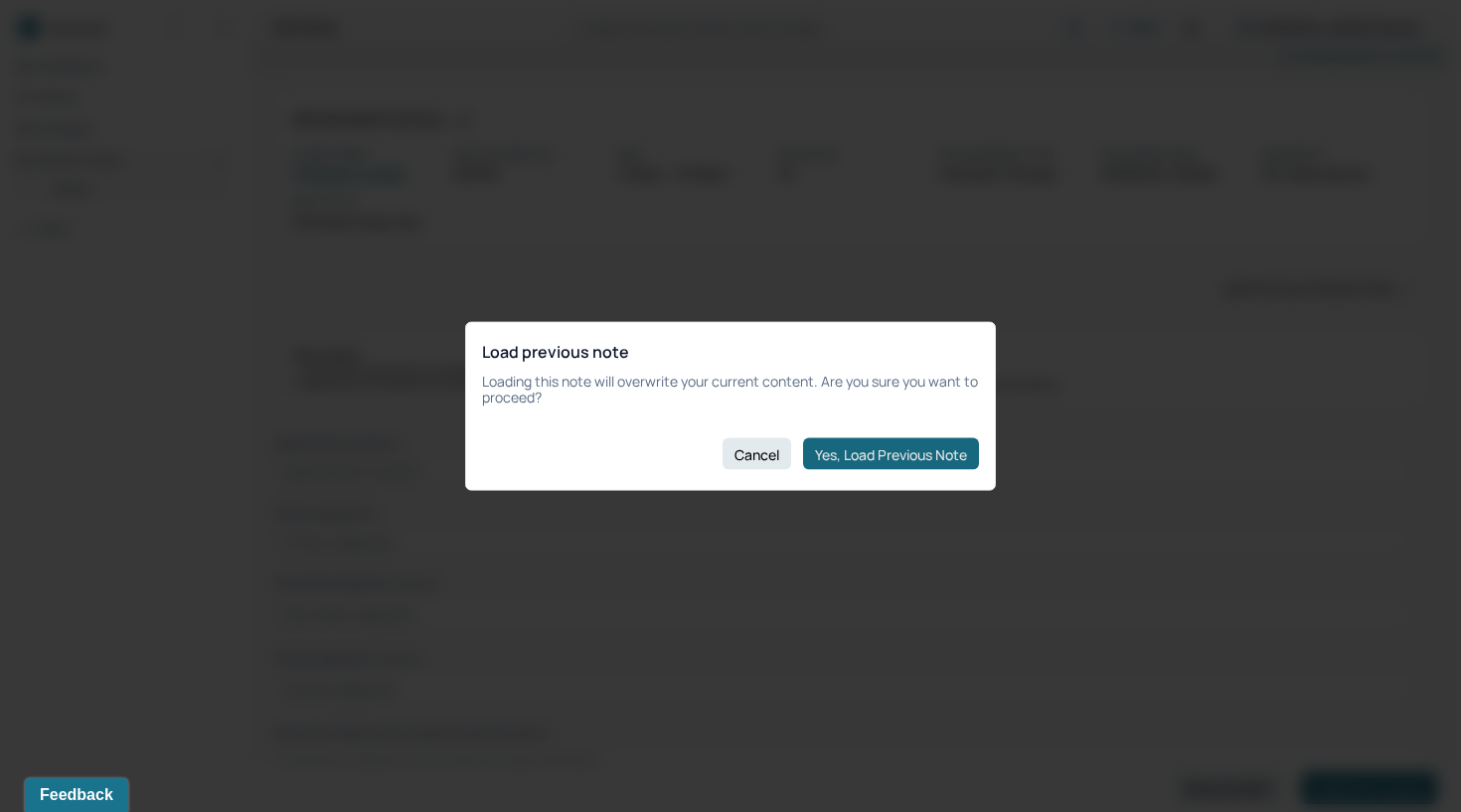 click on "Yes, Load Previous Note" at bounding box center [891, 454] 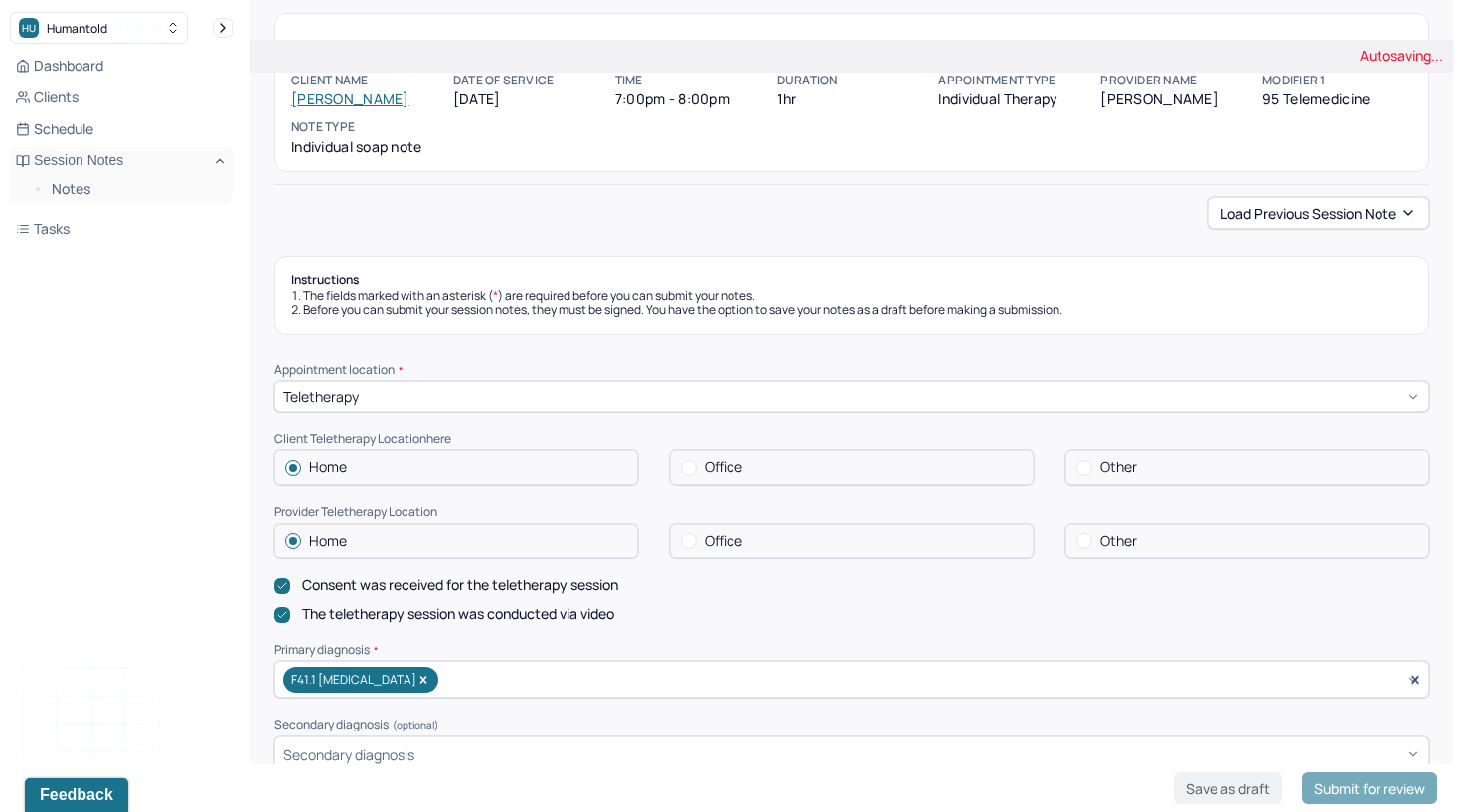scroll, scrollTop: 664, scrollLeft: 0, axis: vertical 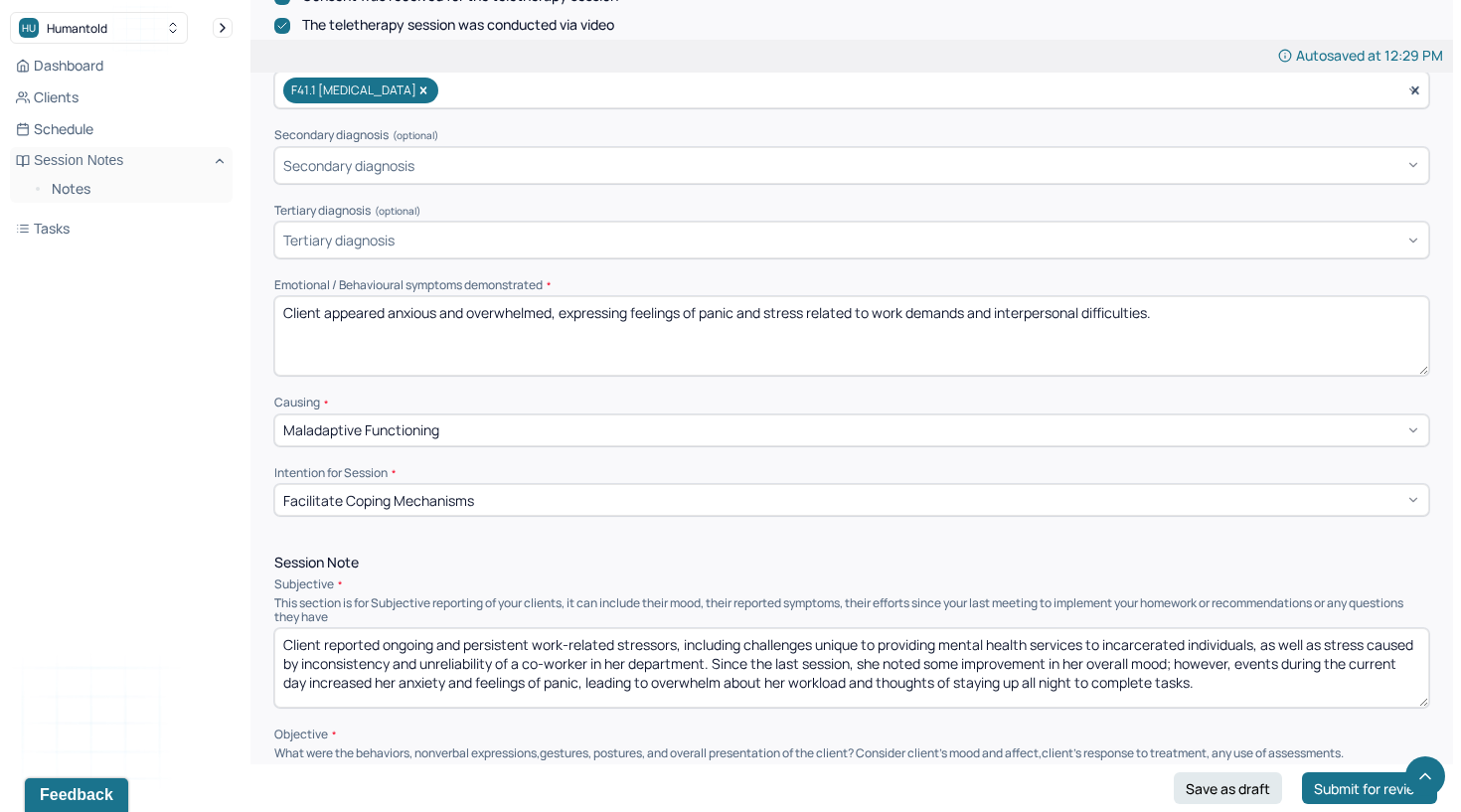 click on "Client appeared anxious and overwhelmed, expressing feelings of panic and stress related to work demands and interpersonal difficulties." at bounding box center (852, 336) 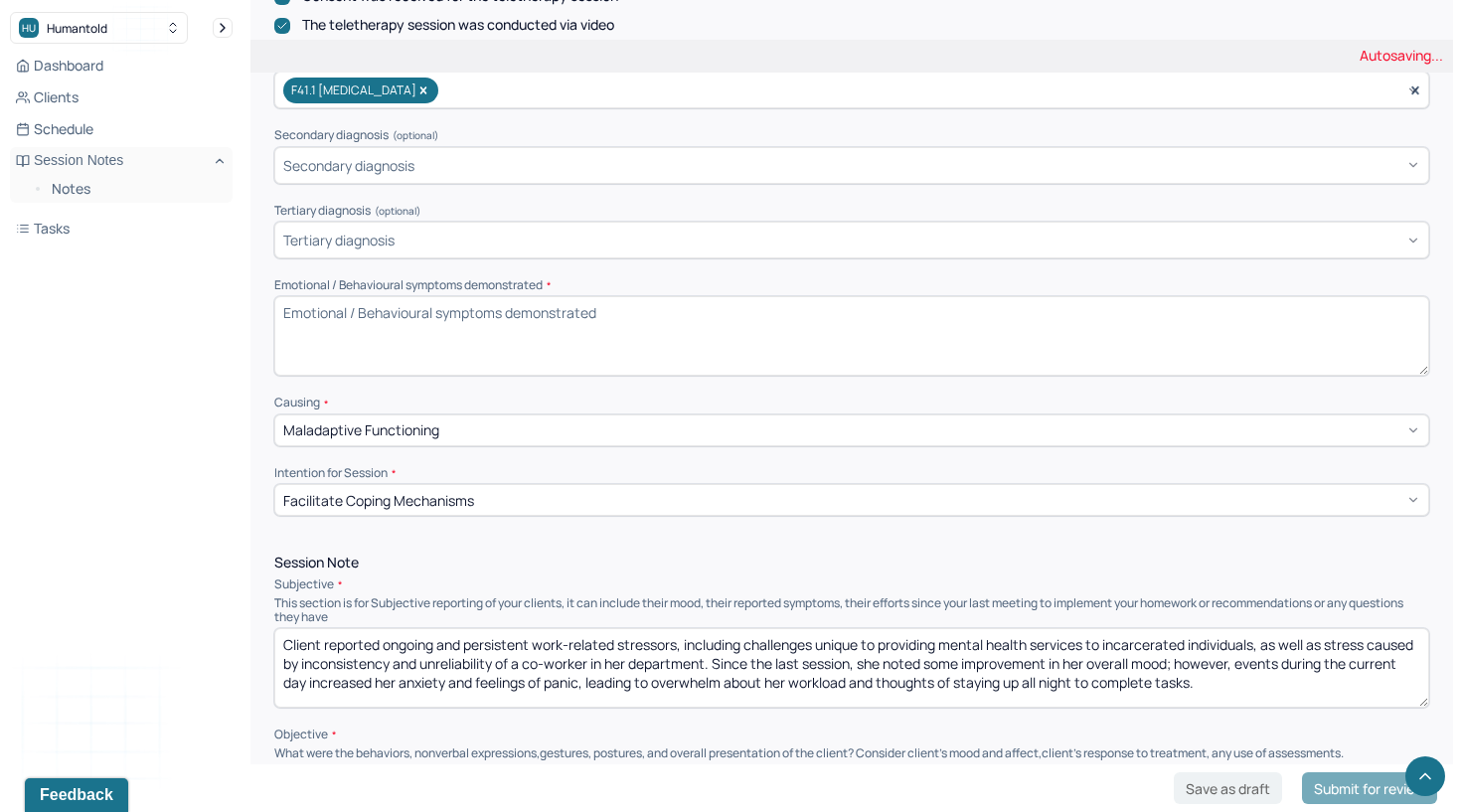 type 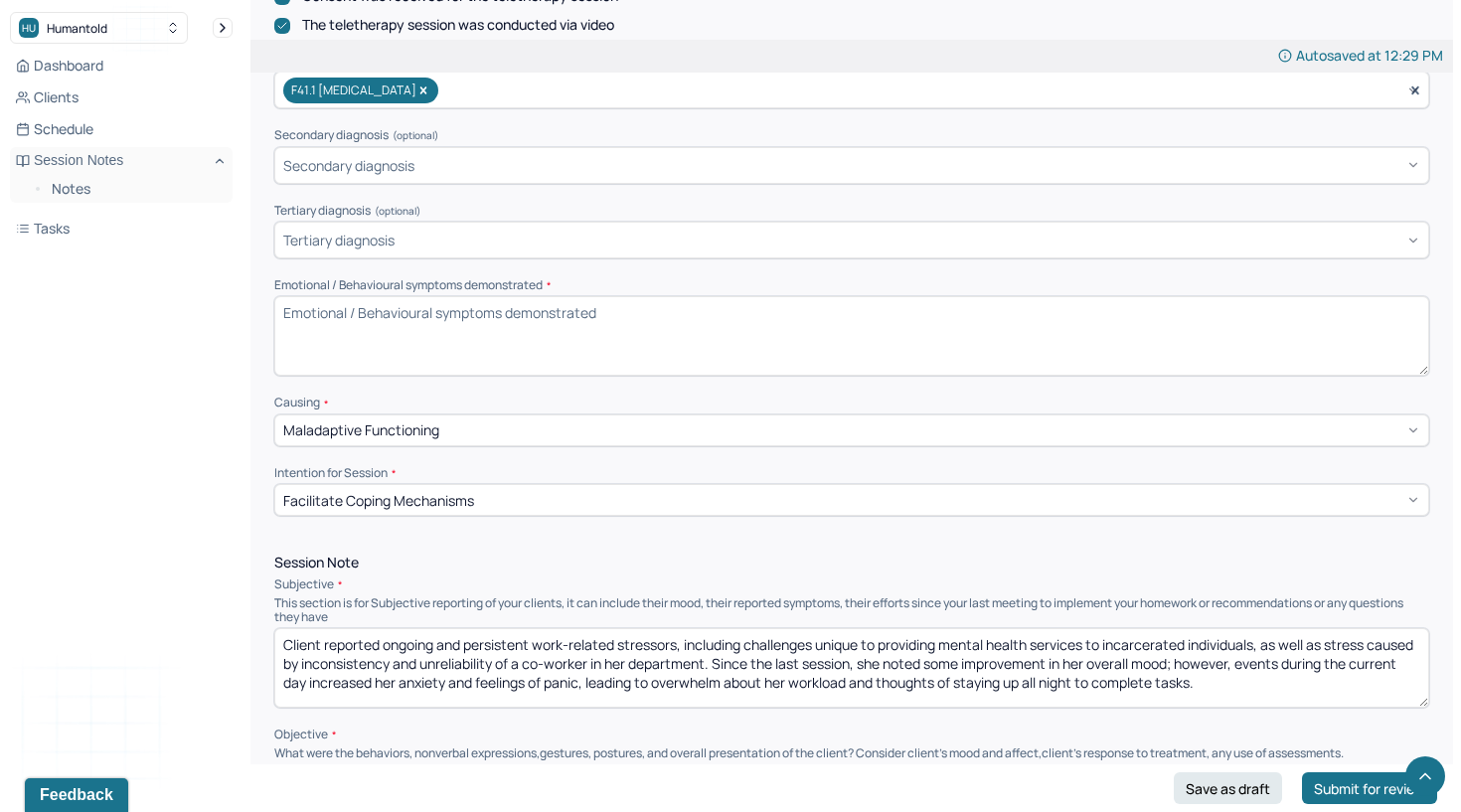click on "Client reported ongoing and persistent work-related stressors, including challenges unique to providing mental health services to incarcerated individuals, as well as stress caused by inconsistency and unreliability of a co-worker in her department. Since the last session, she noted some improvement in her overall mood; however, events during the current day increased her anxiety and feelings of panic, leading to overwhelm about her workload and thoughts of staying up all night to complete tasks." at bounding box center (852, 668) 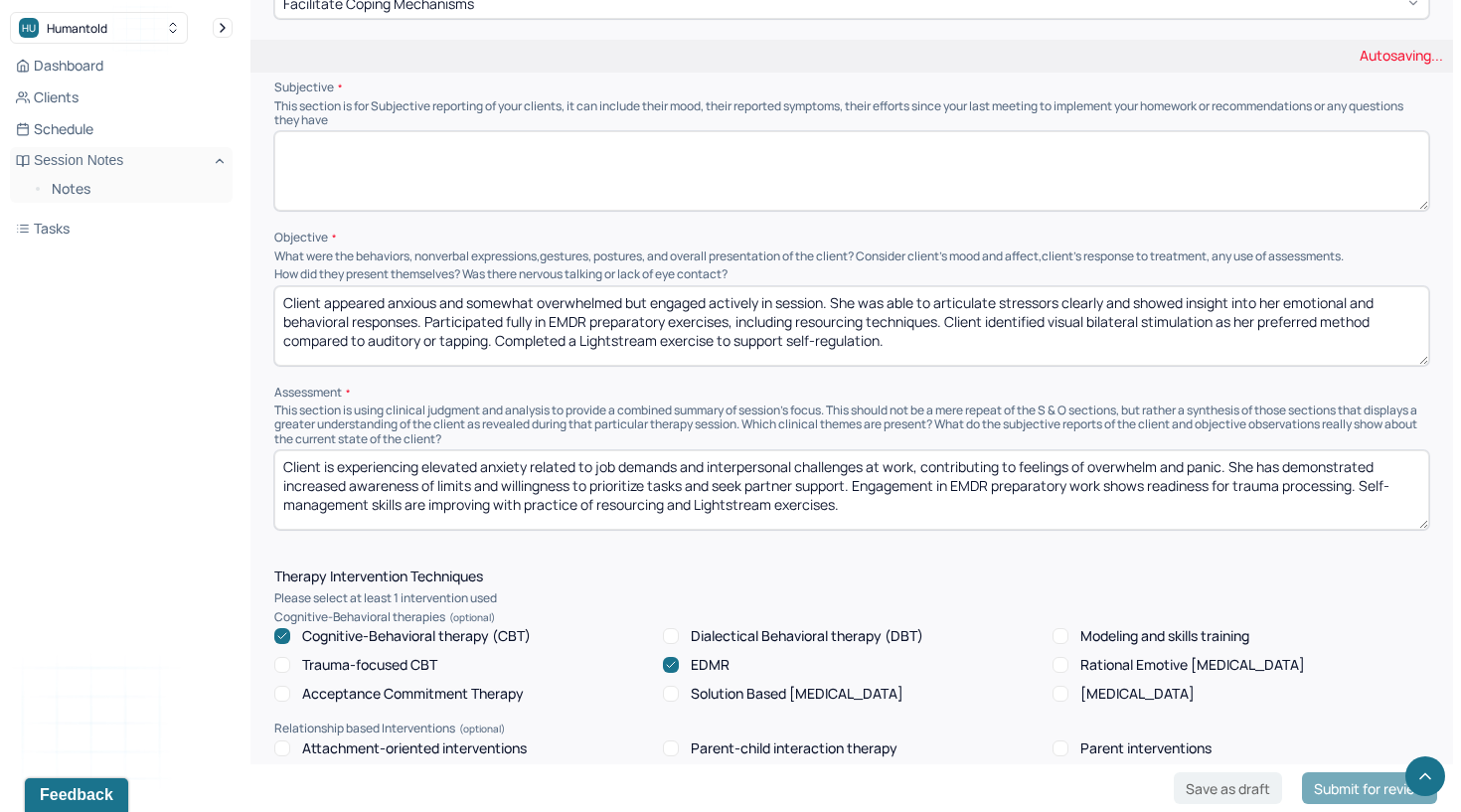 scroll, scrollTop: 1201, scrollLeft: 0, axis: vertical 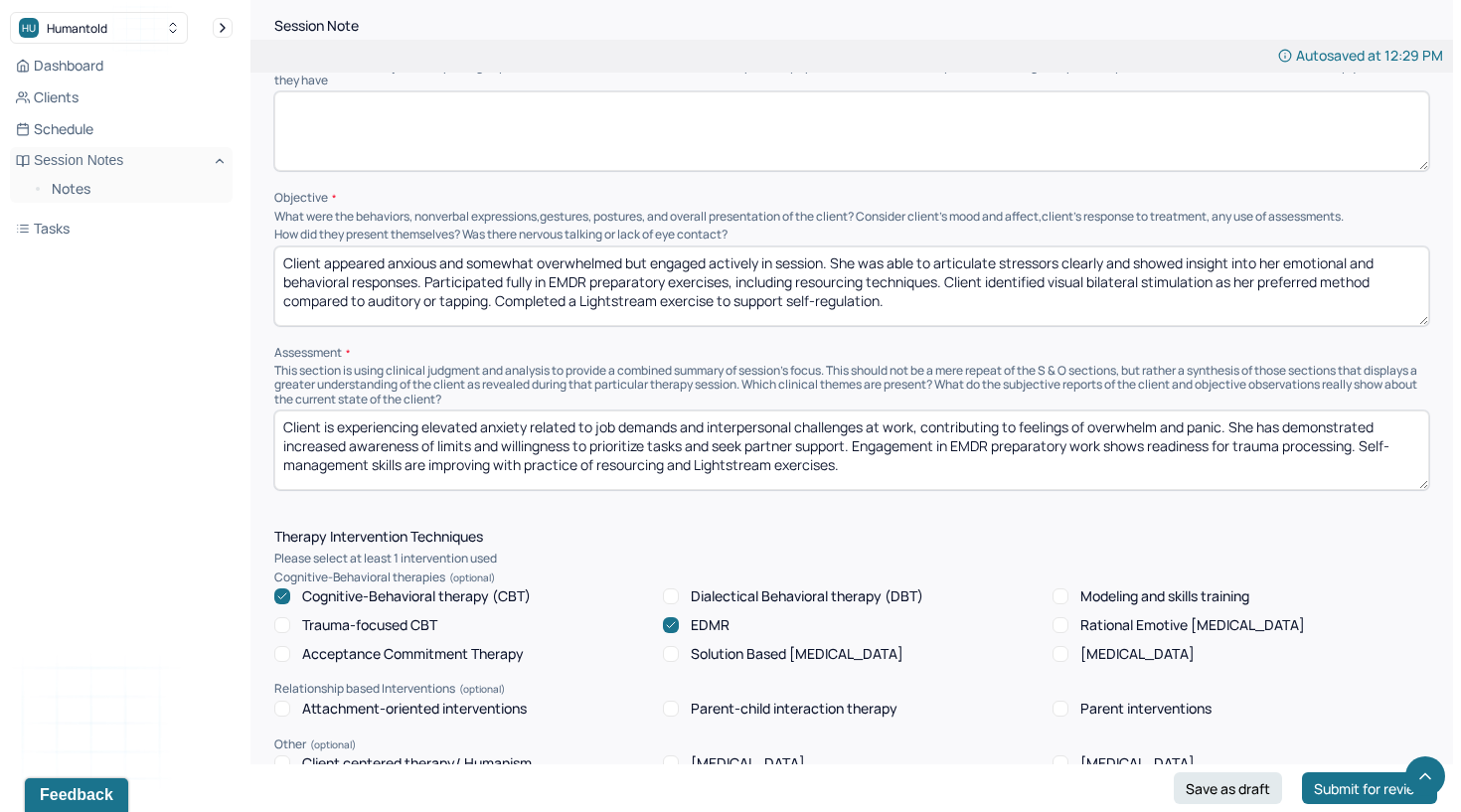 type 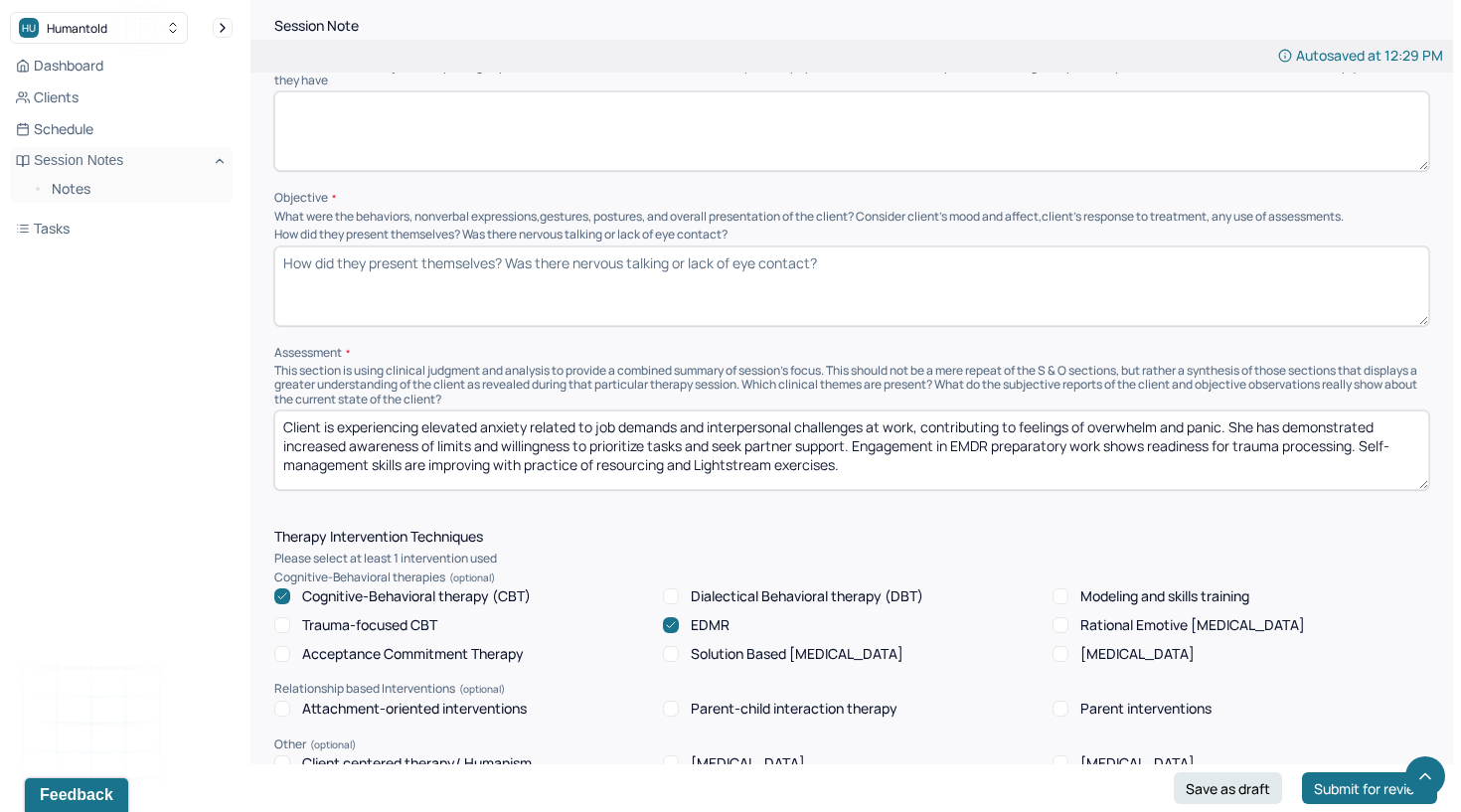 type 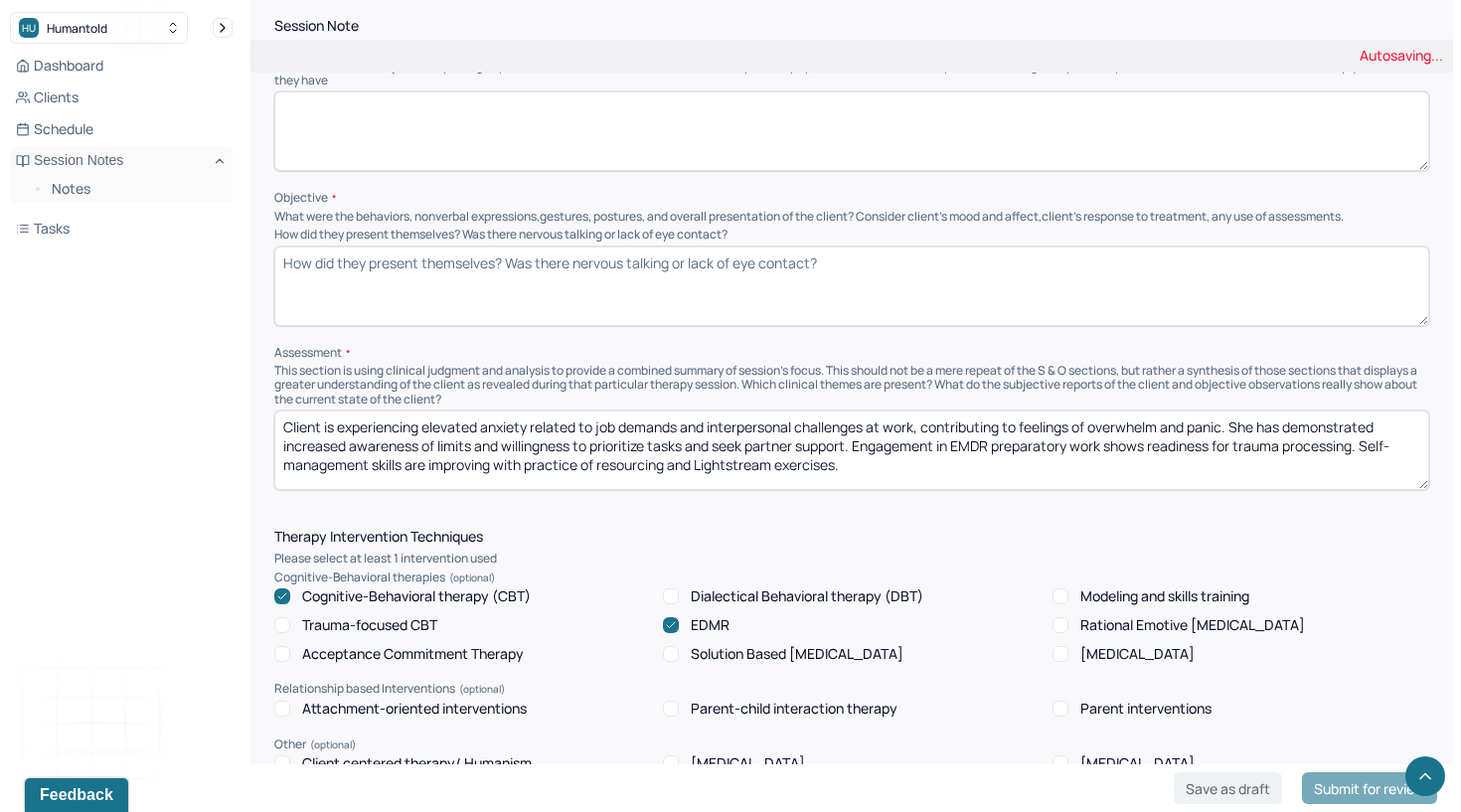 click on "Client is experiencing elevated anxiety related to job demands and interpersonal challenges at work, contributing to feelings of overwhelm and panic. She has demonstrated increased awareness of limits and willingness to prioritize tasks and seek partner support. Engagement in EMDR preparatory work shows readiness for trauma processing. Self-management skills are improving with practice of resourcing and Lightstream exercises." at bounding box center (852, 450) 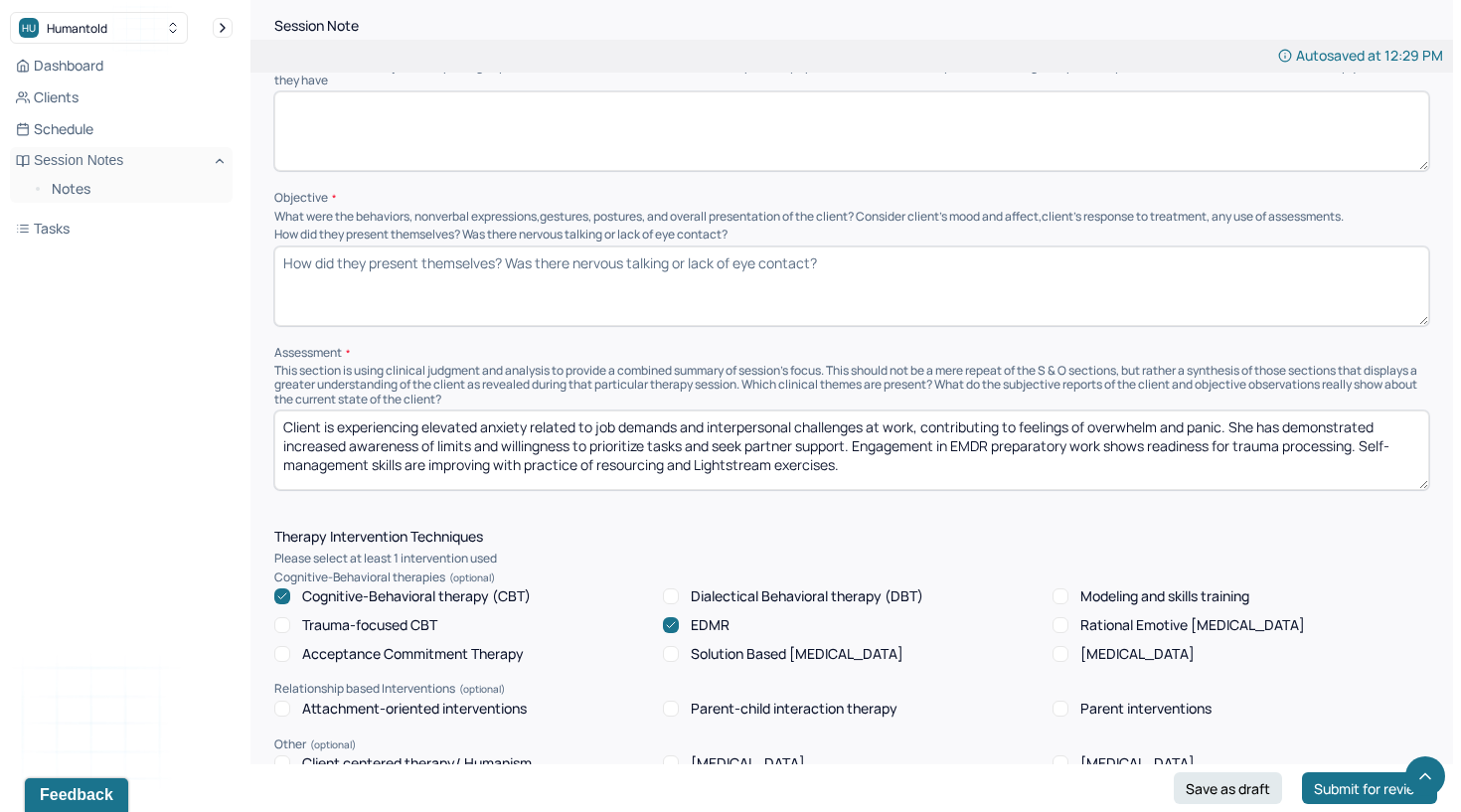 click on "Client is experiencing elevated anxiety related to job demands and interpersonal challenges at work, contributing to feelings of overwhelm and panic. She has demonstrated increased awareness of limits and willingness to prioritize tasks and seek partner support. Engagement in EMDR preparatory work shows readiness for trauma processing. Self-management skills are improving with practice of resourcing and Lightstream exercises." at bounding box center (852, 450) 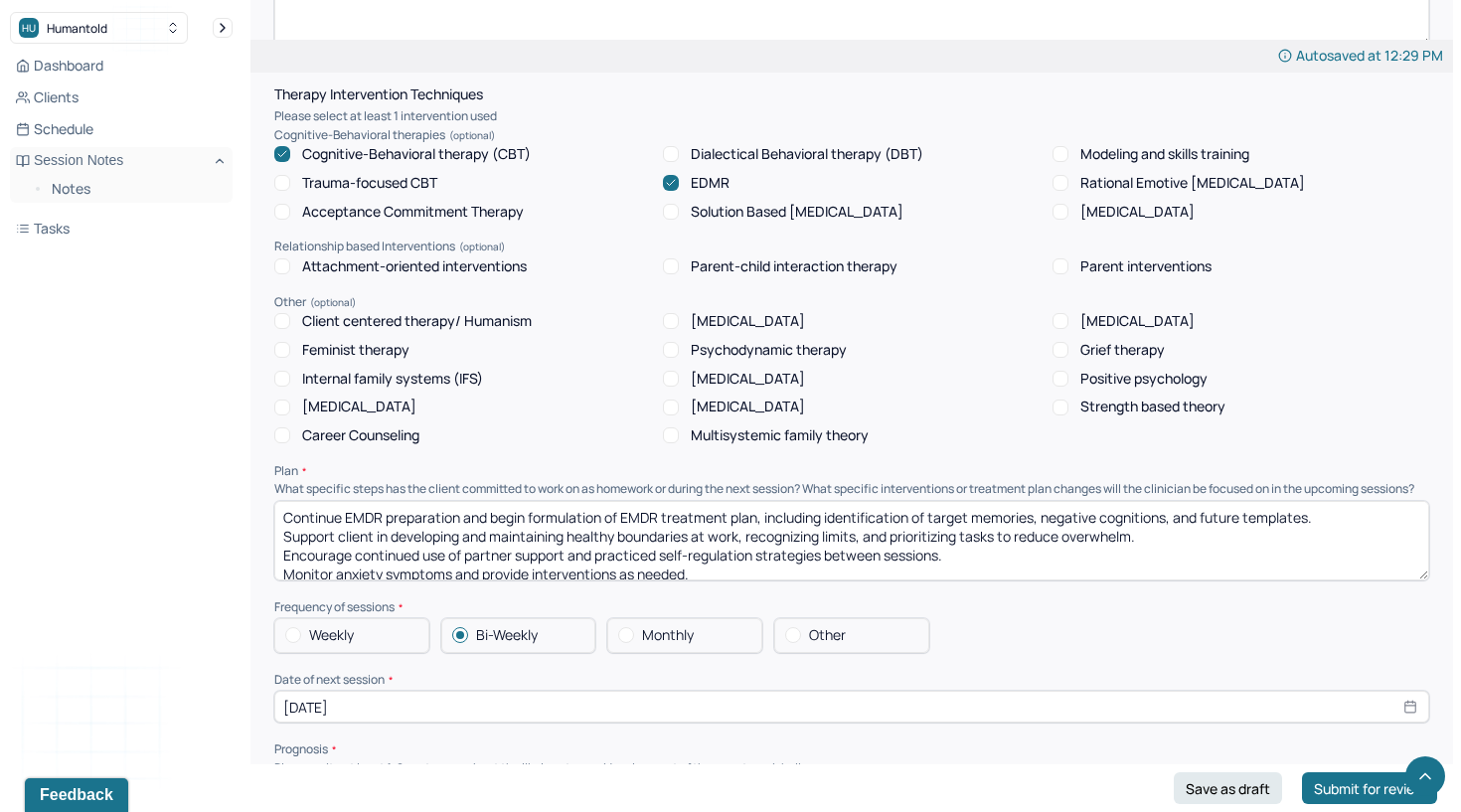 scroll, scrollTop: 1767, scrollLeft: 0, axis: vertical 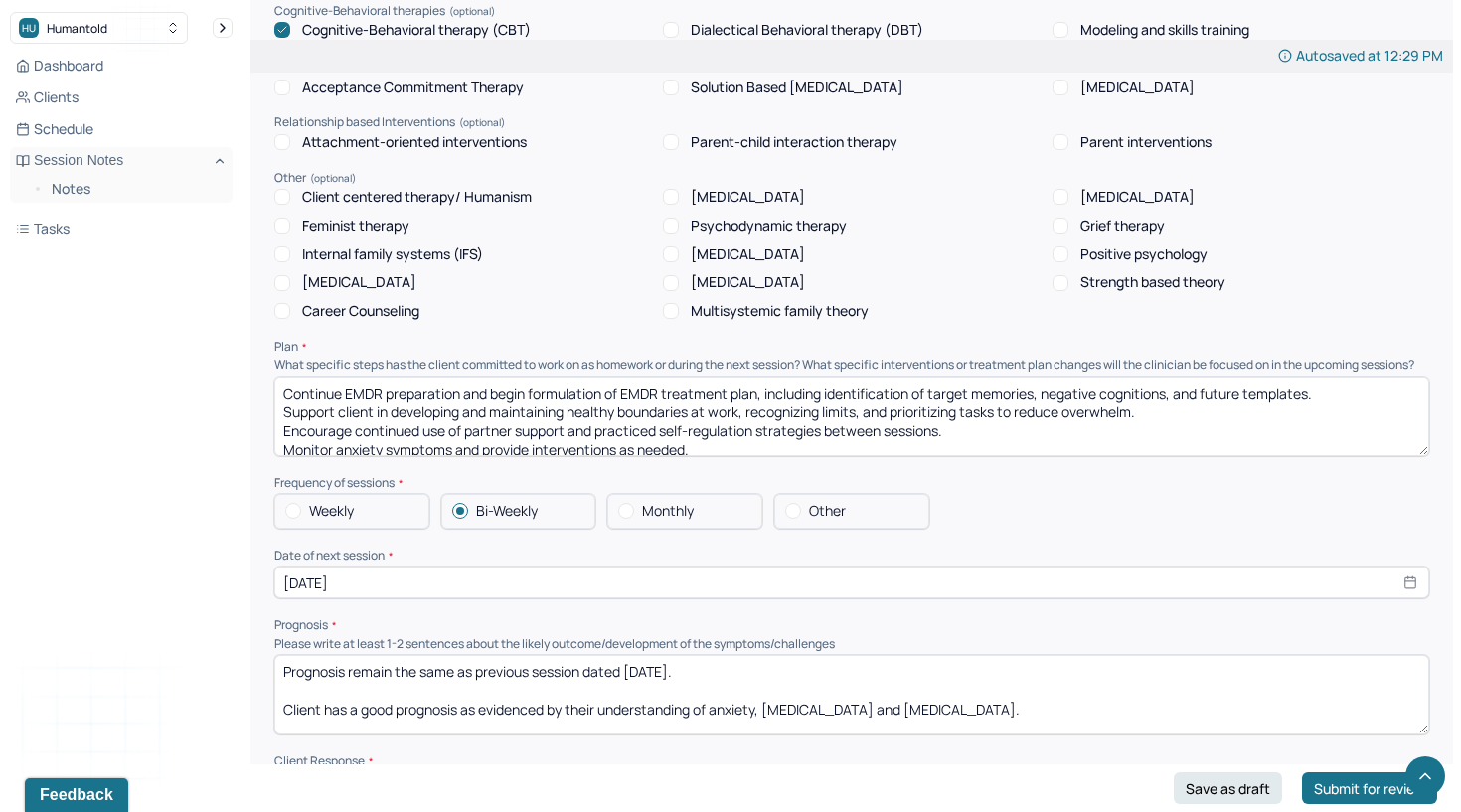 type 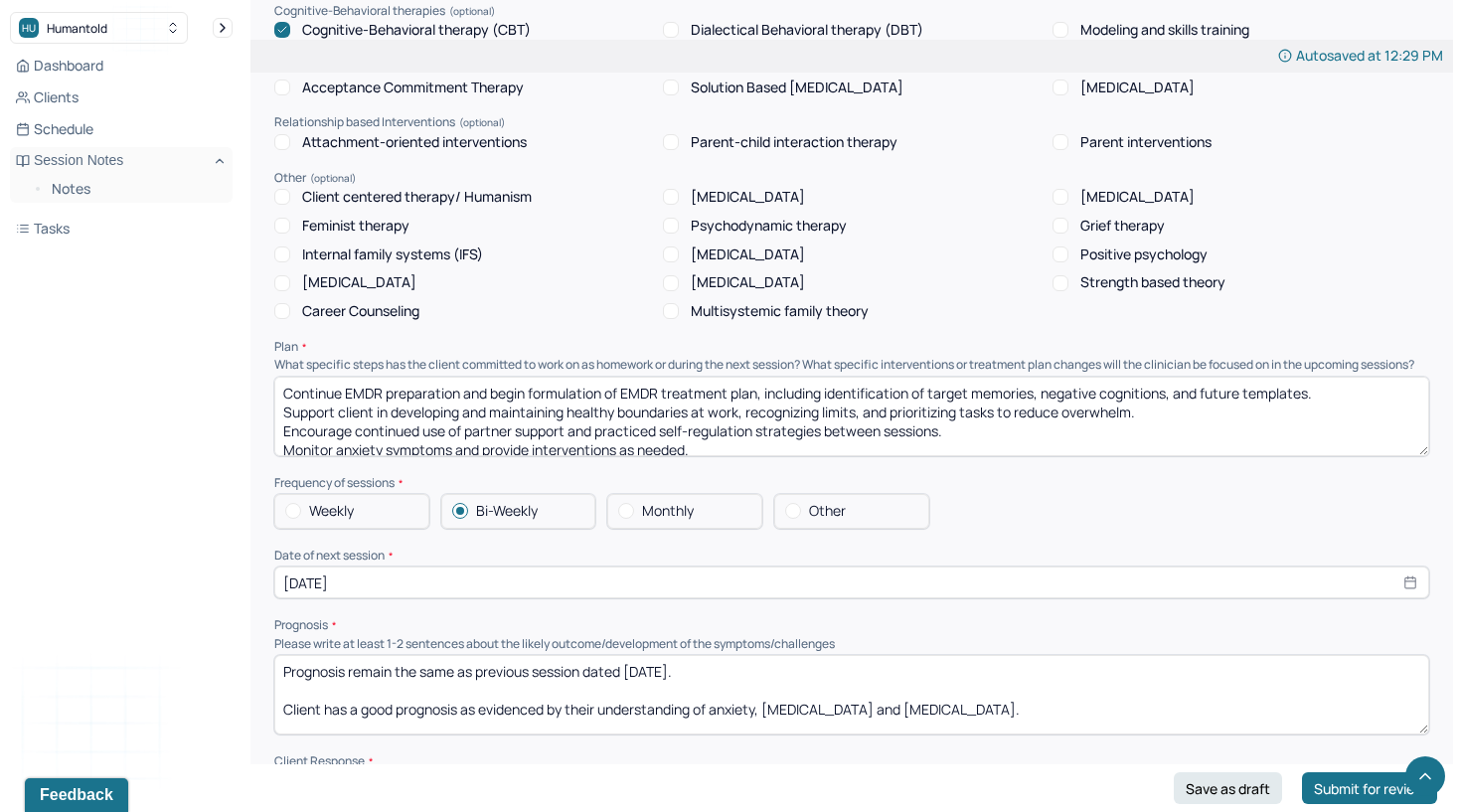 scroll, scrollTop: 28, scrollLeft: 0, axis: vertical 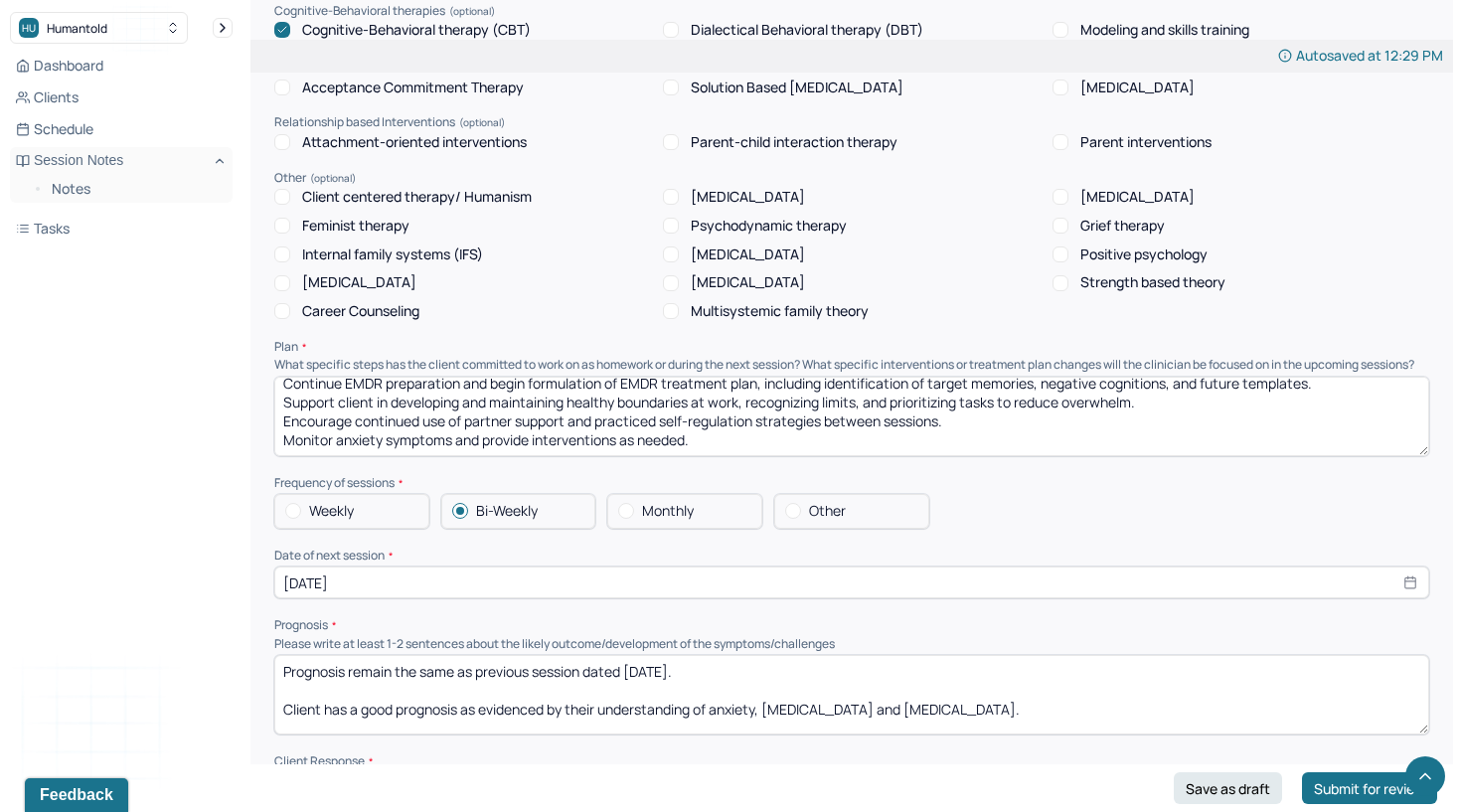 drag, startPoint x: 284, startPoint y: 376, endPoint x: 284, endPoint y: 454, distance: 78 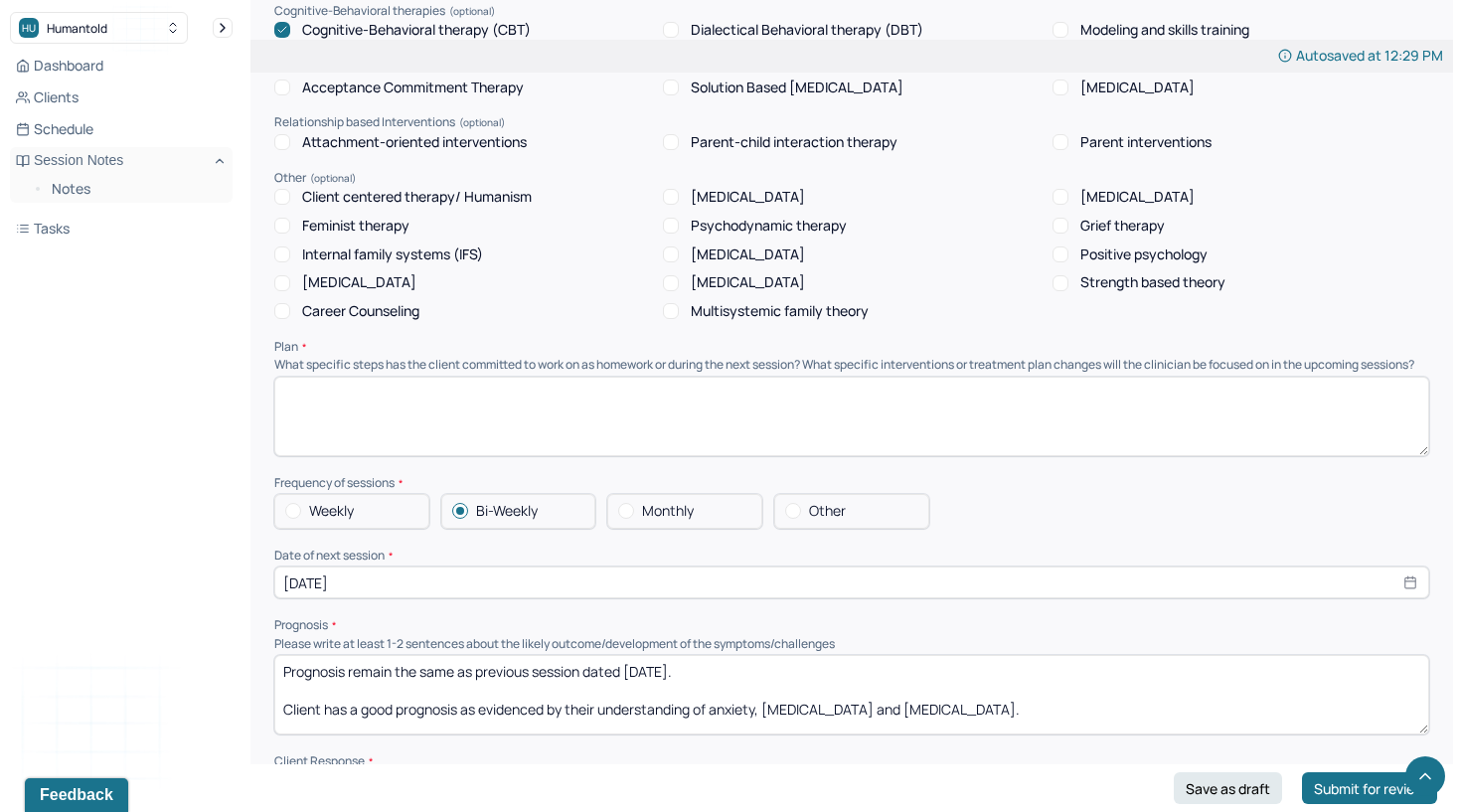 scroll, scrollTop: 0, scrollLeft: 0, axis: both 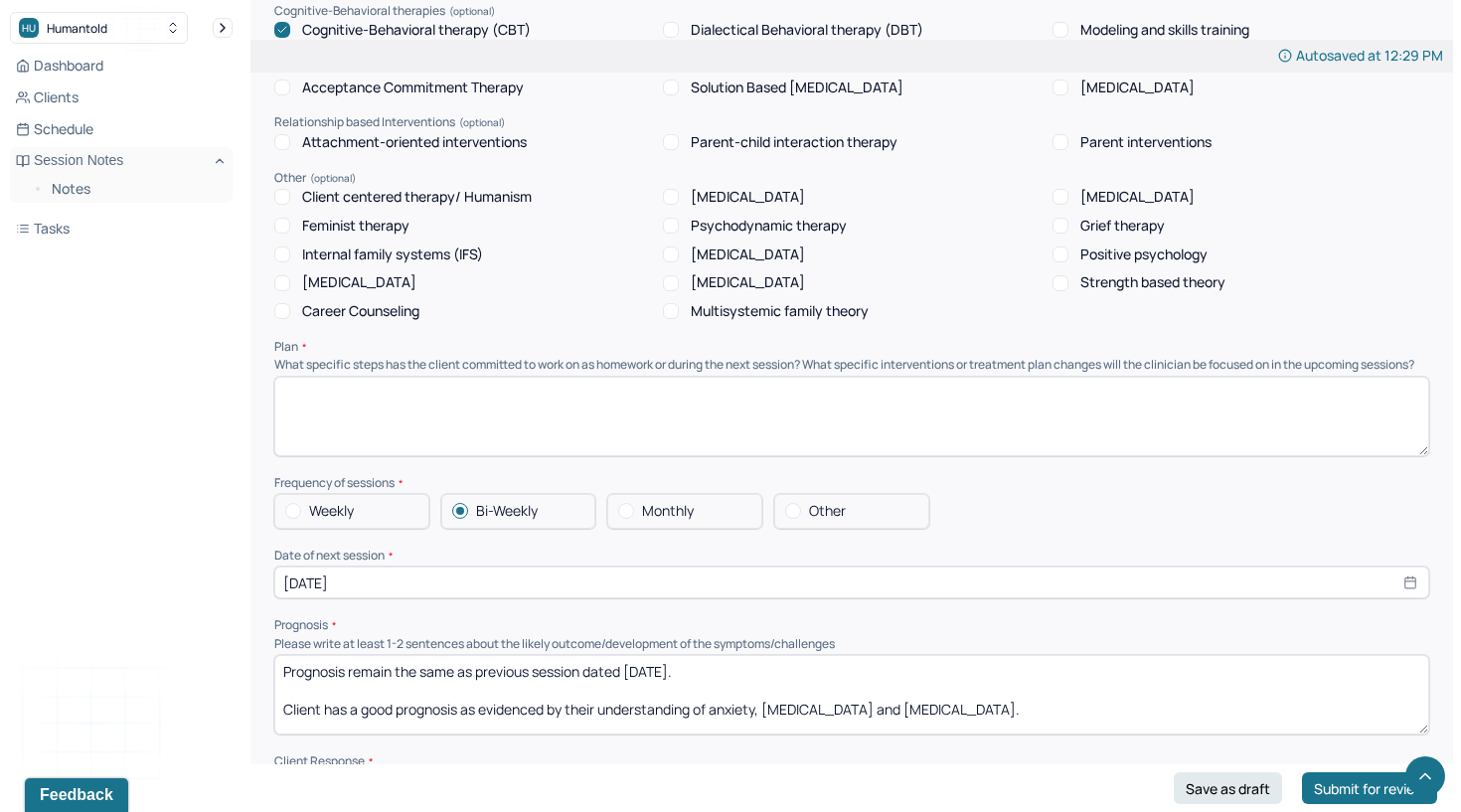 type 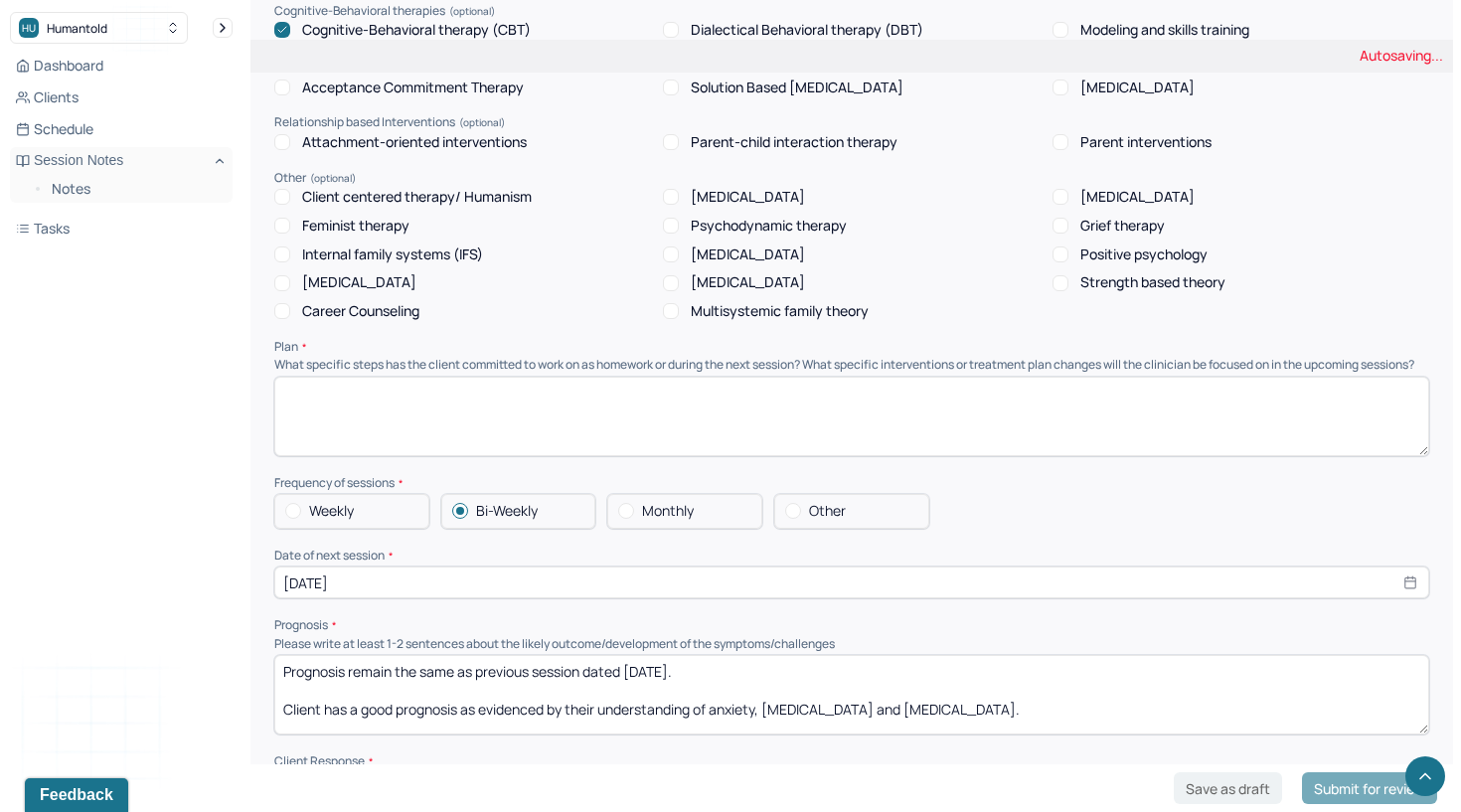 type on "Prognosis remain the same as previous session dated [DATE].
Client has a good prognosis as evidenced by their understanding of anxiety, [MEDICAL_DATA] and [MEDICAL_DATA]." 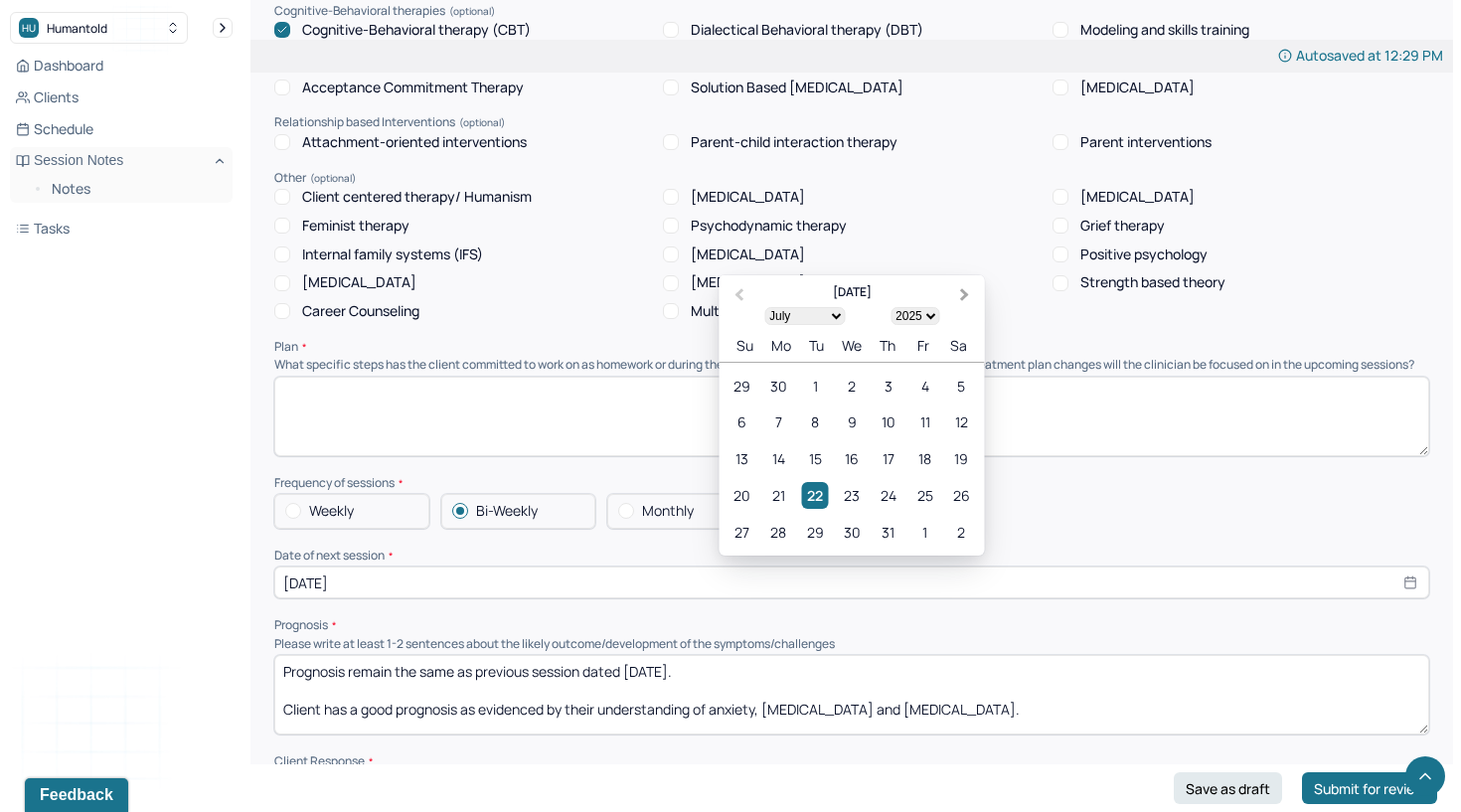 click on "Next Month" at bounding box center [965, 295] 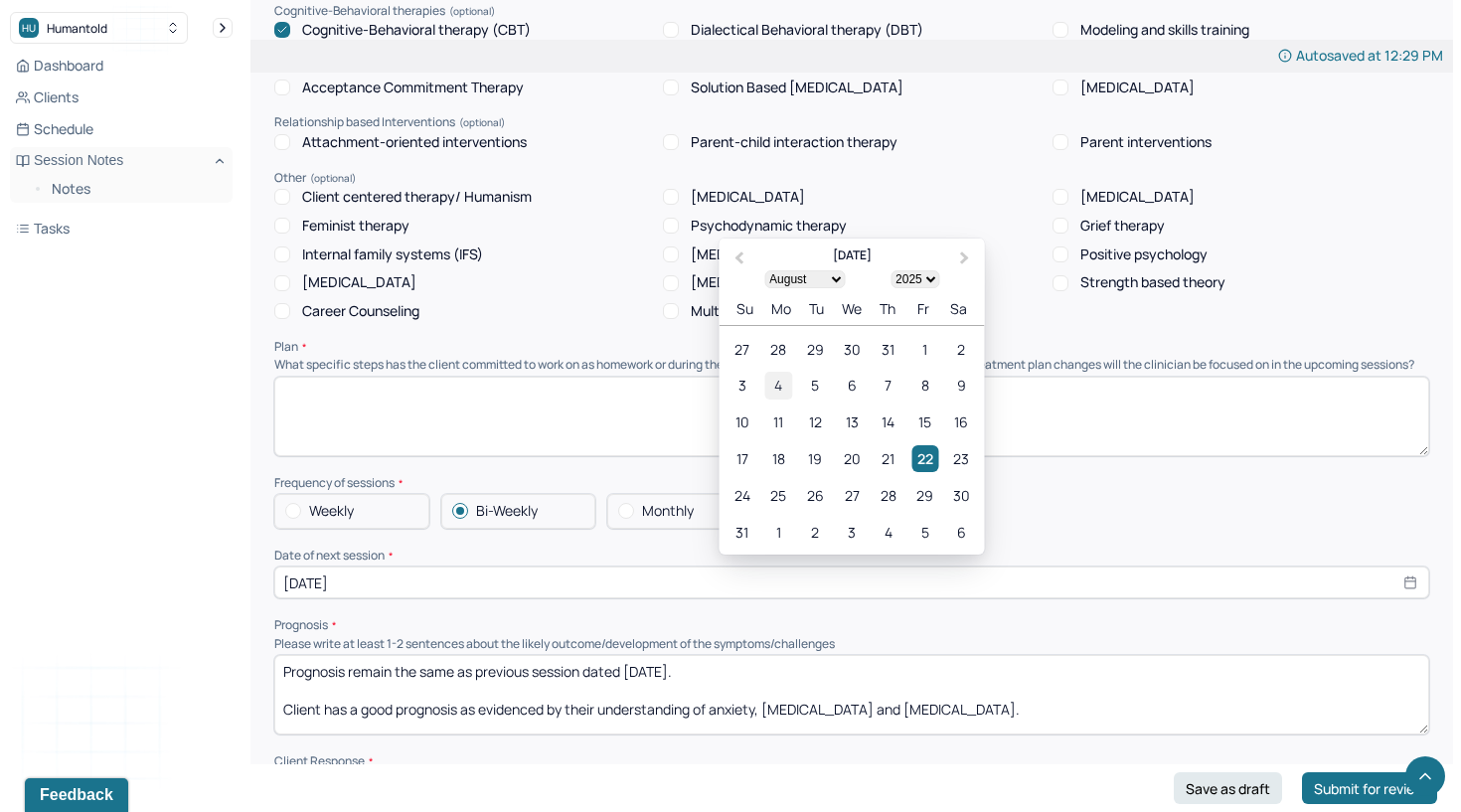 click on "4" at bounding box center (778, 386) 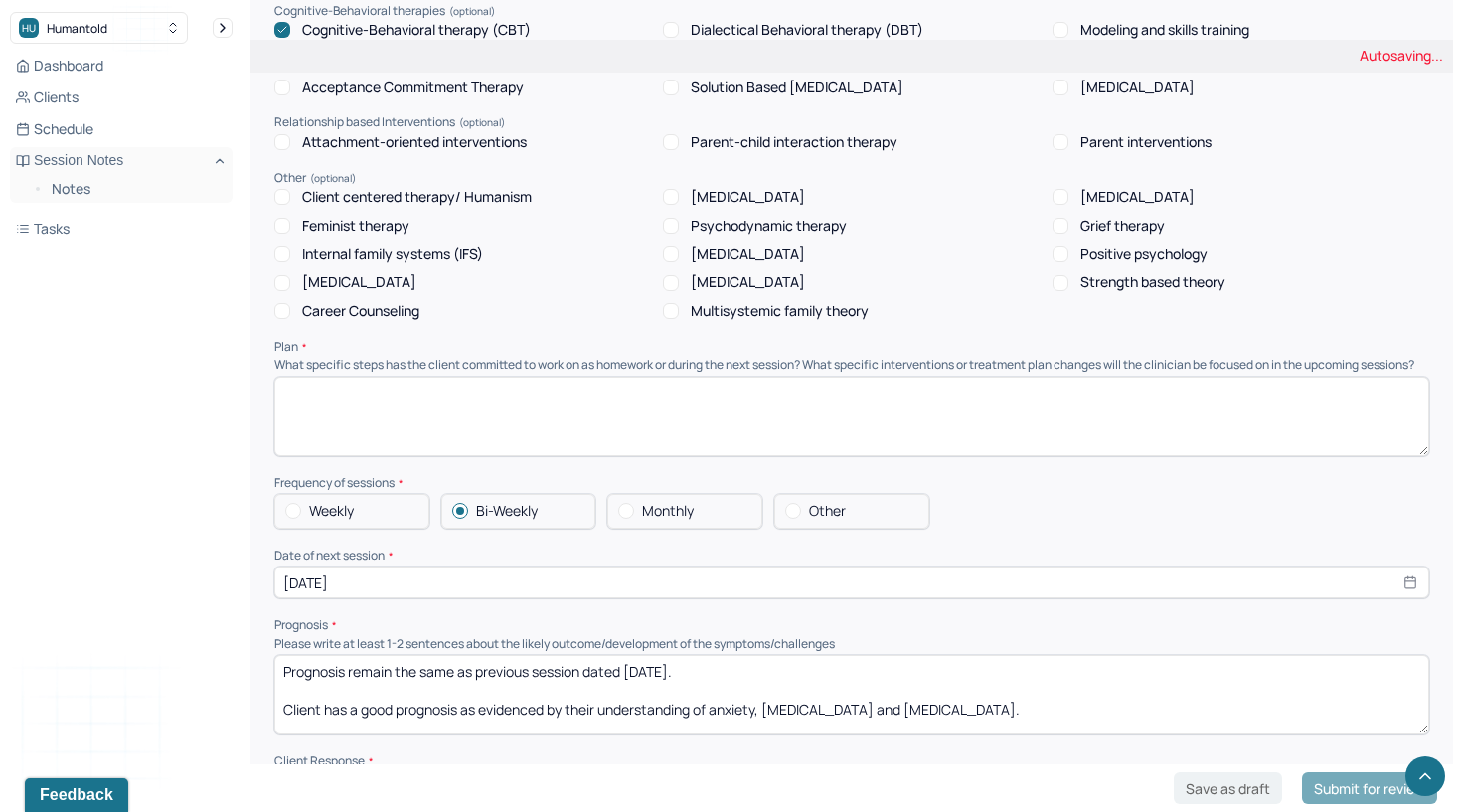 scroll, scrollTop: 1993, scrollLeft: 0, axis: vertical 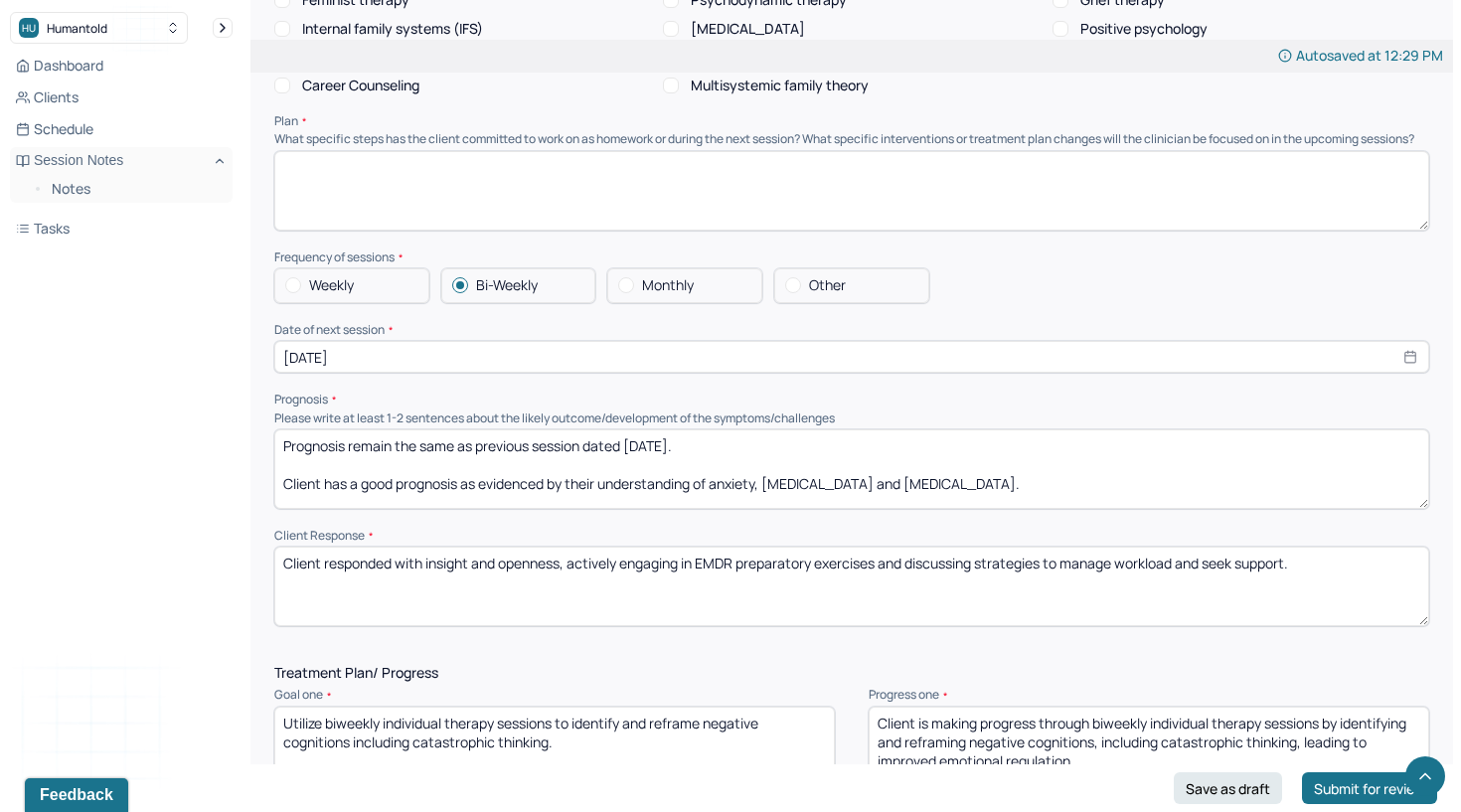 click on "Client responded with insight and openness, actively engaging in EMDR preparatory exercises and discussing strategies to manage workload and seek support." at bounding box center (852, 586) 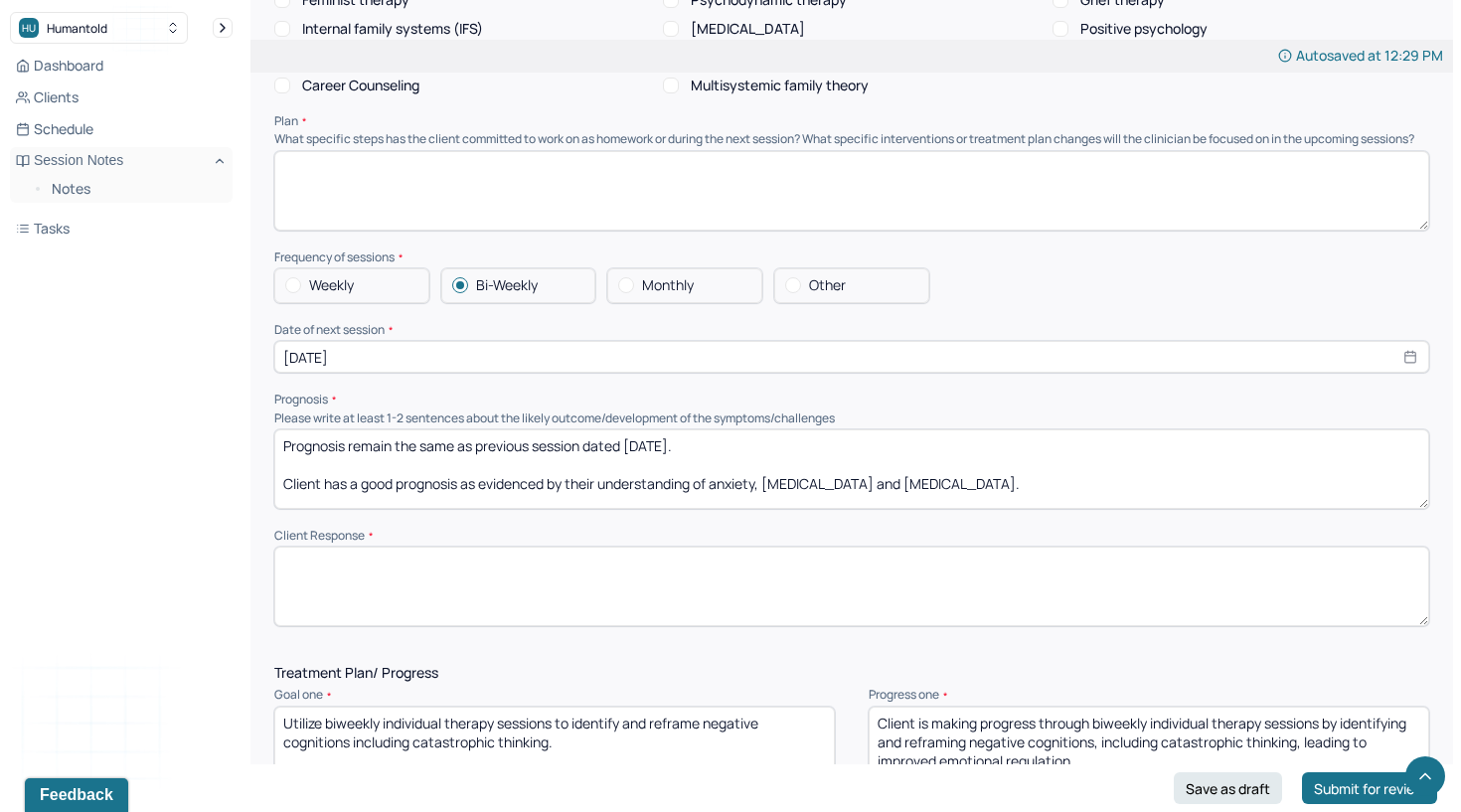 paste on "Client expressed appreciation for having space to process her current overwhelm and reported feeling slightly more grounded after practicing the Light Stream exercise." 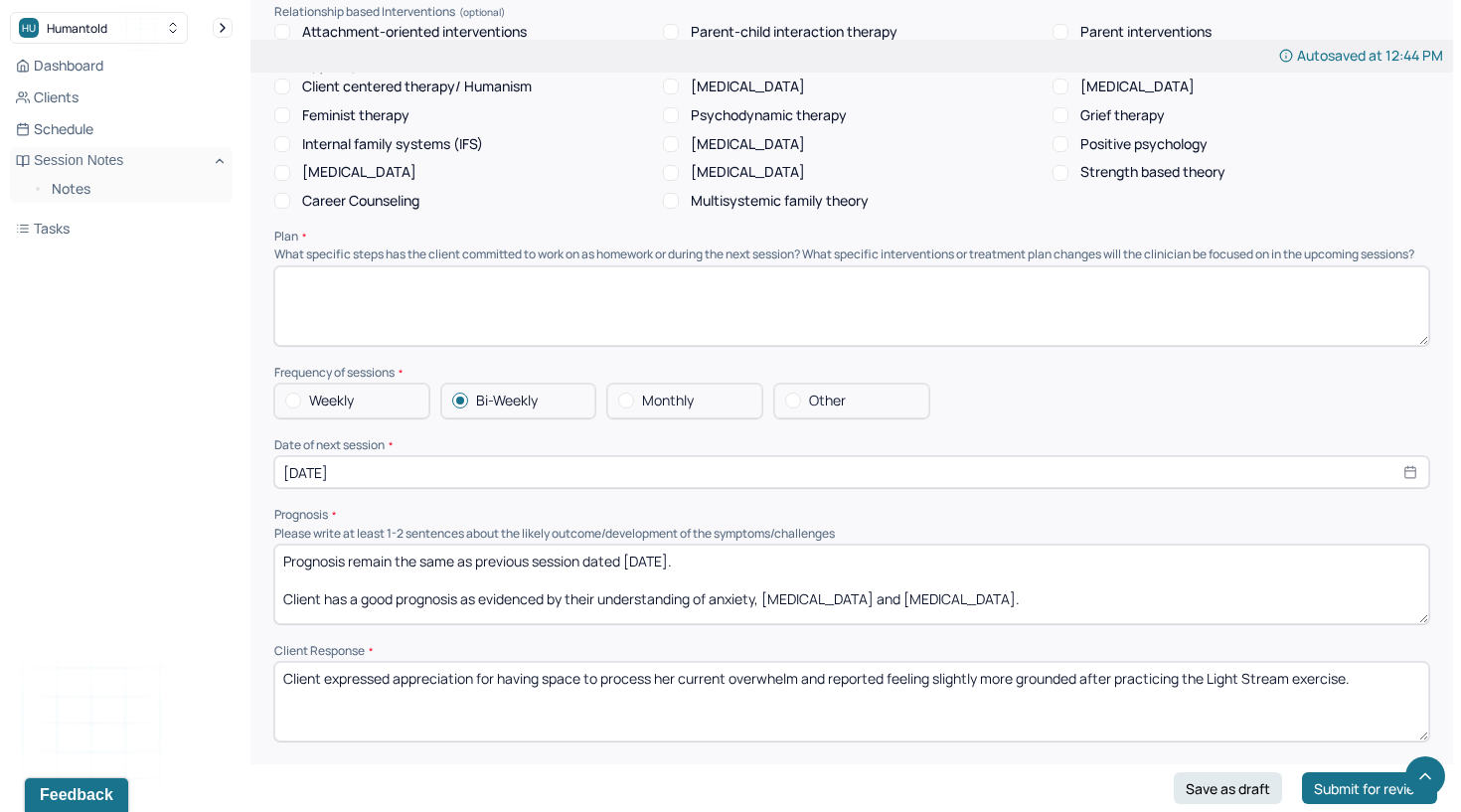 scroll, scrollTop: 1801, scrollLeft: 0, axis: vertical 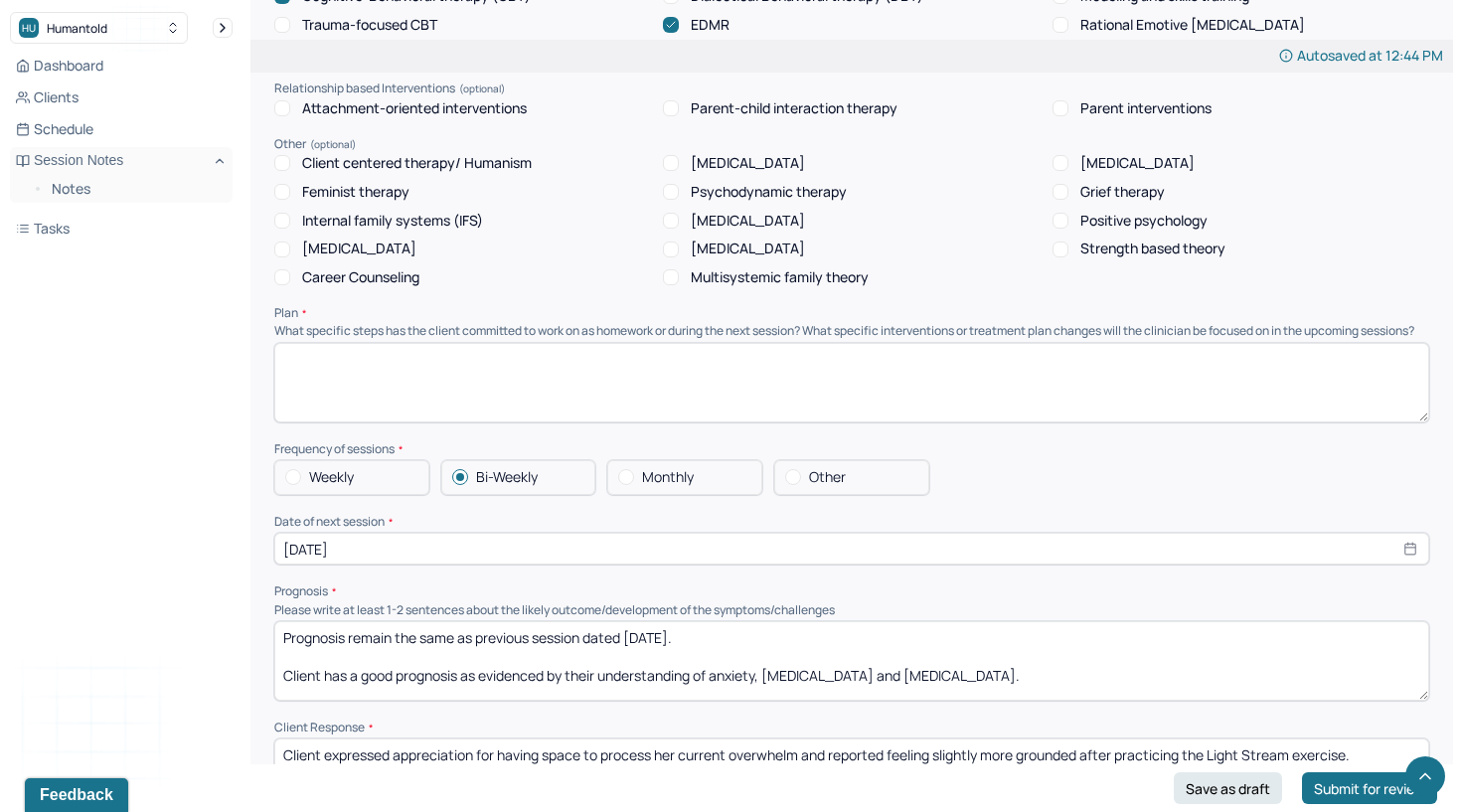 type on "Client expressed appreciation for having space to process her current overwhelm and reported feeling slightly more grounded after practicing the Light Stream exercise." 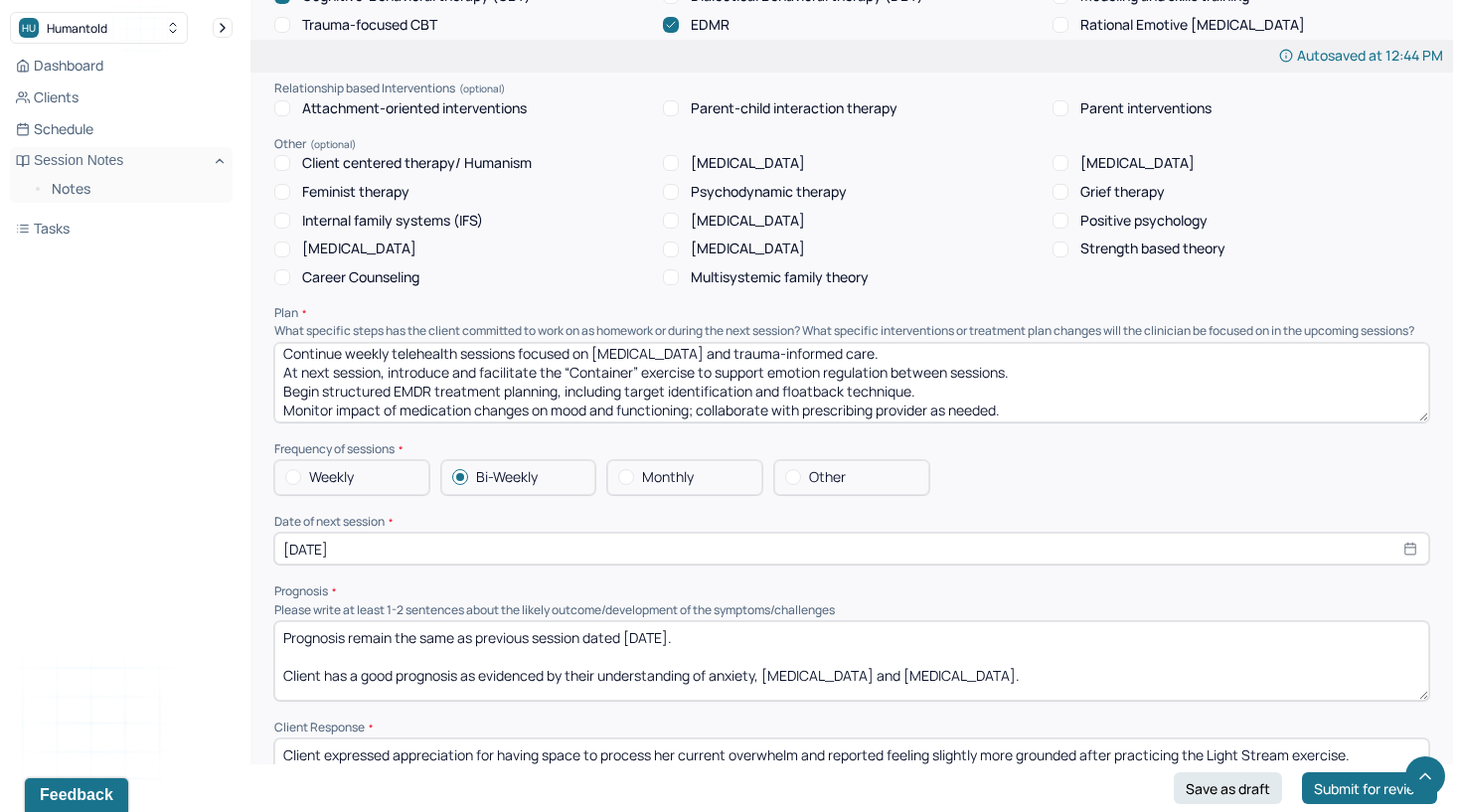scroll, scrollTop: 0, scrollLeft: 0, axis: both 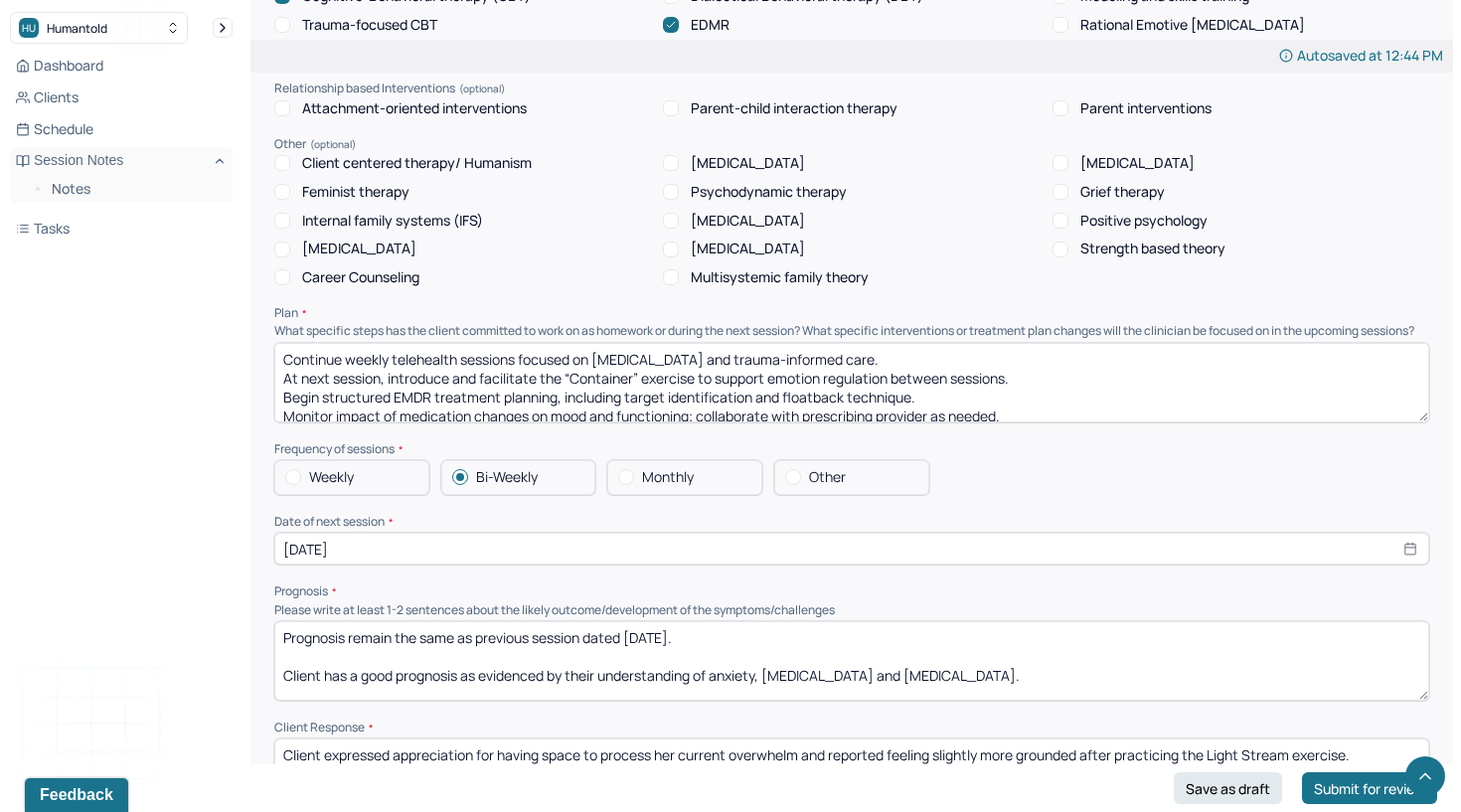 click on "Continue weekly telehealth sessions focused on [MEDICAL_DATA] and trauma-informed care.
At next session, introduce and facilitate the “Container” exercise to support emotion regulation between sessions.
Begin structured EMDR treatment planning, including target identification and floatback technique.
Monitor impact of medication changes on mood and functioning; collaborate with prescribing provider as needed.
Reinforce and practice coping skills including the Light Stream and Safe Calm Place exercises." at bounding box center (852, 383) 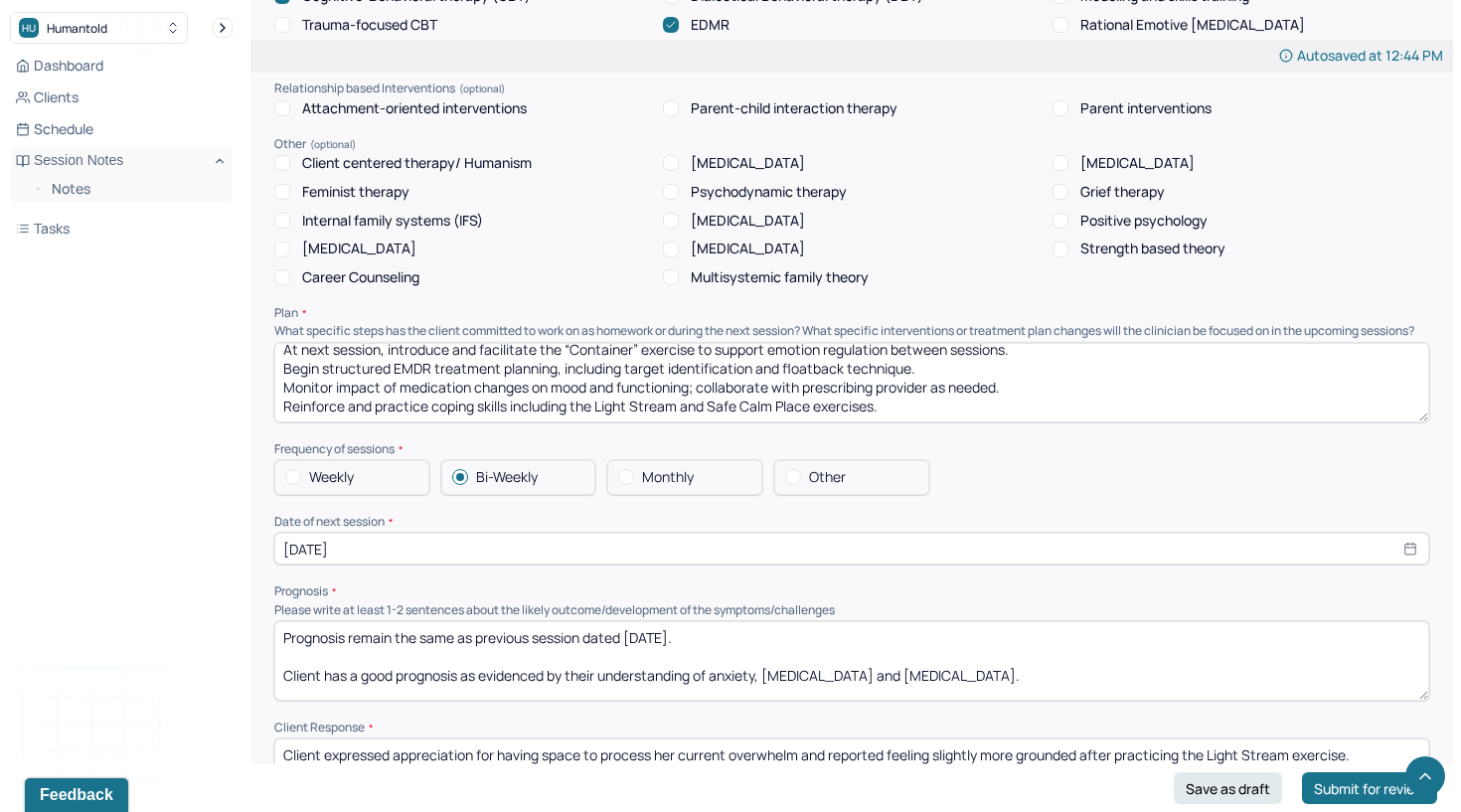 scroll, scrollTop: 48, scrollLeft: 0, axis: vertical 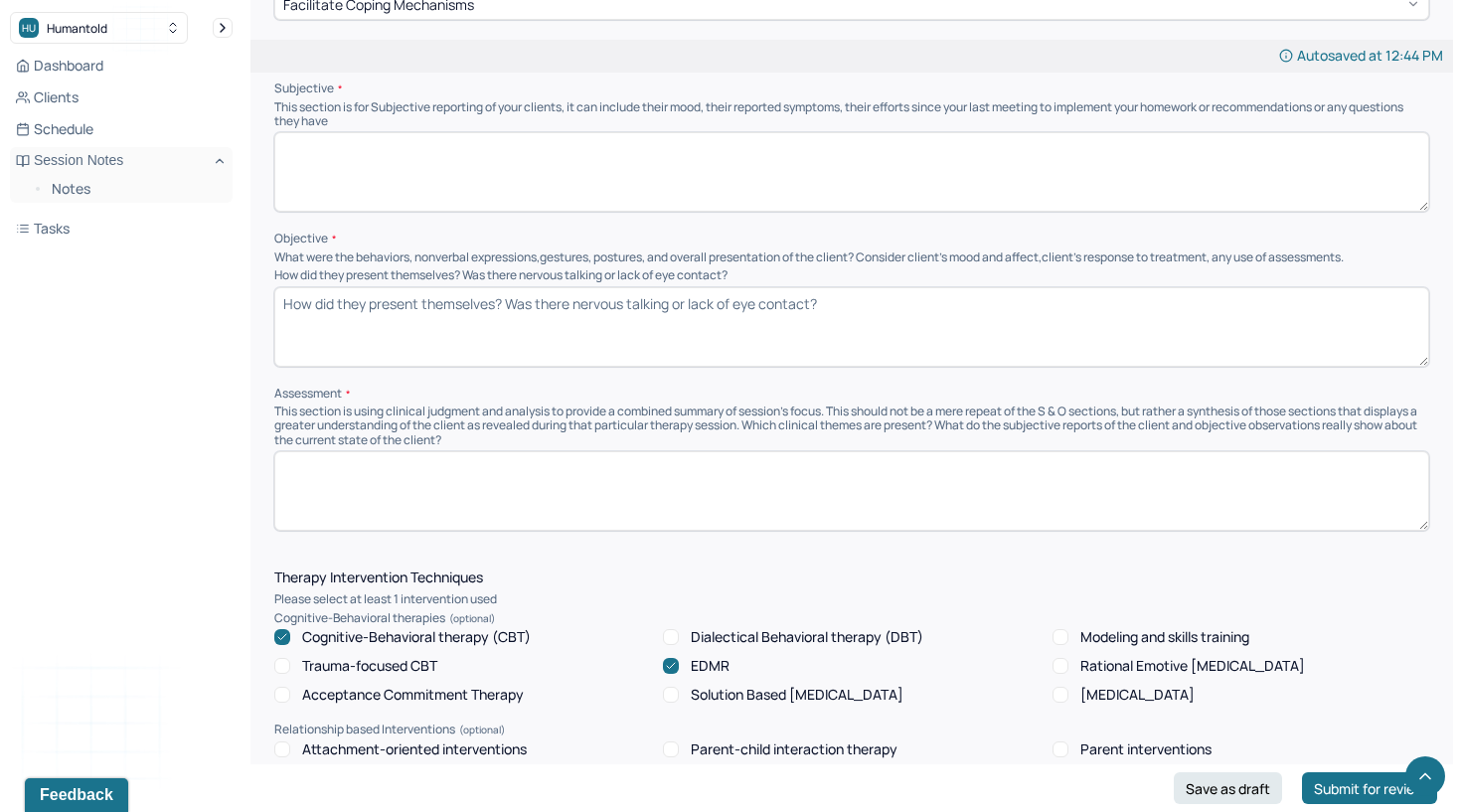 type on "Continue bi-weekly telehealth sessions focused on [MEDICAL_DATA] and trauma-informed care.
At next session, introduce and facilitate the “Container” exercise to support emotion regulation between sessions.
Begin structured EMDR treatment planning, including target identification and floatback technique.
Monitor impact of medication changes on mood and functioning; collaborate with prescribing provider as needed.
Reinforce and practice coping skills including the Light Stream and Safe Calm Place exercises." 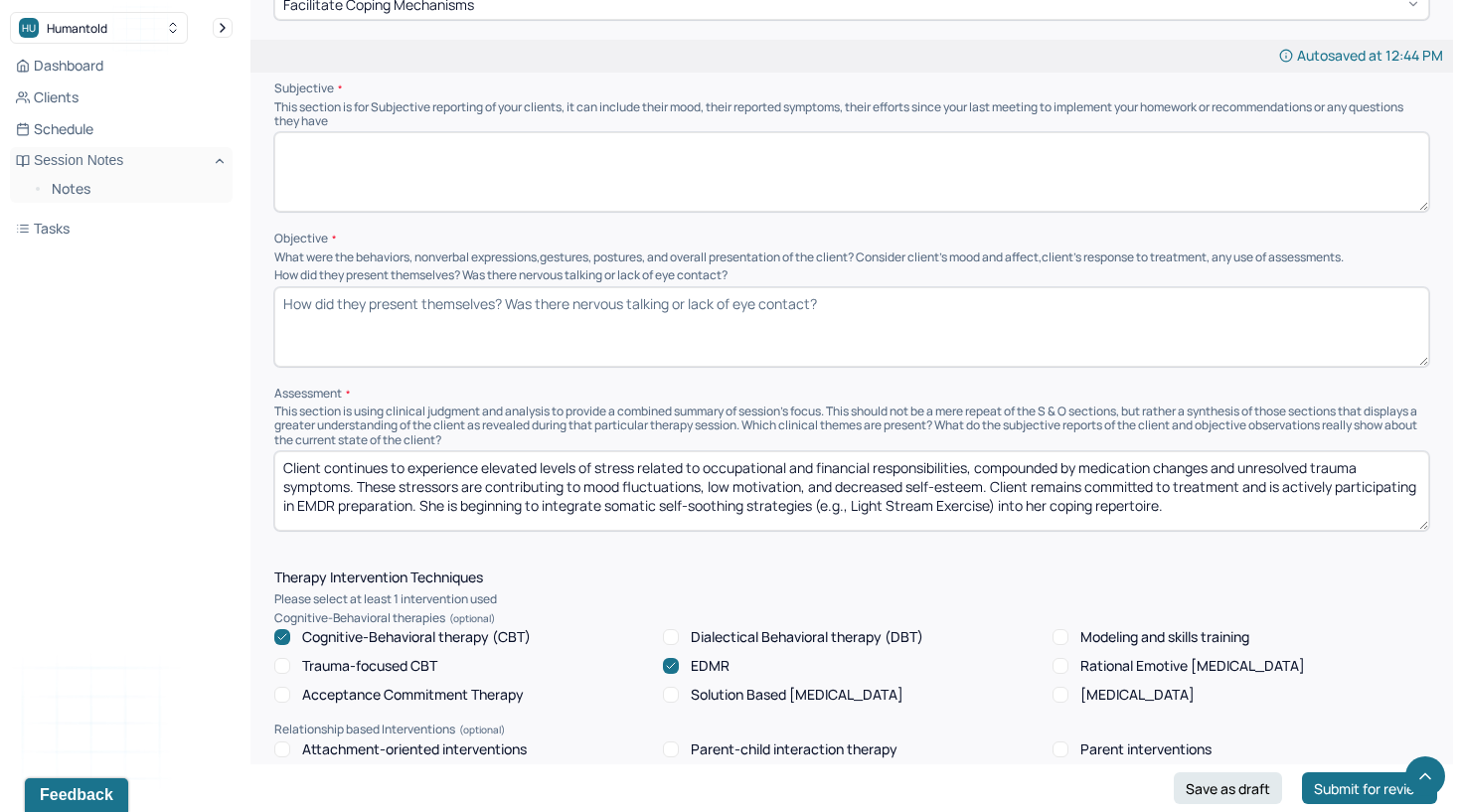 type on "Client continues to experience elevated levels of stress related to occupational and financial responsibilities, compounded by medication changes and unresolved trauma symptoms. These stressors are contributing to mood fluctuations, low motivation, and decreased self-esteem. Client remains committed to treatment and is actively participating in EMDR preparation. She is beginning to integrate somatic self-soothing strategies (e.g., Light Stream Exercise) into her coping repertoire." 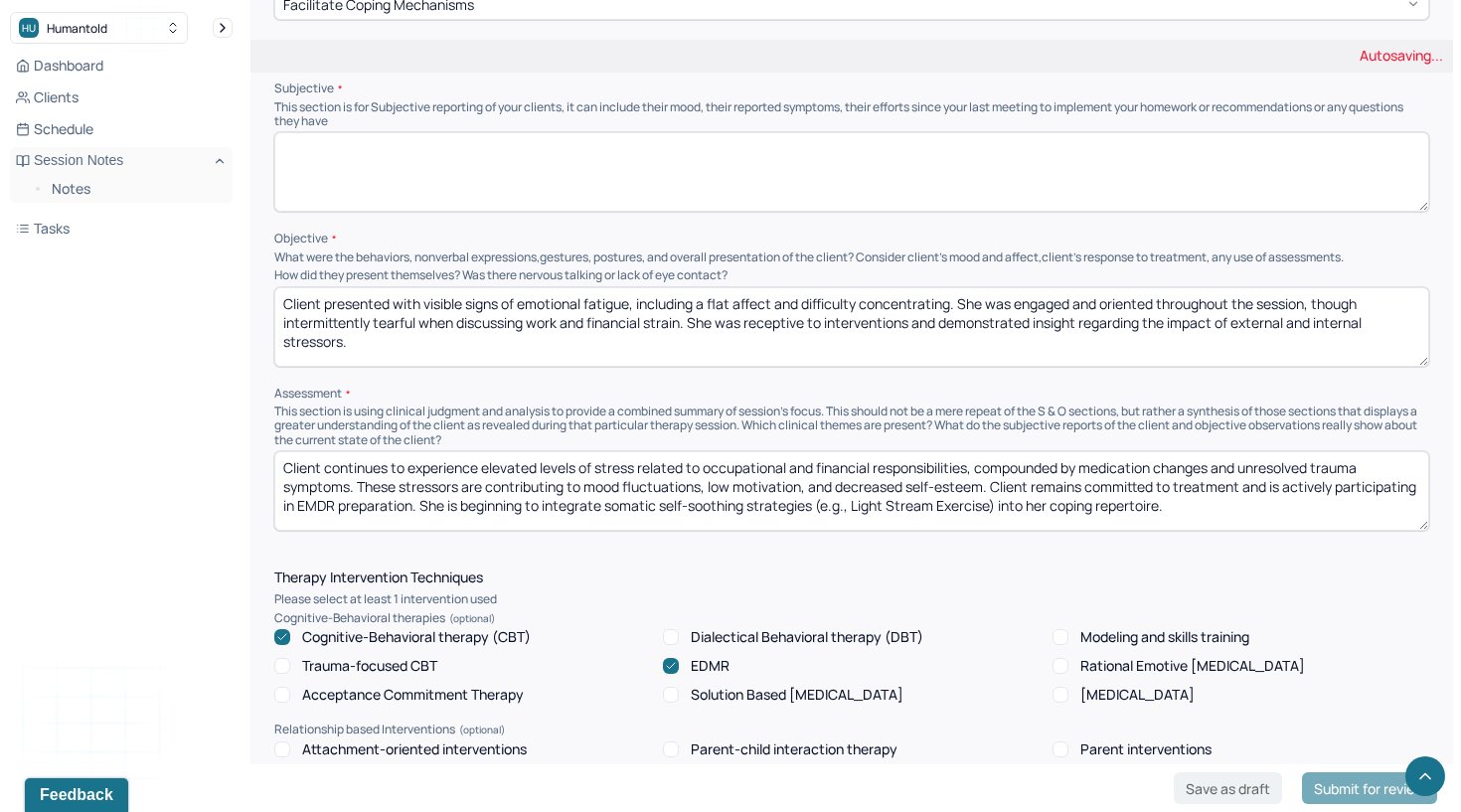 click at bounding box center [852, 172] 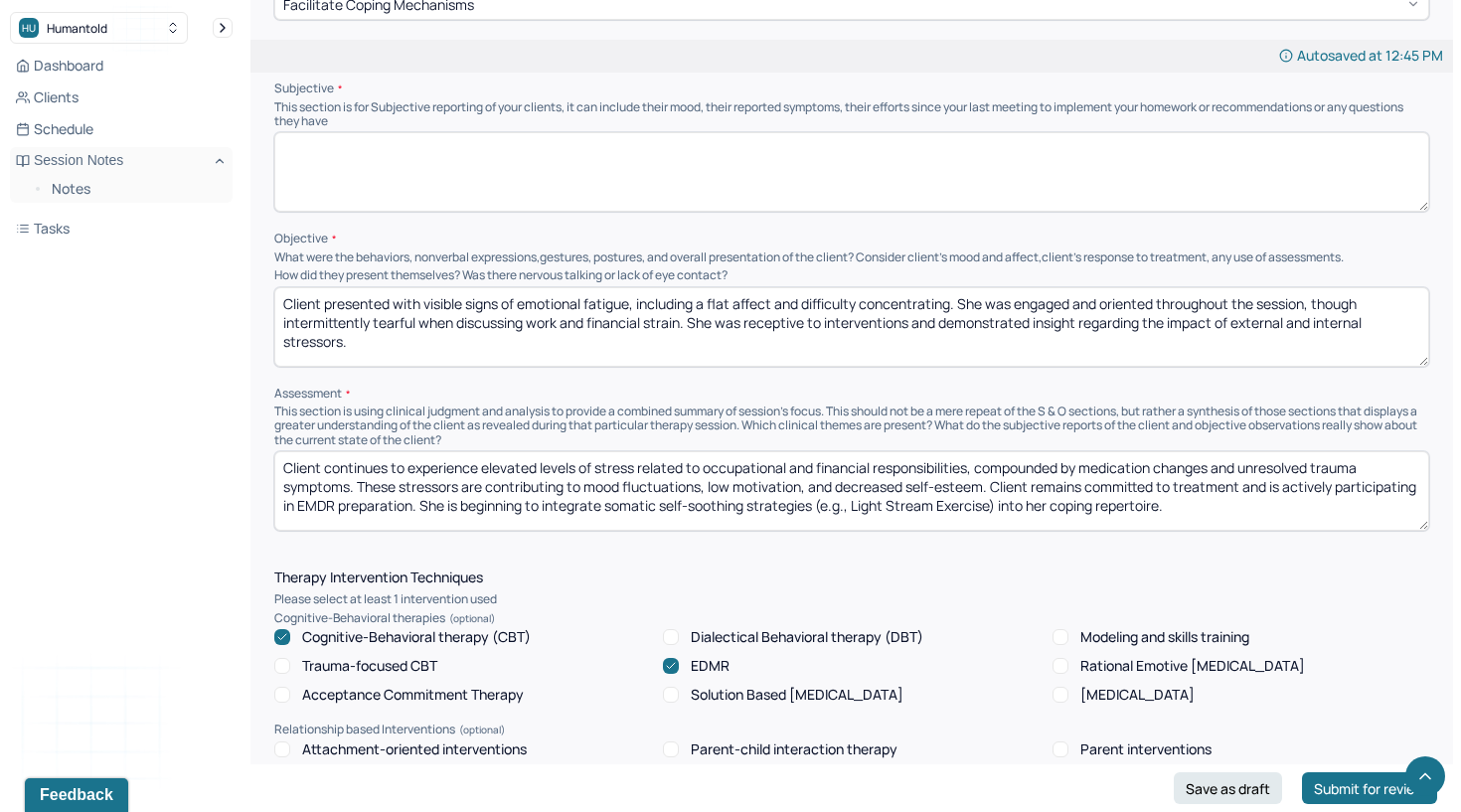 drag, startPoint x: 953, startPoint y: 288, endPoint x: 642, endPoint y: 287, distance: 311.0016 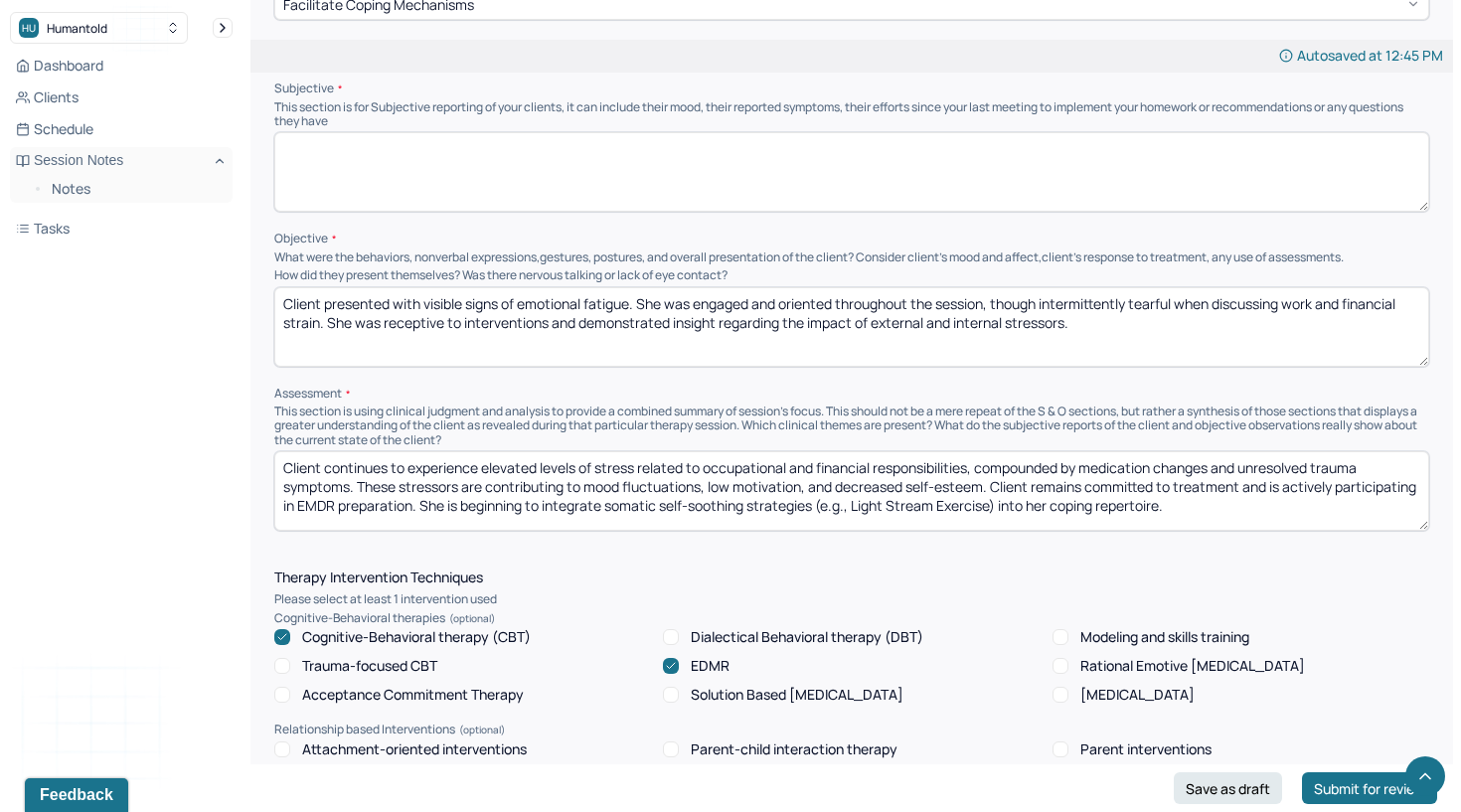 type on "Client presented with visible signs of emotional fatigue. She was engaged and oriented throughout the session, though intermittently tearful when discussing work and financial strain. She was receptive to interventions and demonstrated insight regarding the impact of external and internal stressors." 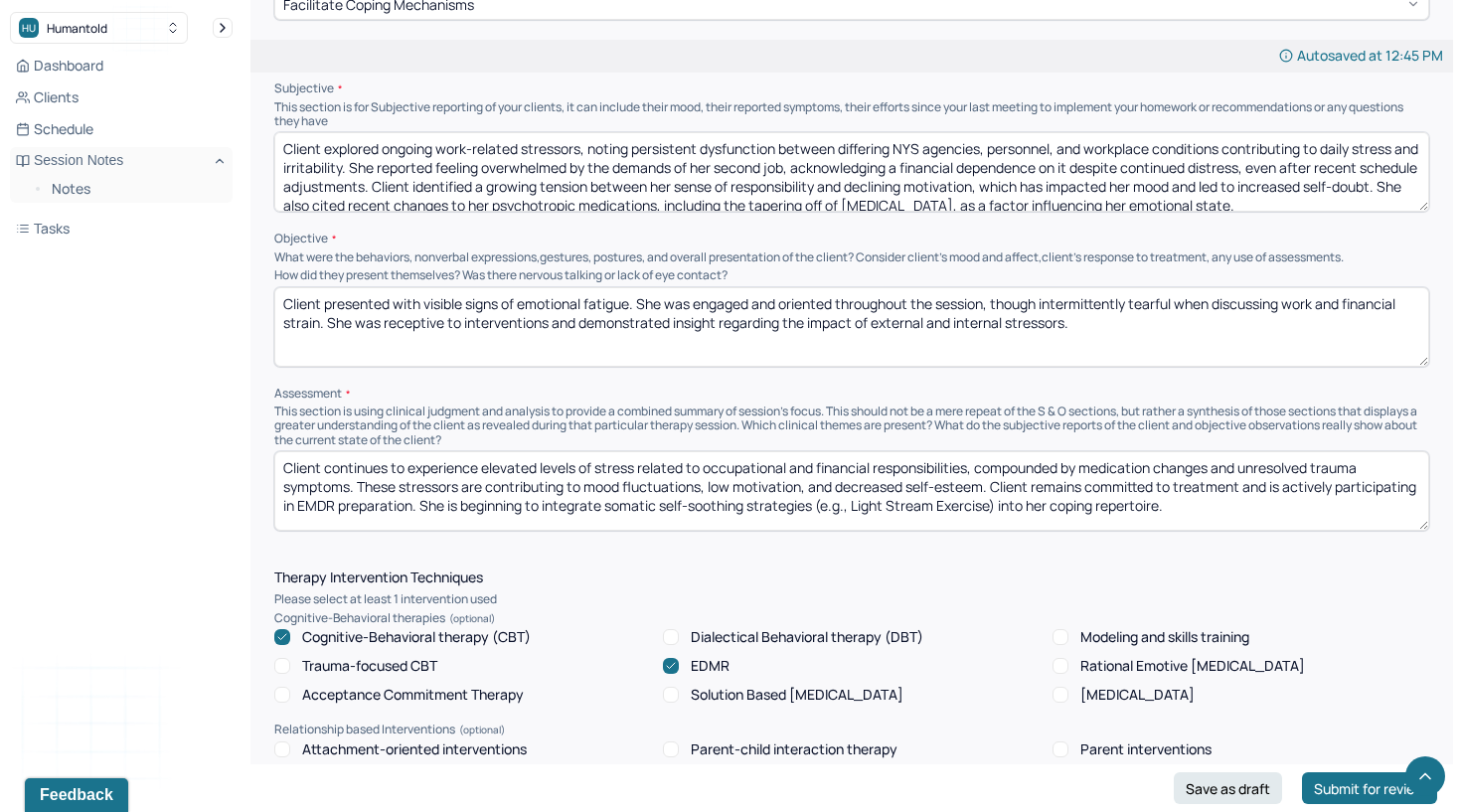 scroll, scrollTop: 4, scrollLeft: 0, axis: vertical 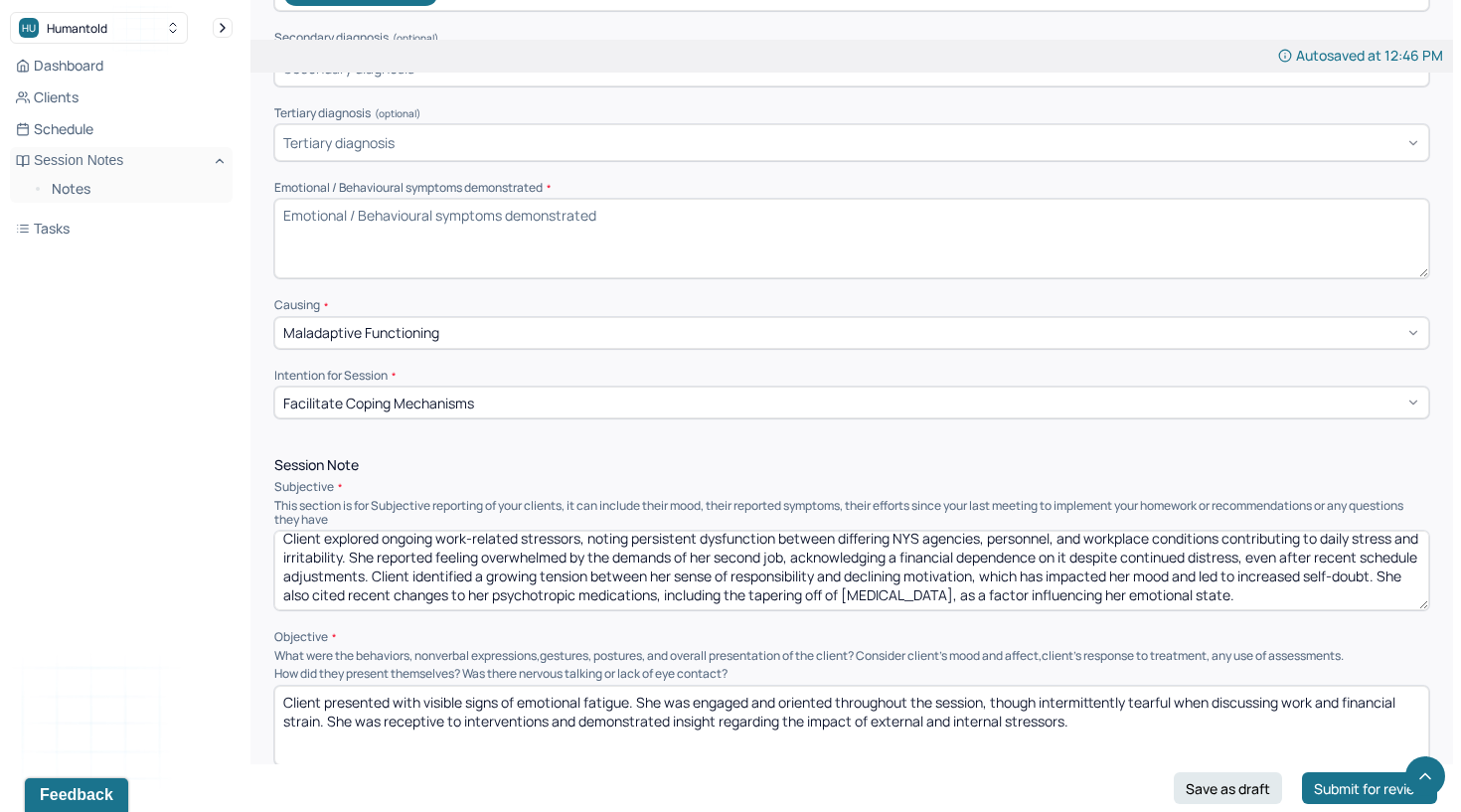 type on "Client explored ongoing work-related stressors, noting persistent dysfunction between differing NYS agencies, personnel, and workplace conditions contributing to daily stress and irritability. She reported feeling overwhelmed by the demands of her second job, acknowledging a financial dependence on it despite continued distress, even after recent schedule adjustments. Client identified a growing tension between her sense of responsibility and declining motivation, which has impacted her mood and led to increased self-doubt. She also cited recent changes to her psychotropic medications, including the tapering off of [MEDICAL_DATA], as a factor influencing her emotional state." 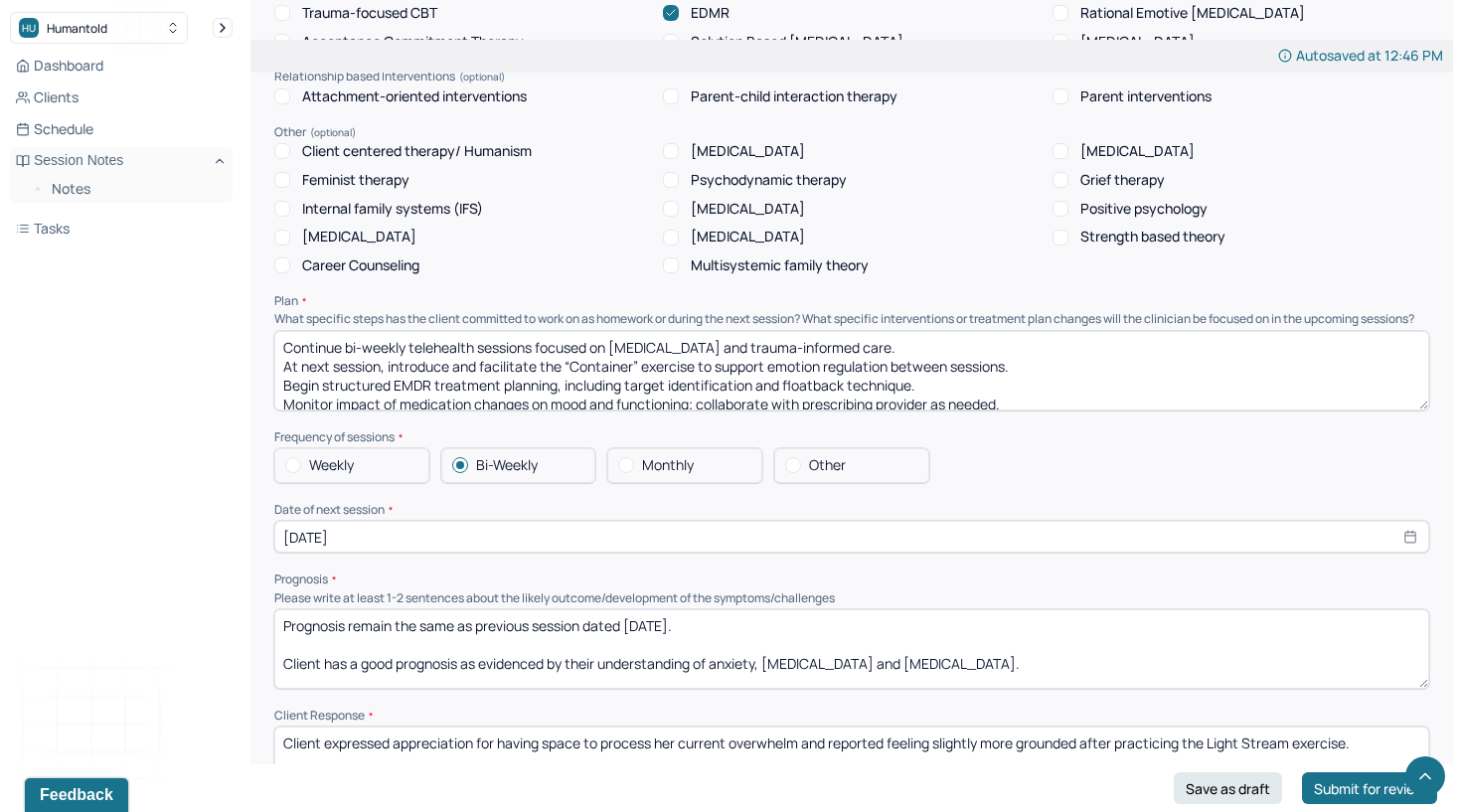 scroll, scrollTop: 1840, scrollLeft: 0, axis: vertical 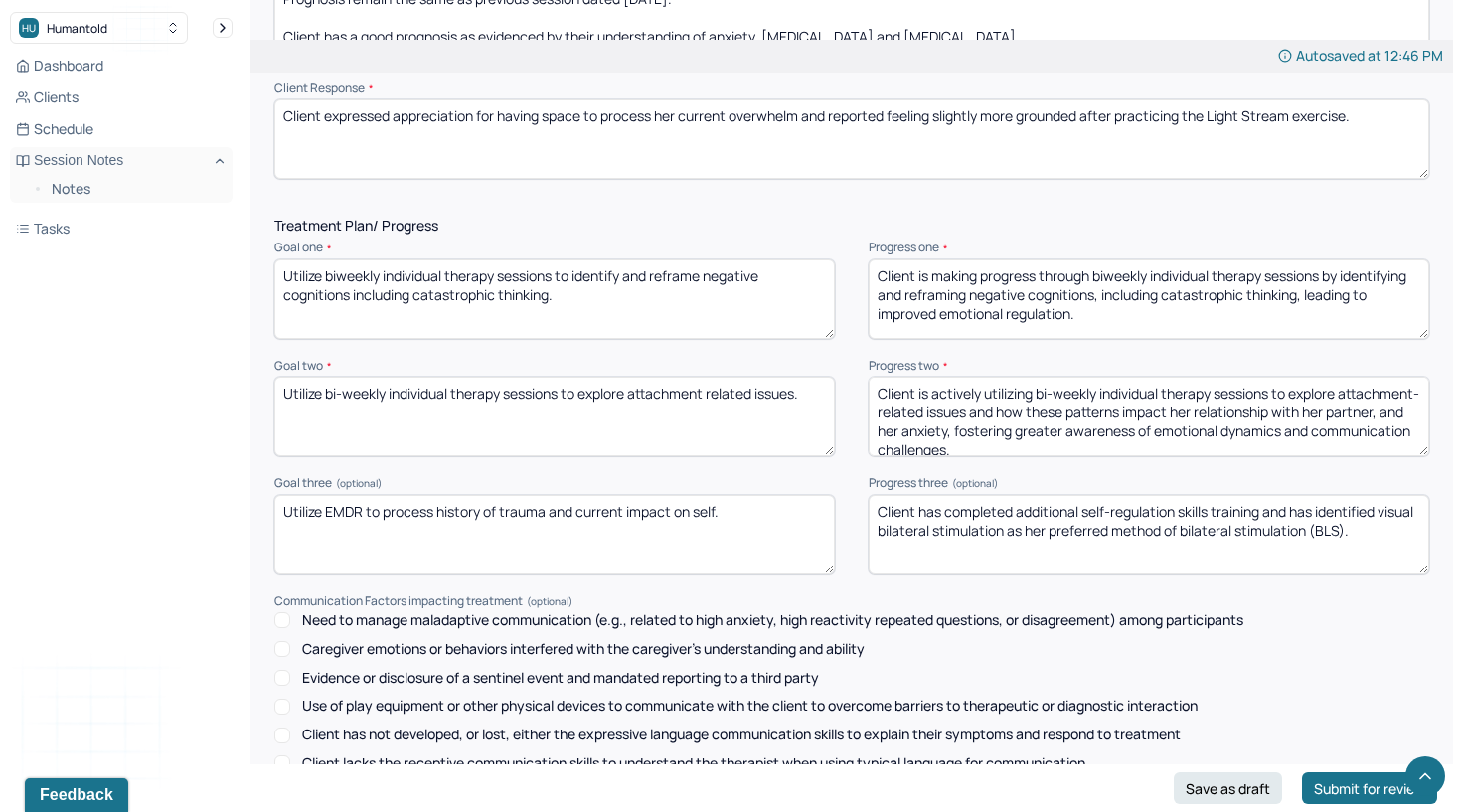 type on "Client appeared emotionally fatigued and tearful at times, but remained engaged, open, and responsive throughout the session." 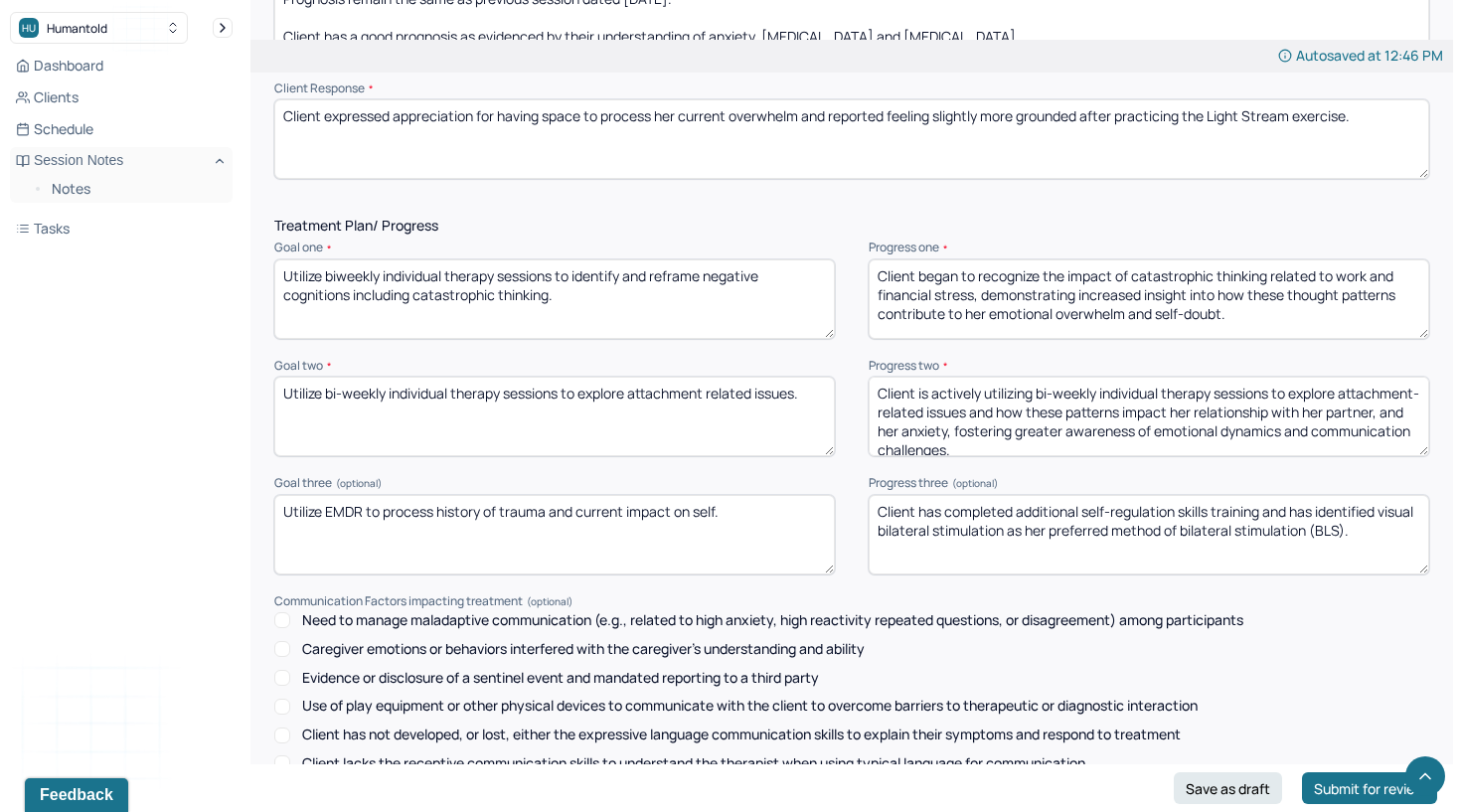 type on "Client began to recognize the impact of catastrophic thinking related to work and financial stress, demonstrating increased insight into how these thought patterns contribute to her emotional overwhelm and self-doubt." 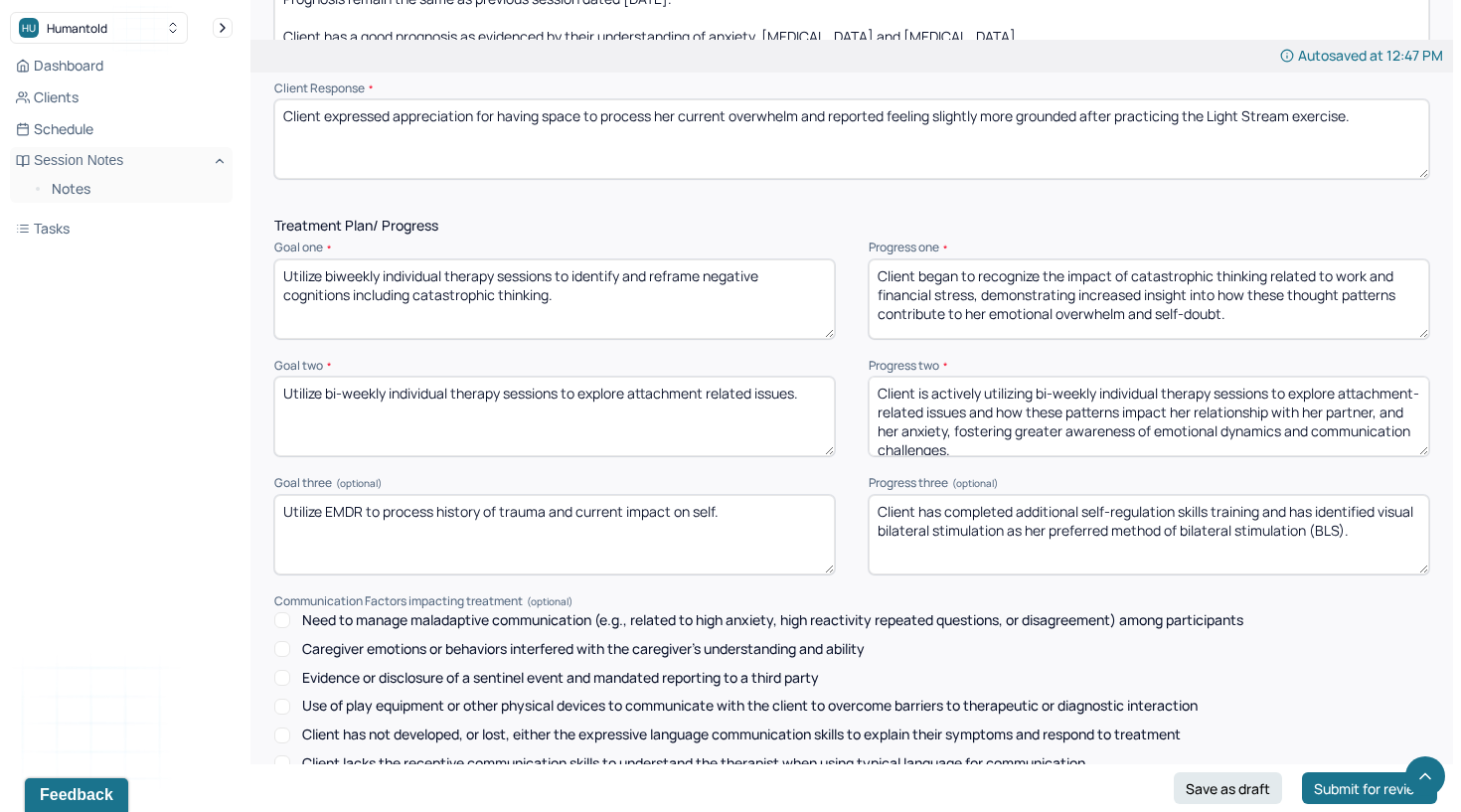 click on "Client is actively utilizing bi-weekly individual therapy sessions to explore attachment-related issues and how these patterns impact her relationship with her partner, and her anxiety, fostering greater awareness of emotional dynamics and communication challenges." at bounding box center [1149, 416] 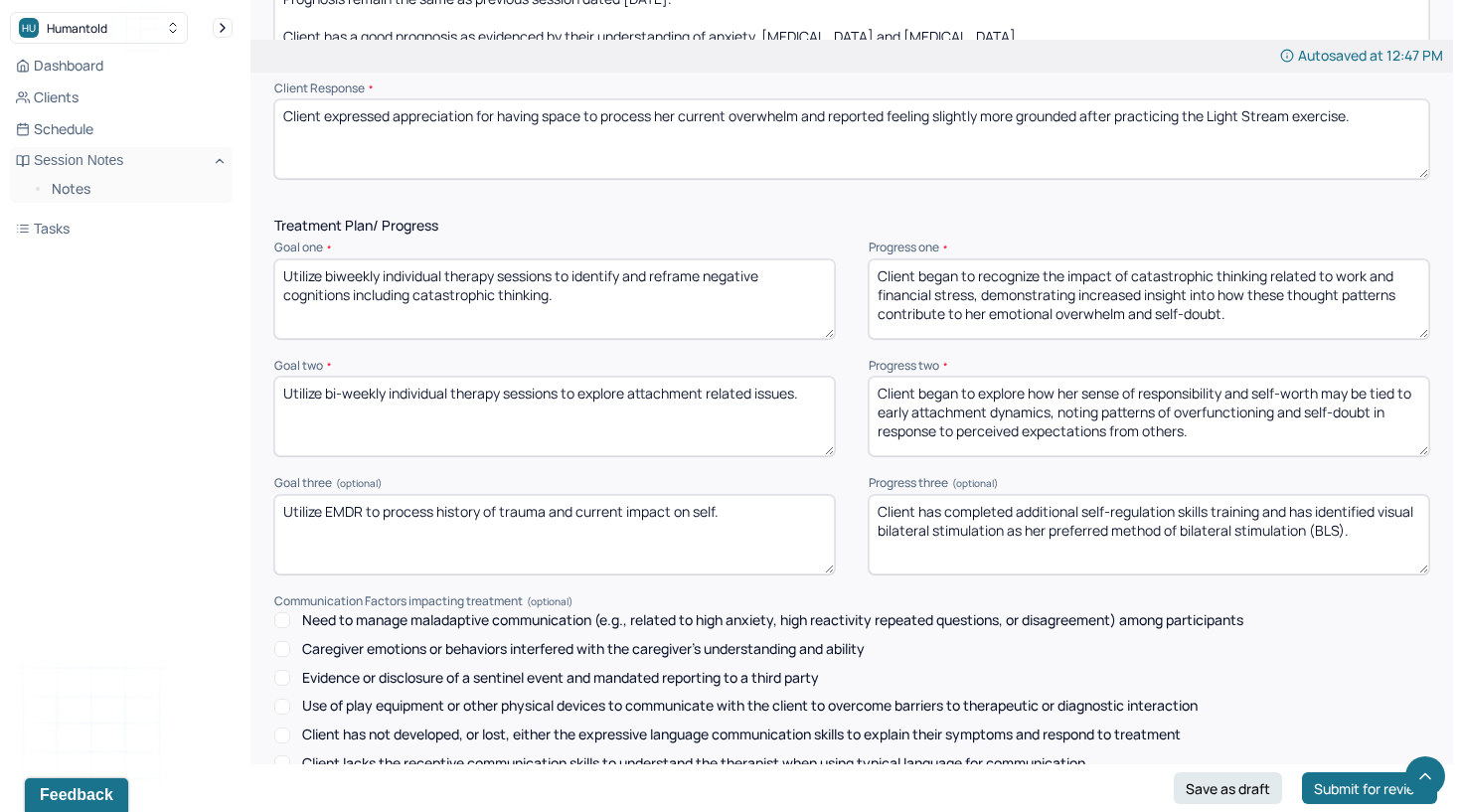 type on "Client began to explore how her sense of responsibility and self-worth may be tied to early attachment dynamics, noting patterns of overfunctioning and self-doubt in response to perceived expectations from others." 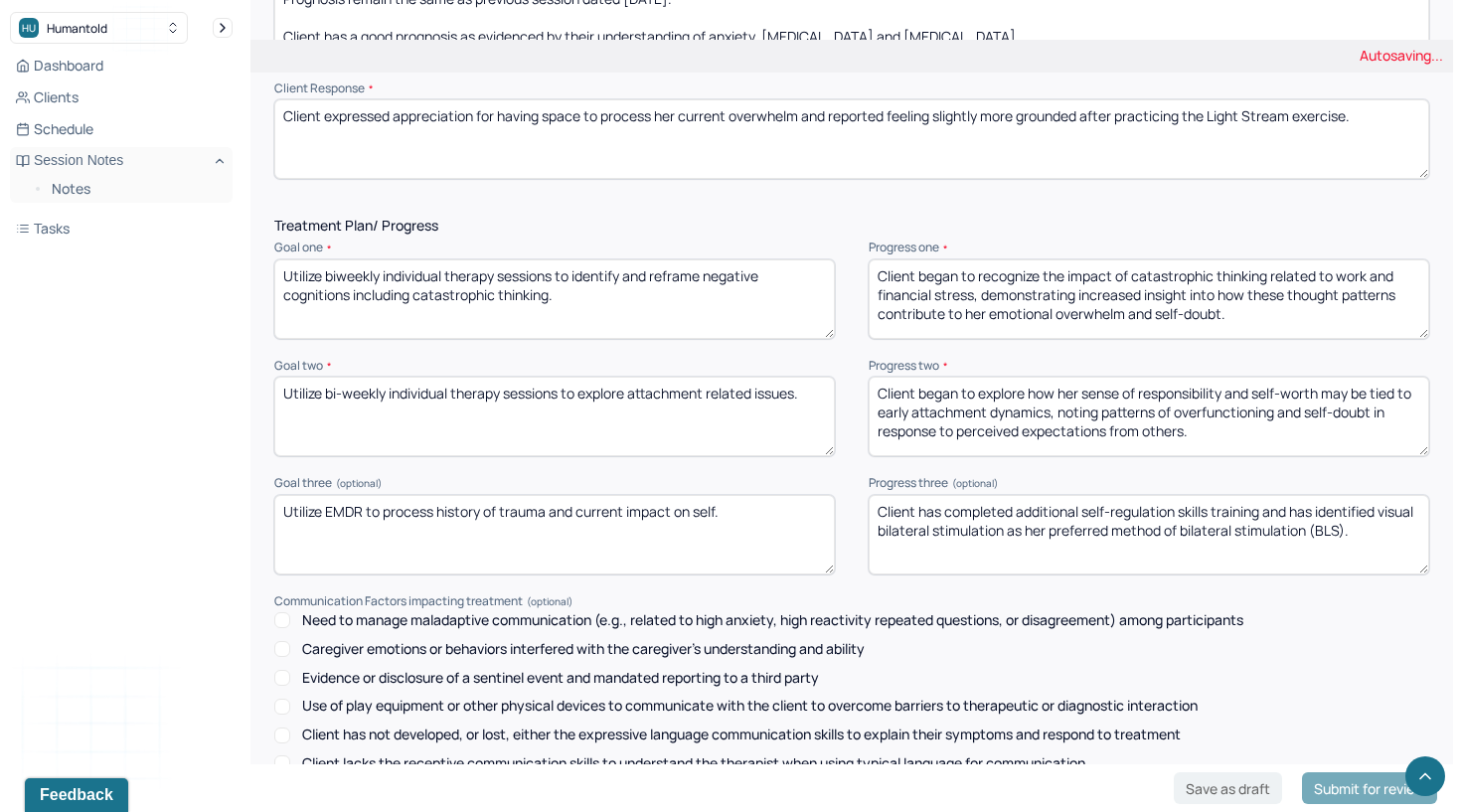click on "Utilize EMDR to process history of trauma and current impact on self." at bounding box center (555, 535) 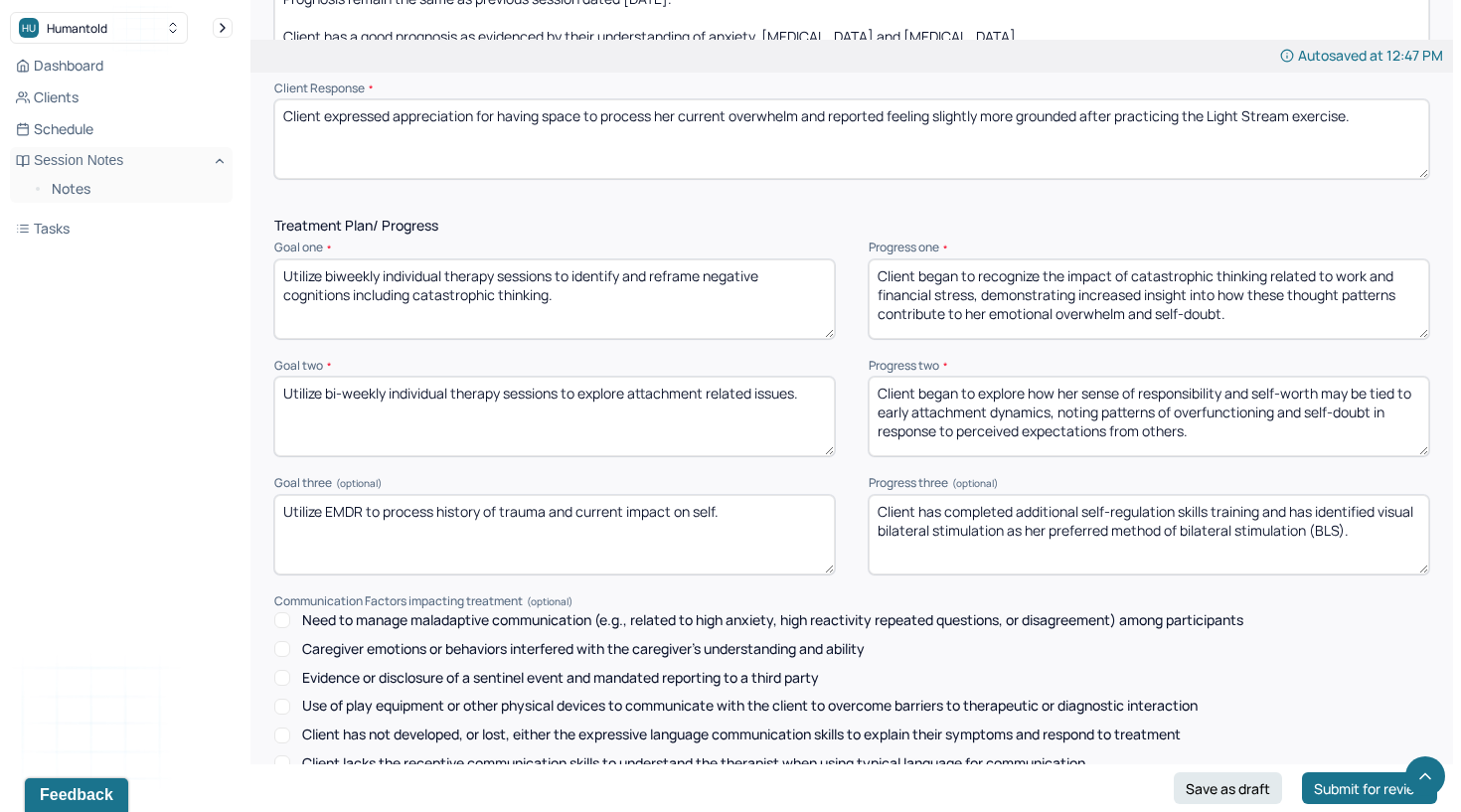 click on "Client has completed additional self-regulation skills training and has identified visual bilateral stimulation as her preferred method of bilateral stimulation (BLS)." at bounding box center (1149, 535) 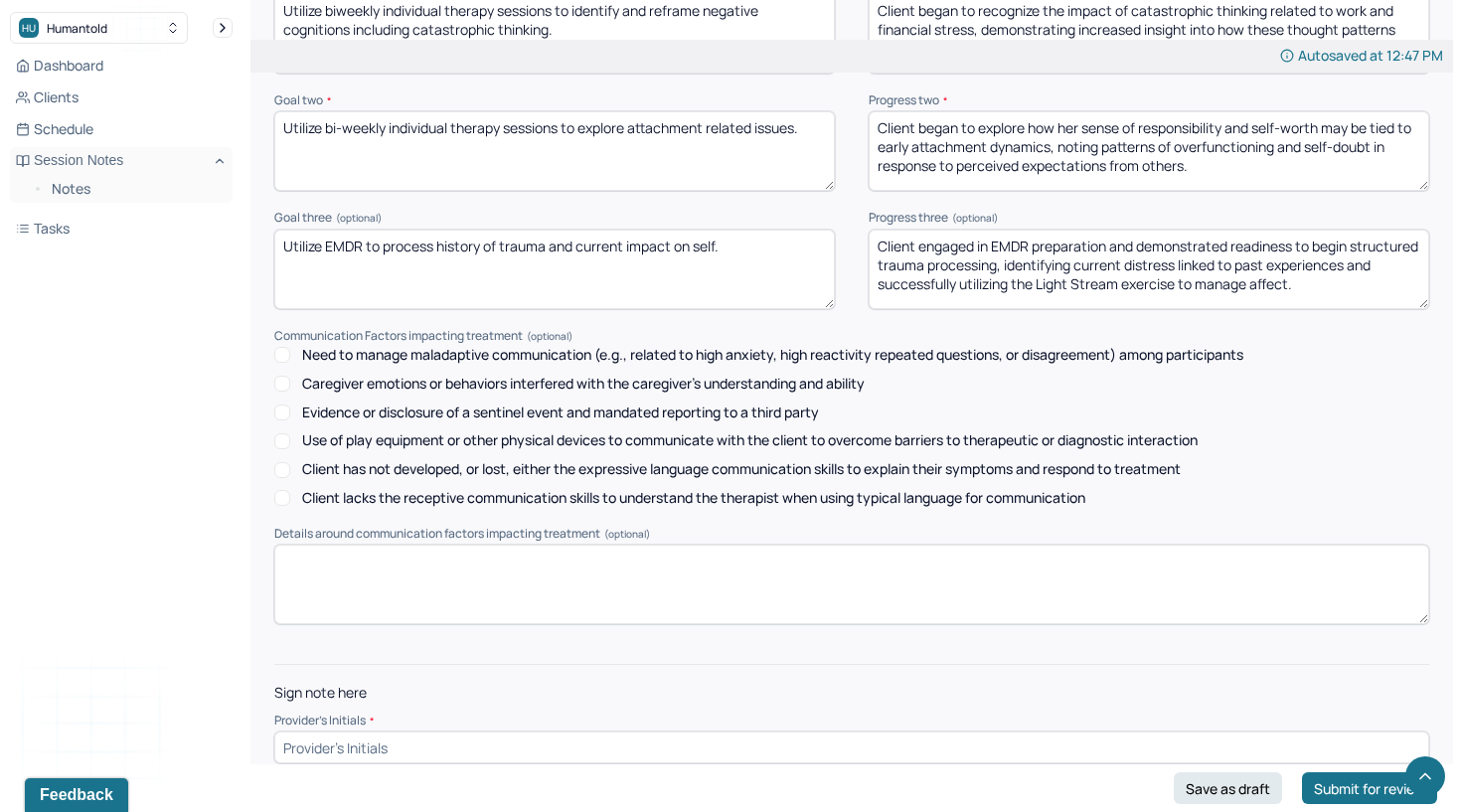 scroll, scrollTop: 2704, scrollLeft: 0, axis: vertical 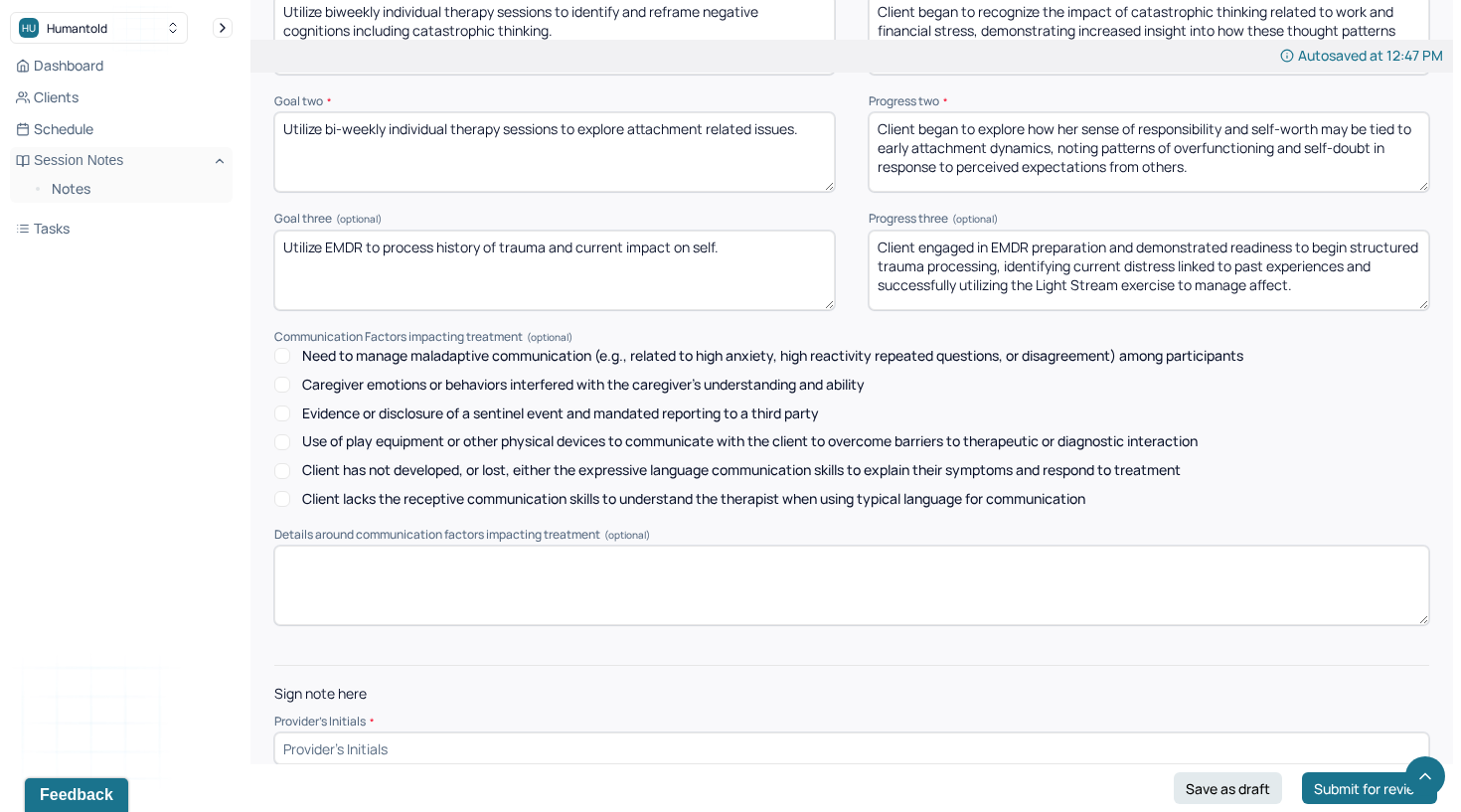 type on "Client engaged in EMDR preparation and demonstrated readiness to begin structured trauma processing, identifying current distress linked to past experiences and successfully utilizing the Light Stream exercise to manage affect." 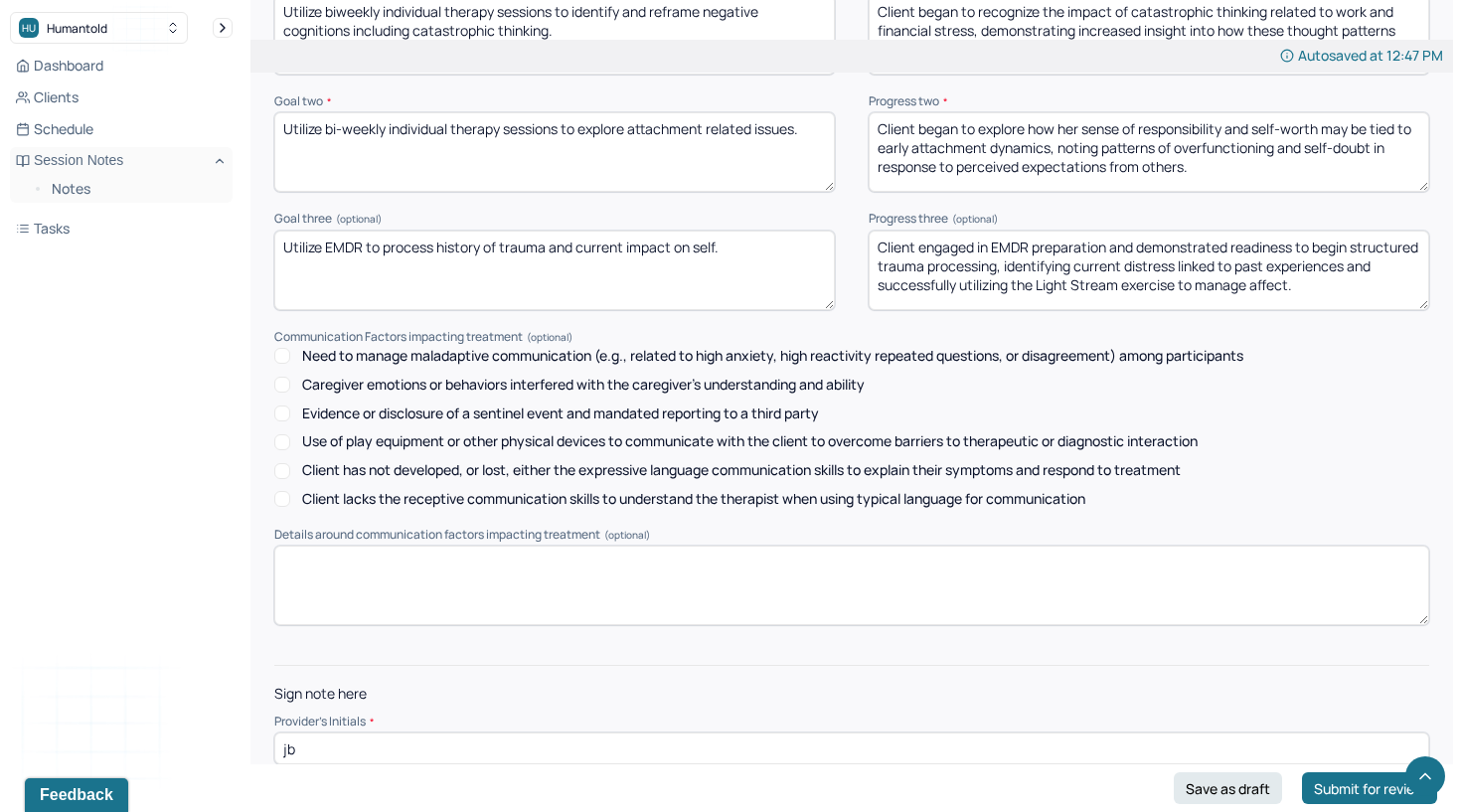 type on "jb" 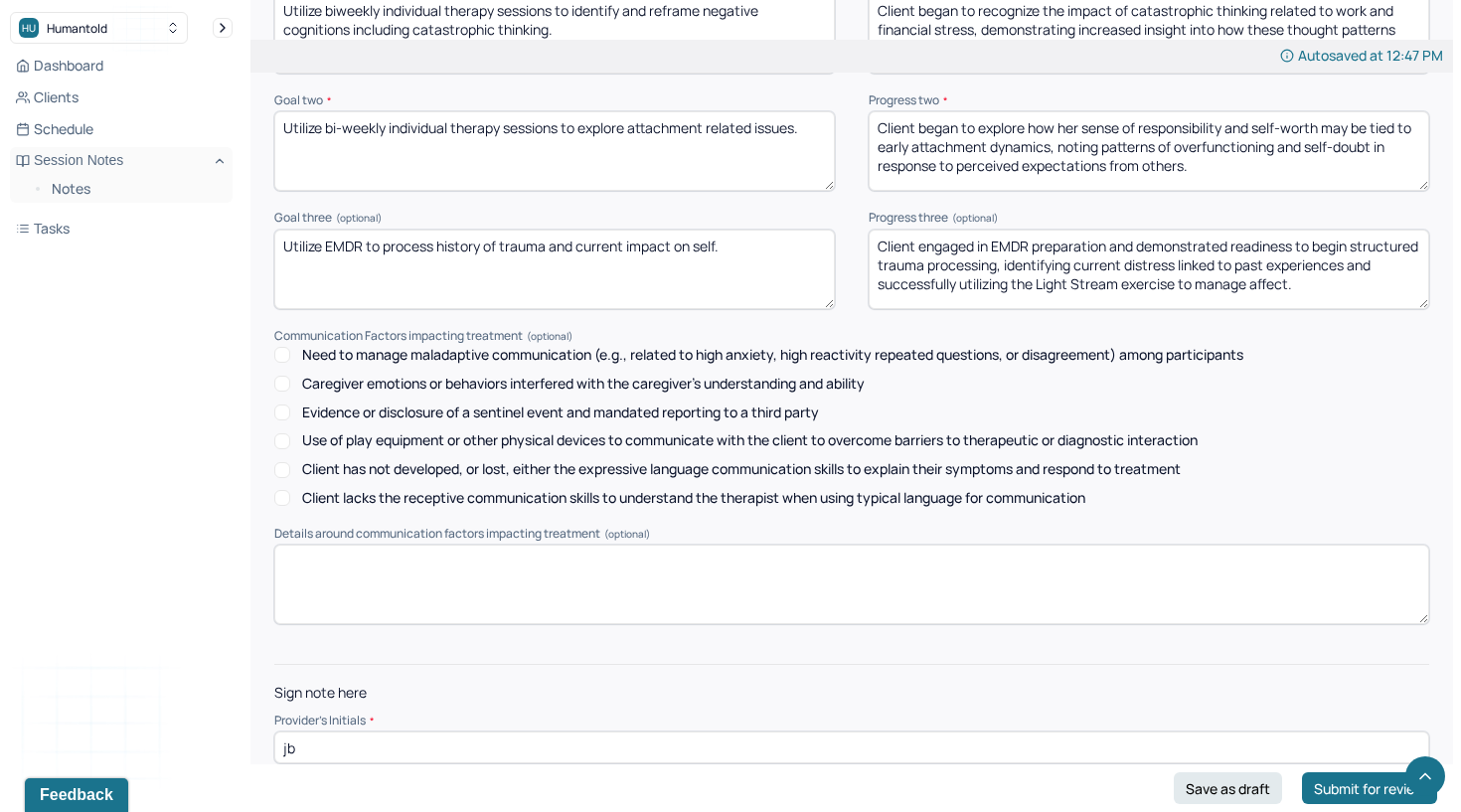 scroll, scrollTop: 2704, scrollLeft: 0, axis: vertical 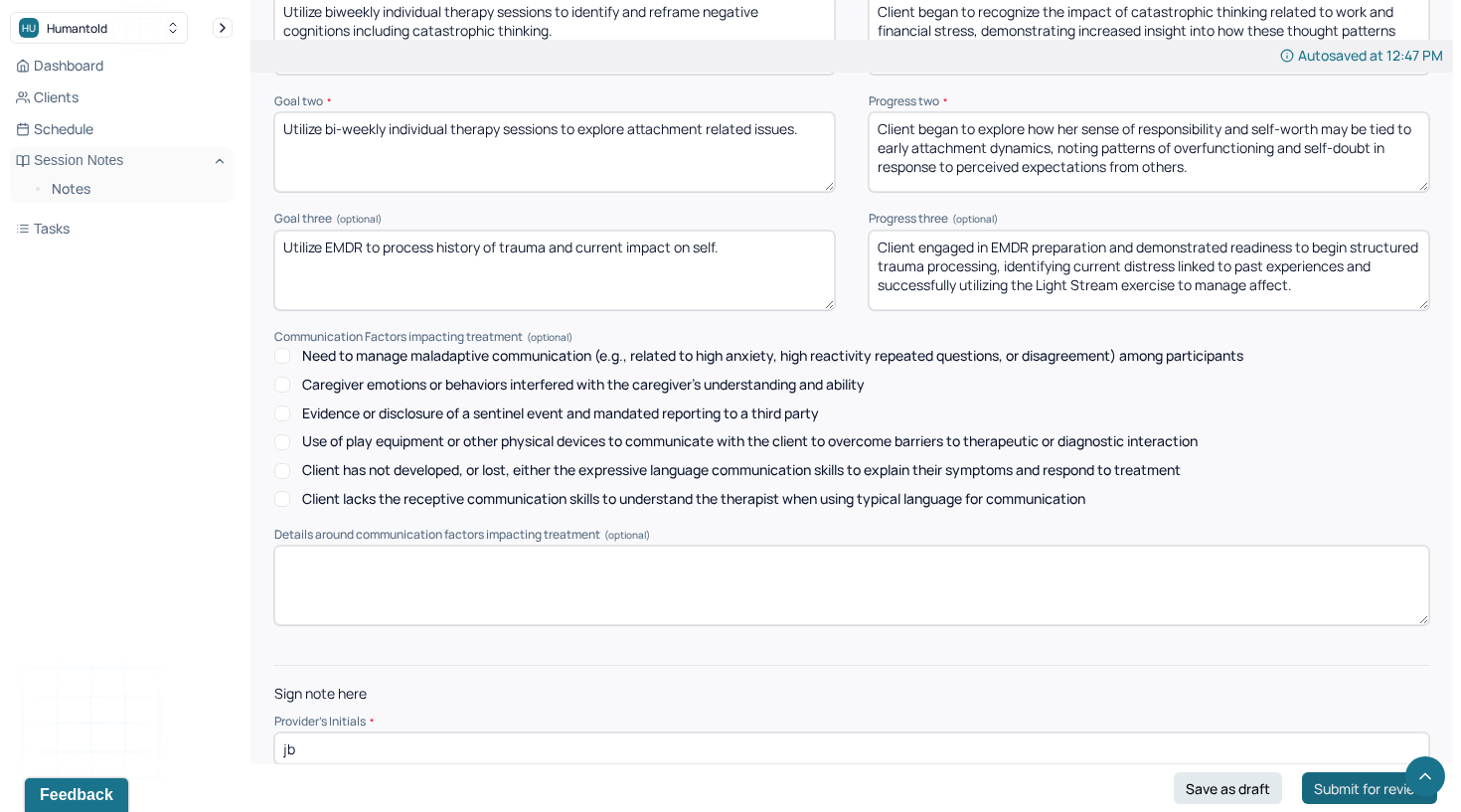 click on "Submit for review" at bounding box center (1370, 788) 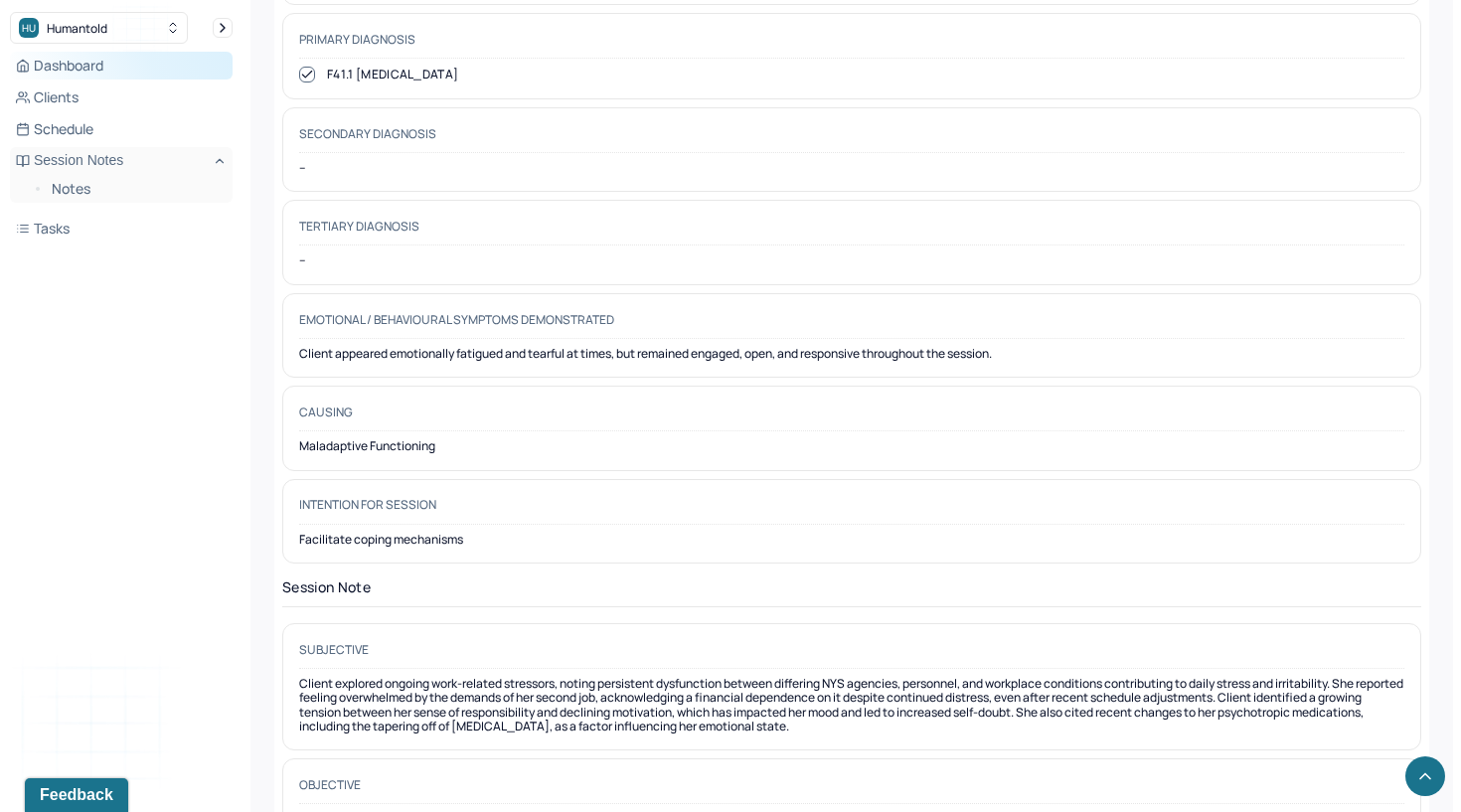 click on "Dashboard" at bounding box center [121, 66] 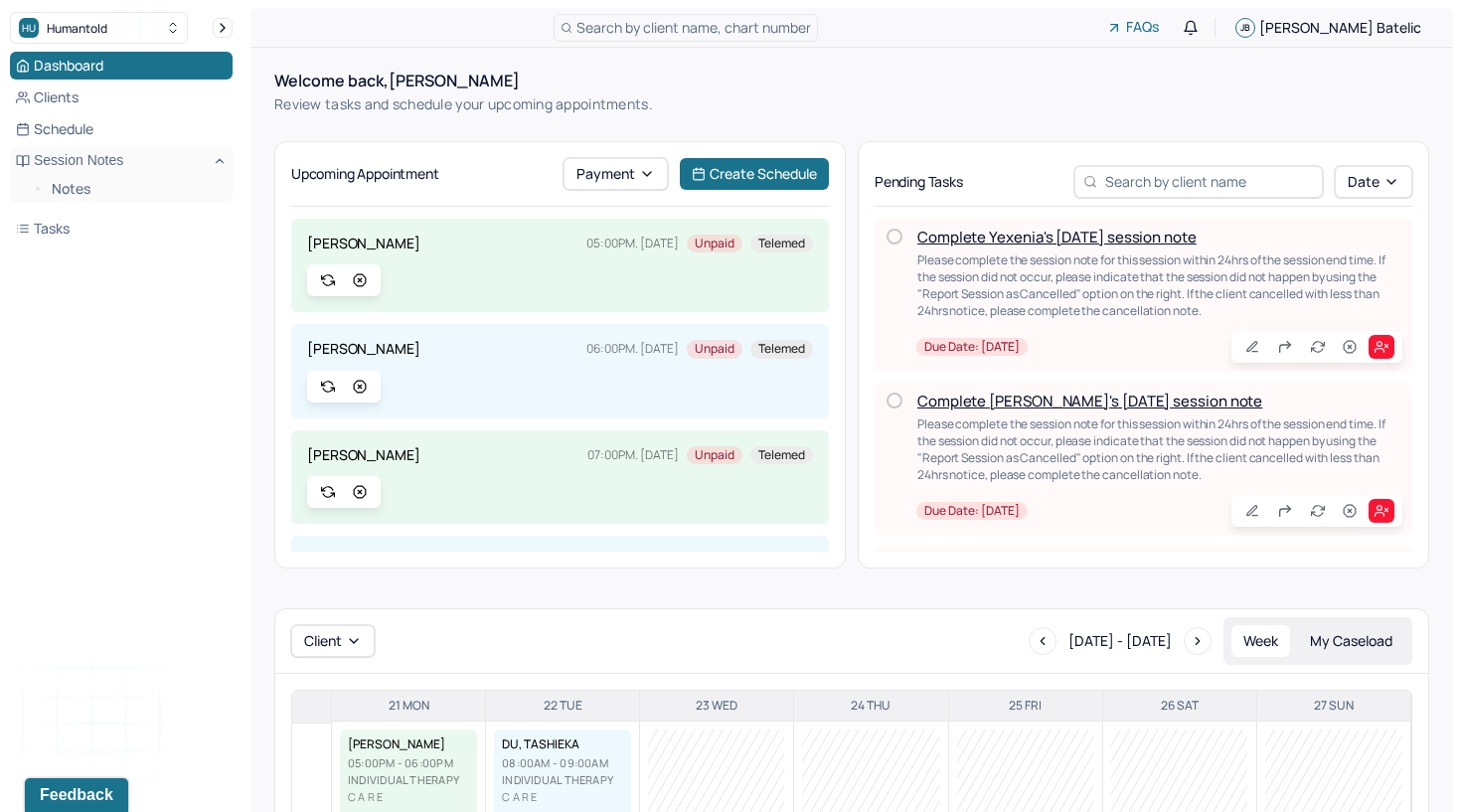 scroll, scrollTop: 0, scrollLeft: 0, axis: both 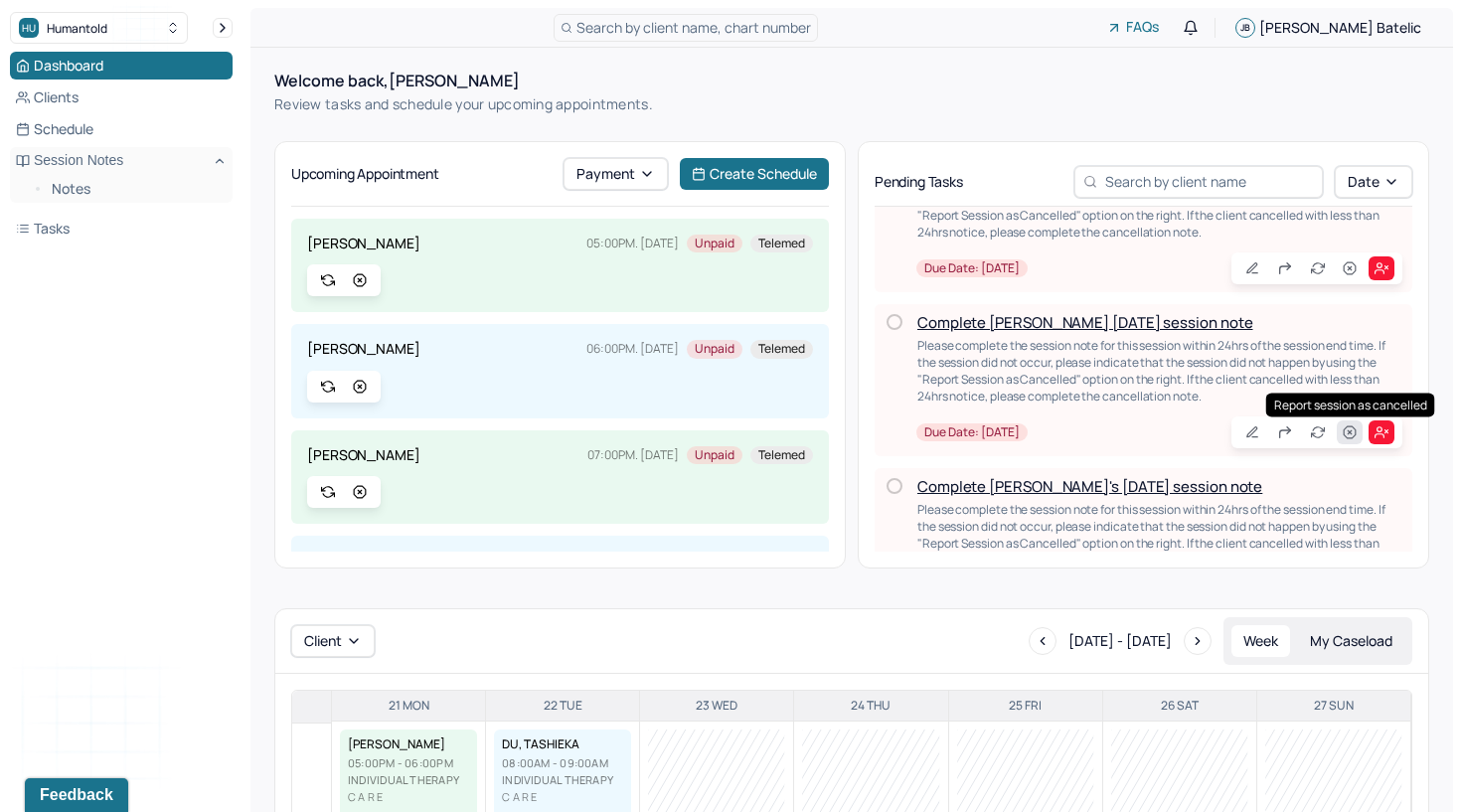 click 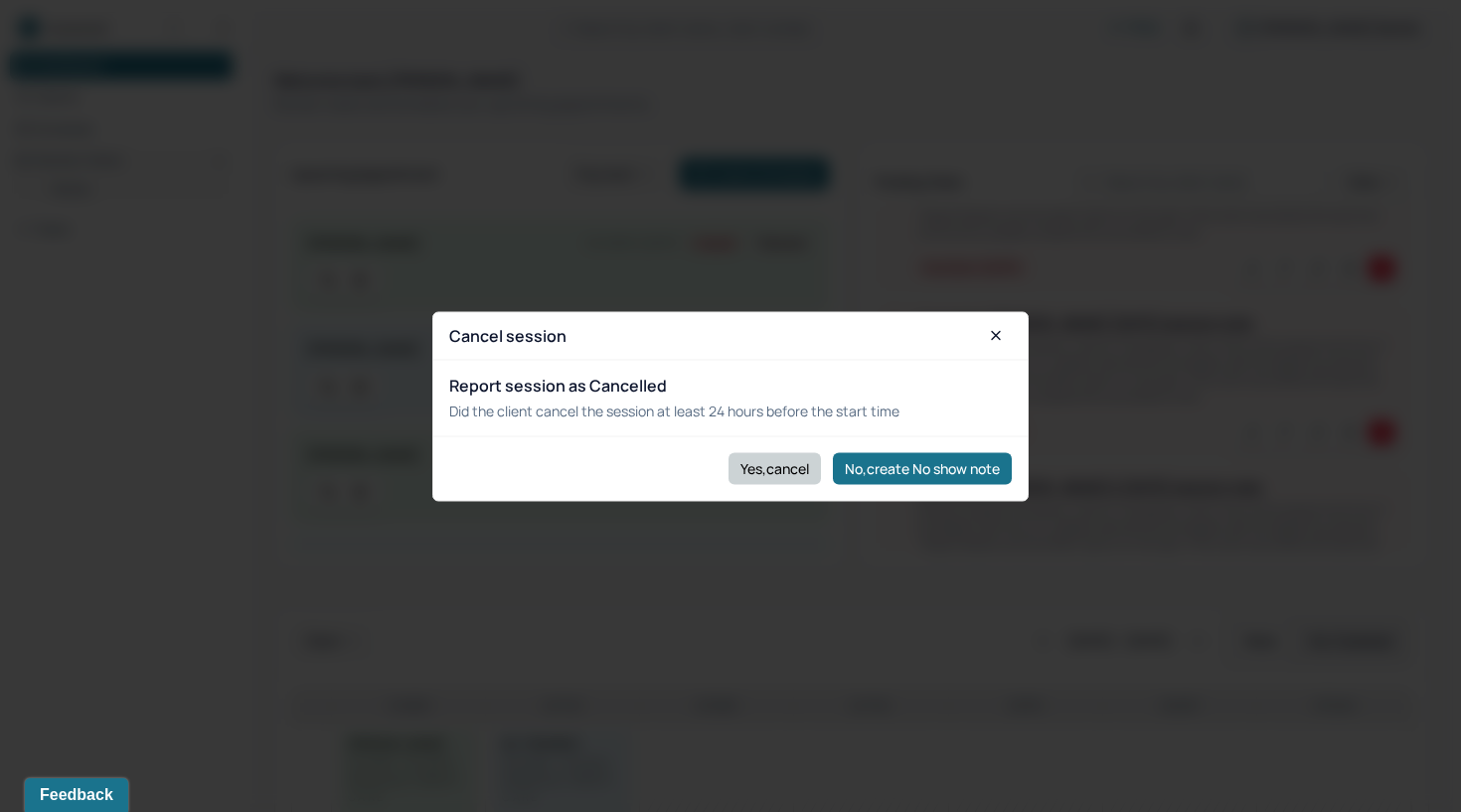 click on "Yes,cancel" at bounding box center [774, 468] 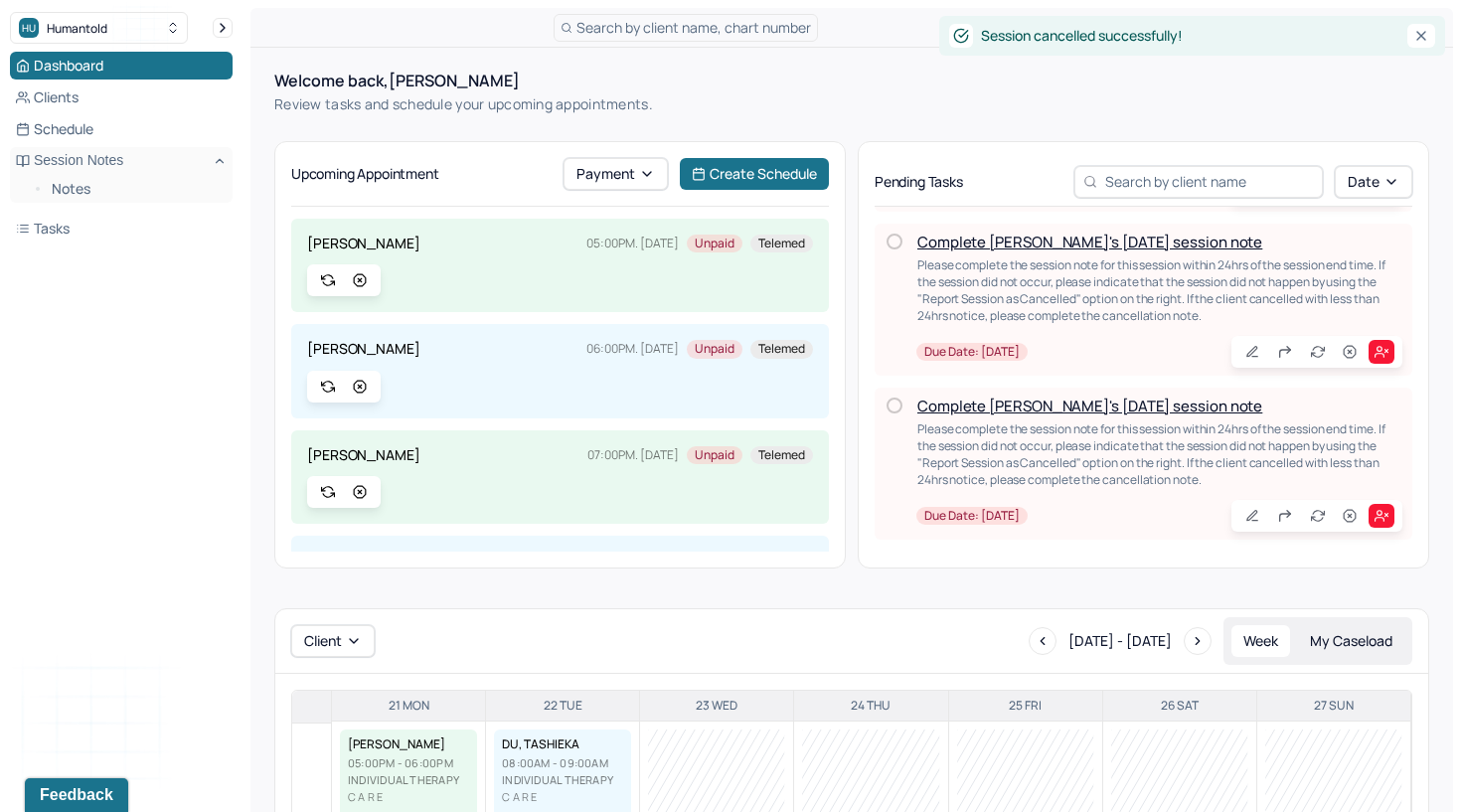 scroll, scrollTop: 158, scrollLeft: 0, axis: vertical 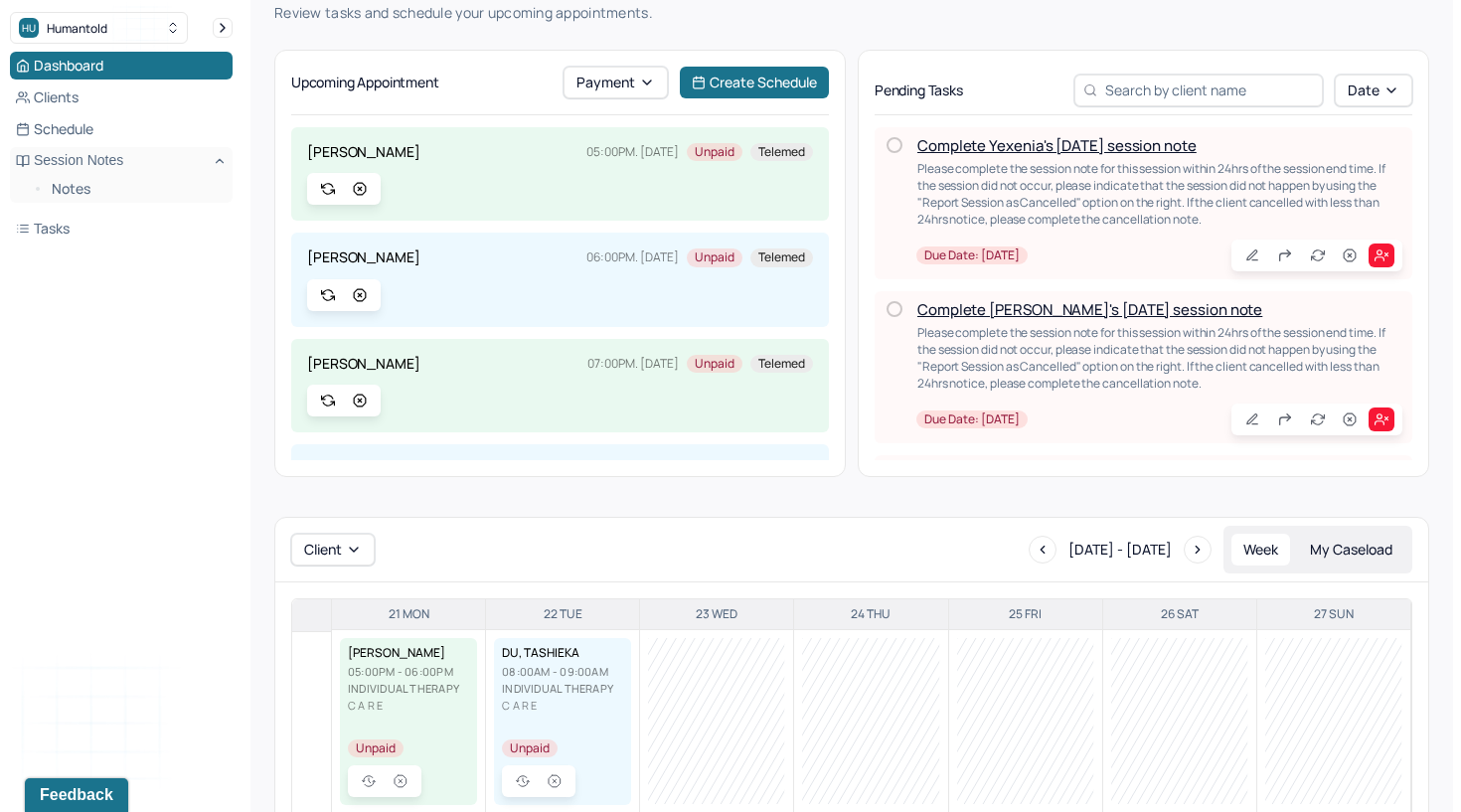 click on "Complete Yexenia's [DATE] session note" at bounding box center [1056, 145] 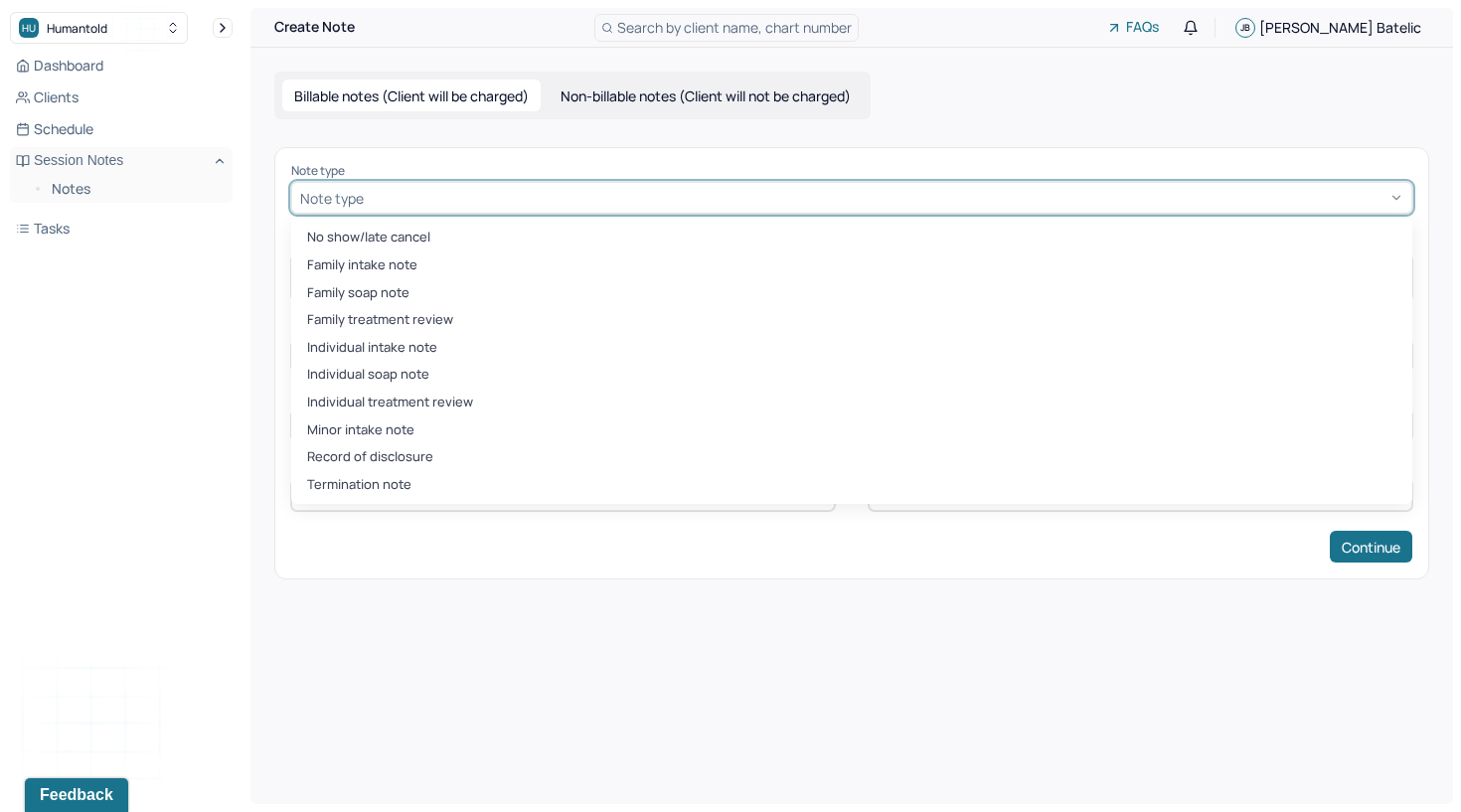 click at bounding box center (886, 198) 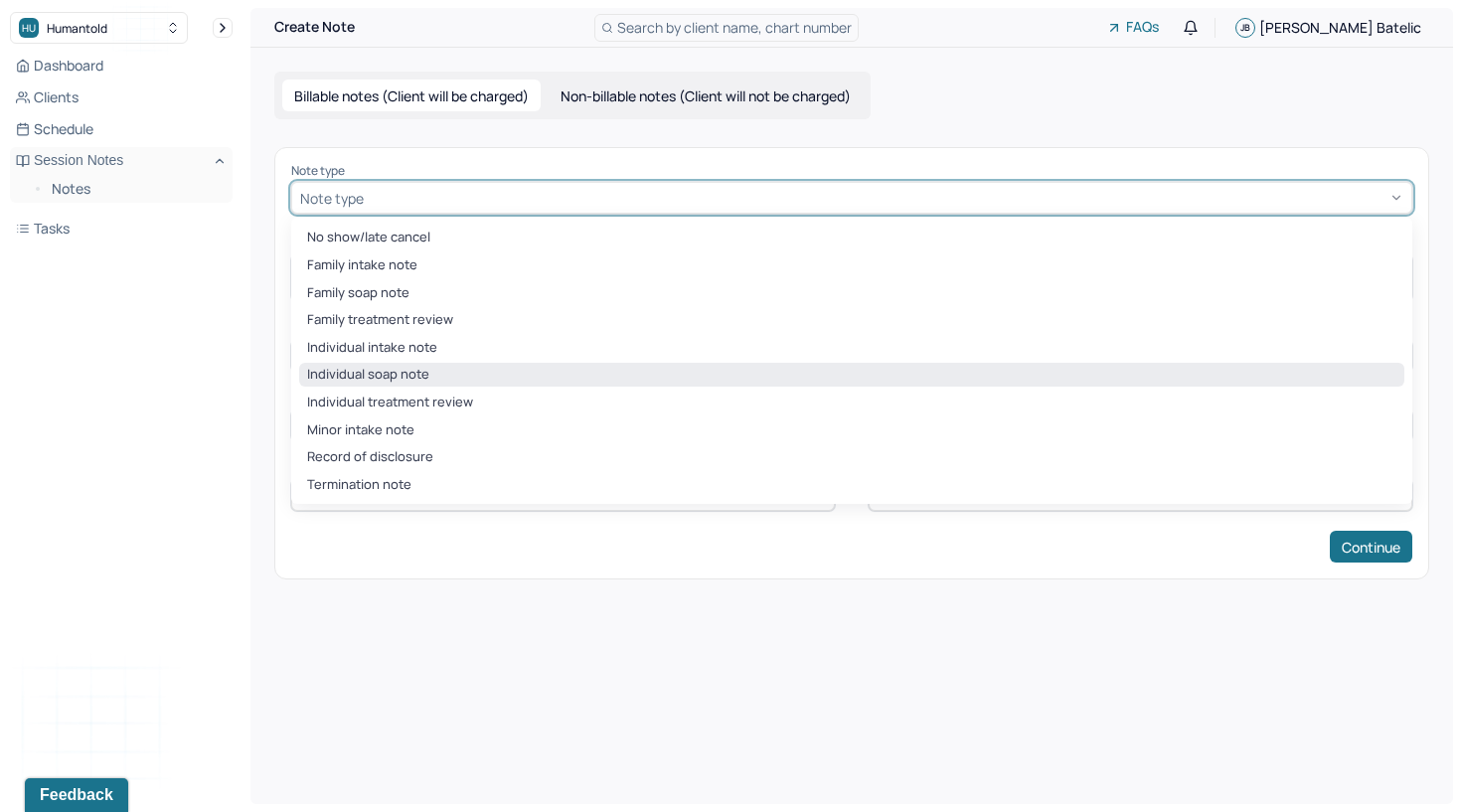 click on "Individual soap note" at bounding box center (852, 375) 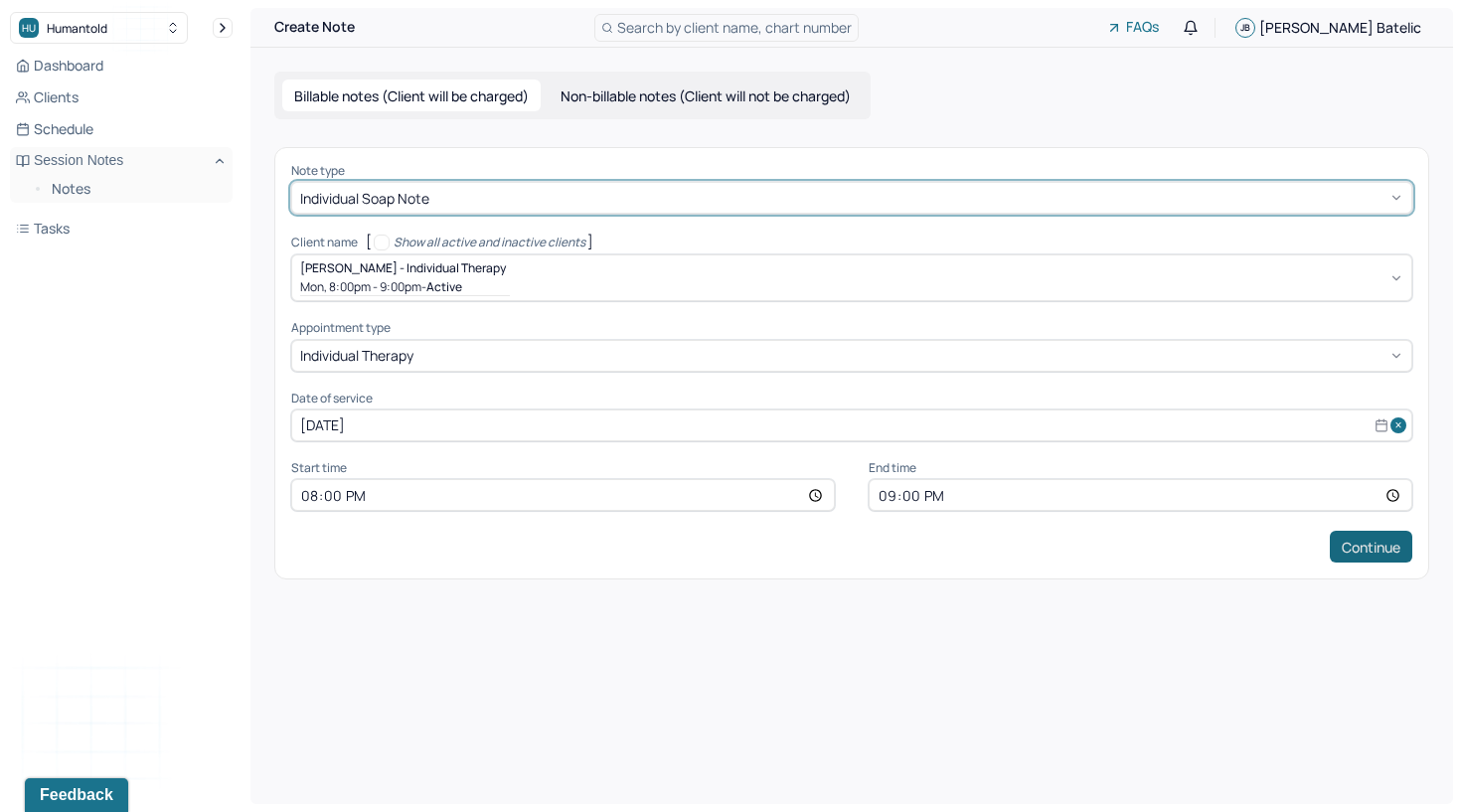 click on "Continue" at bounding box center [1371, 547] 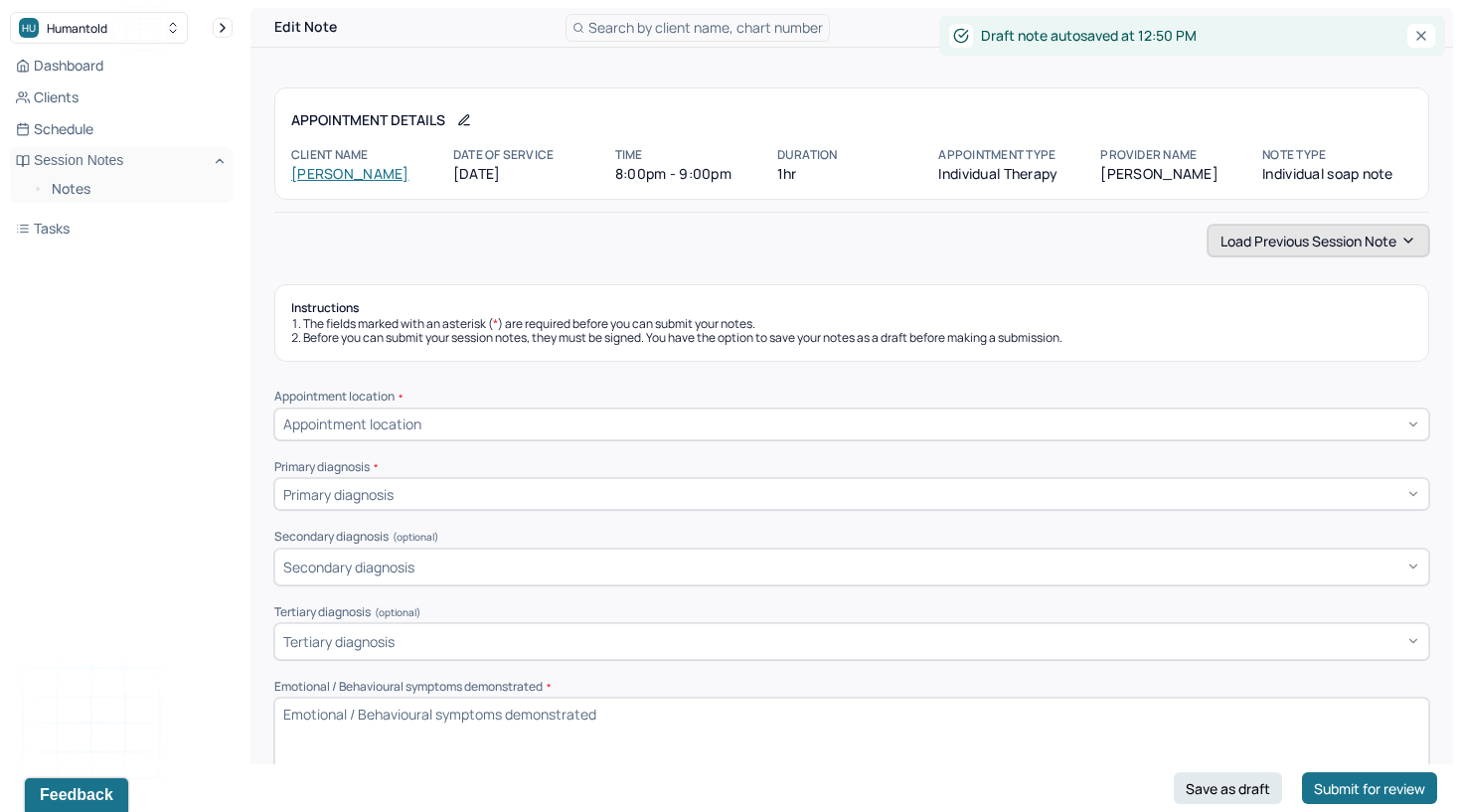 click on "Load previous session note" at bounding box center [1318, 241] 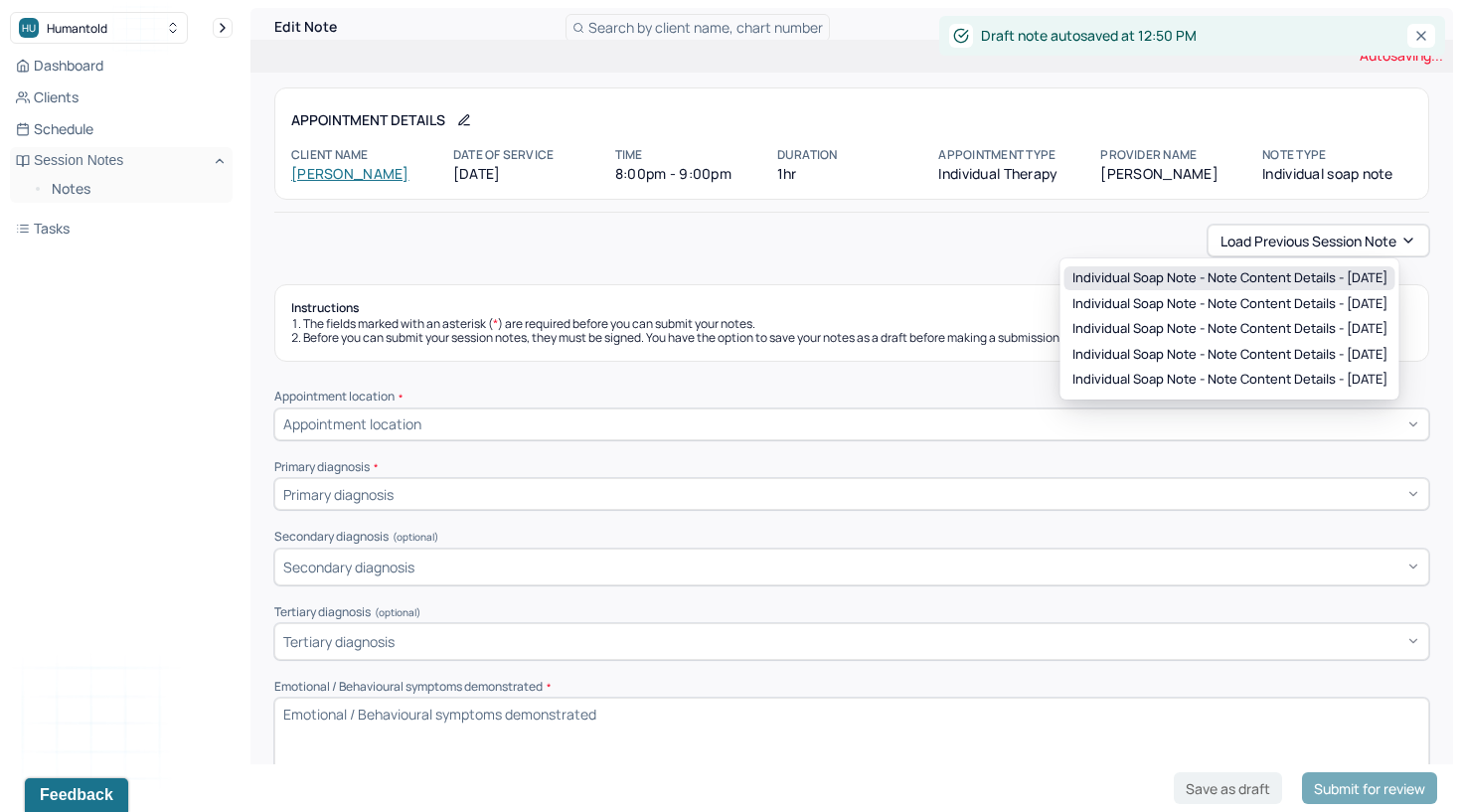 click on "Individual soap note   - Note content Details -   [DATE]" at bounding box center [1229, 278] 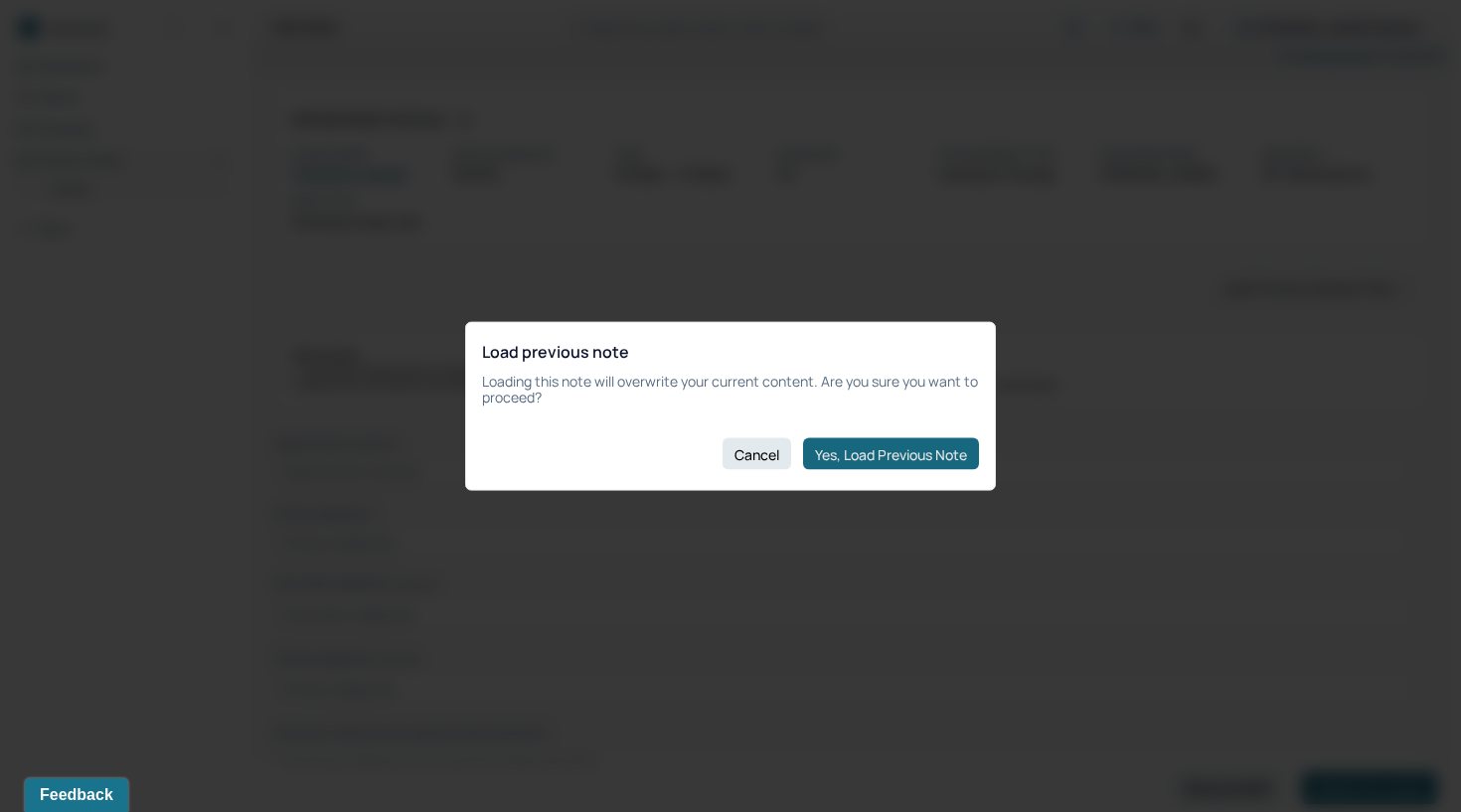 click on "Yes, Load Previous Note" at bounding box center [891, 454] 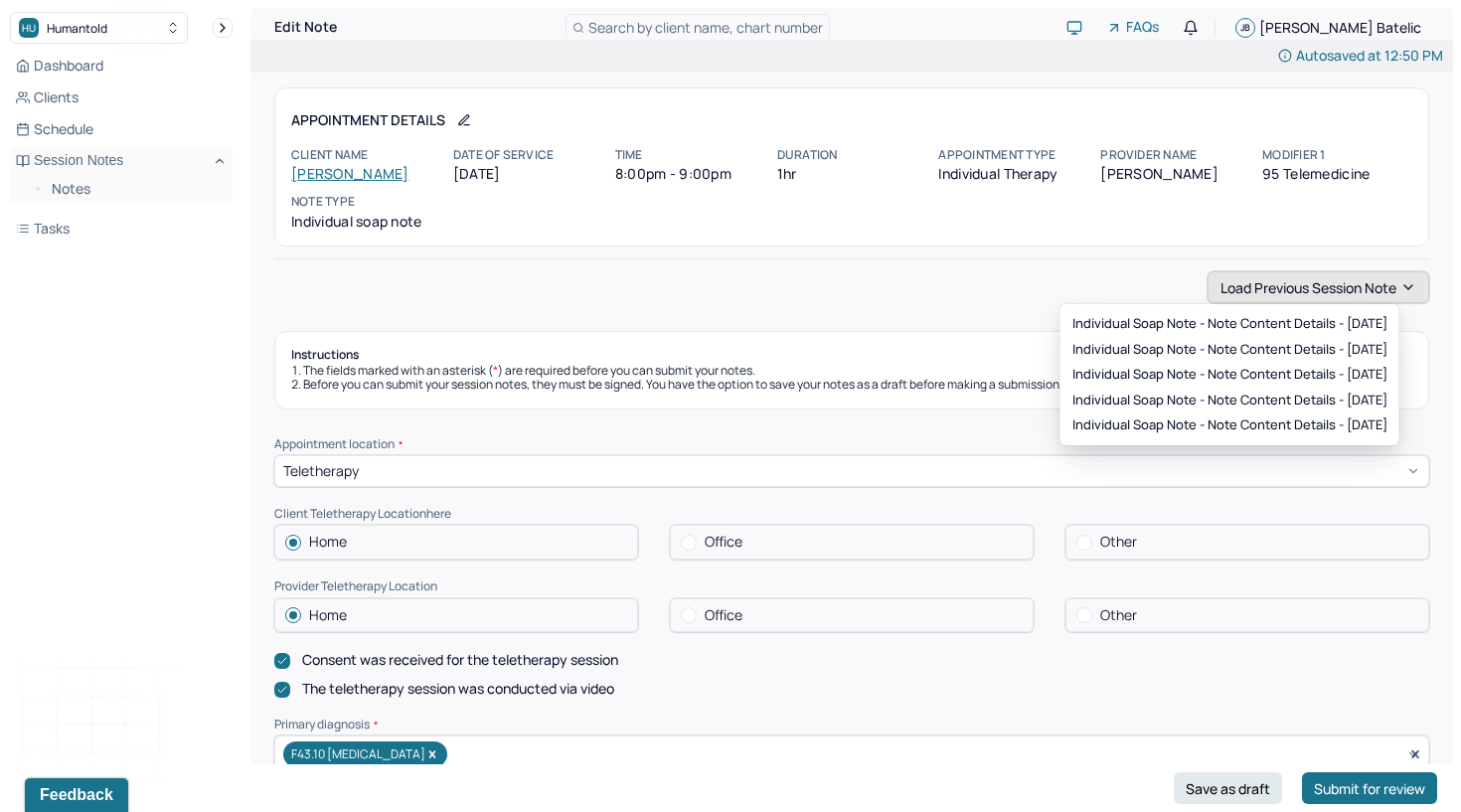 click on "Load previous session note" at bounding box center (1318, 287) 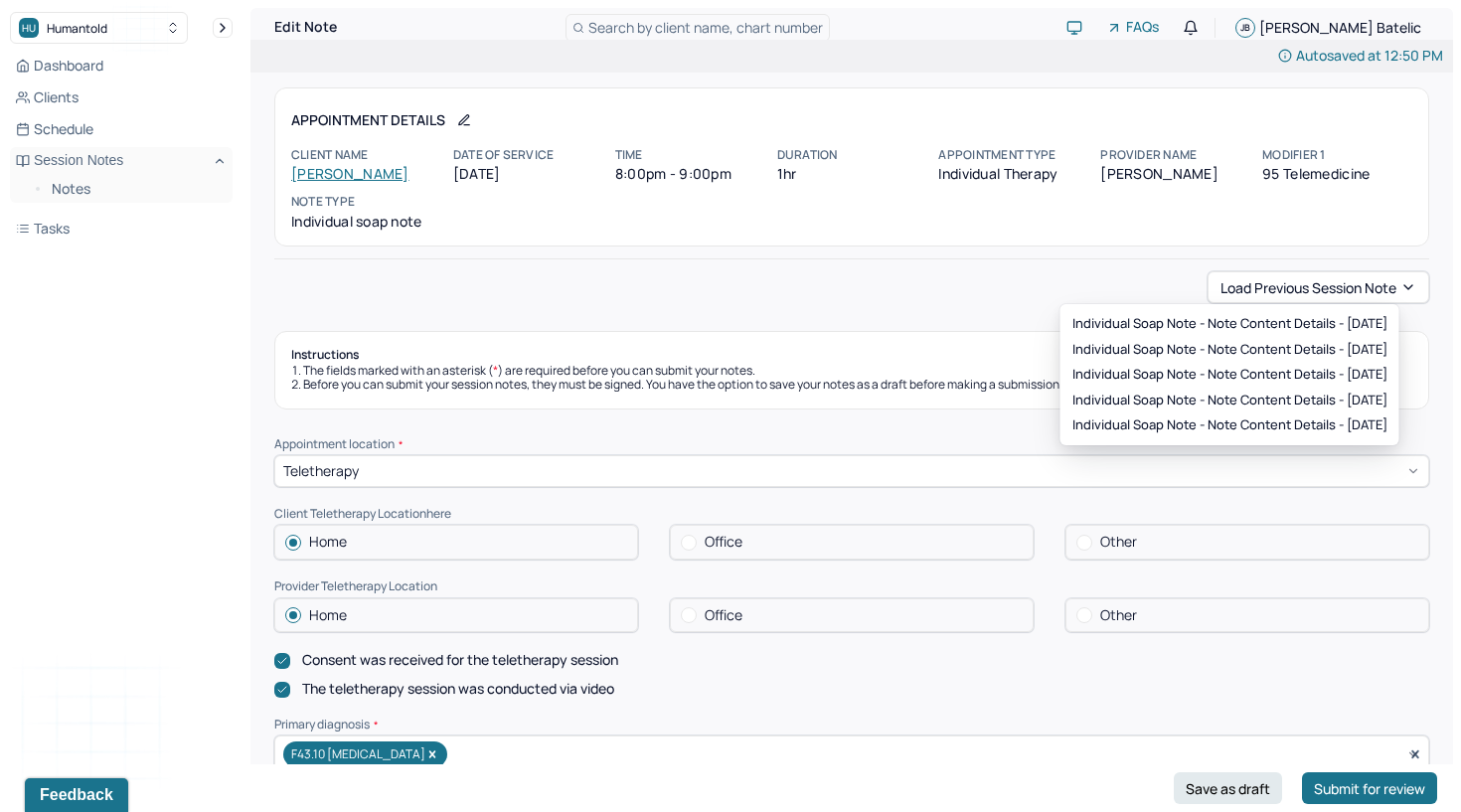 click on "Load previous session note" at bounding box center [852, 287] 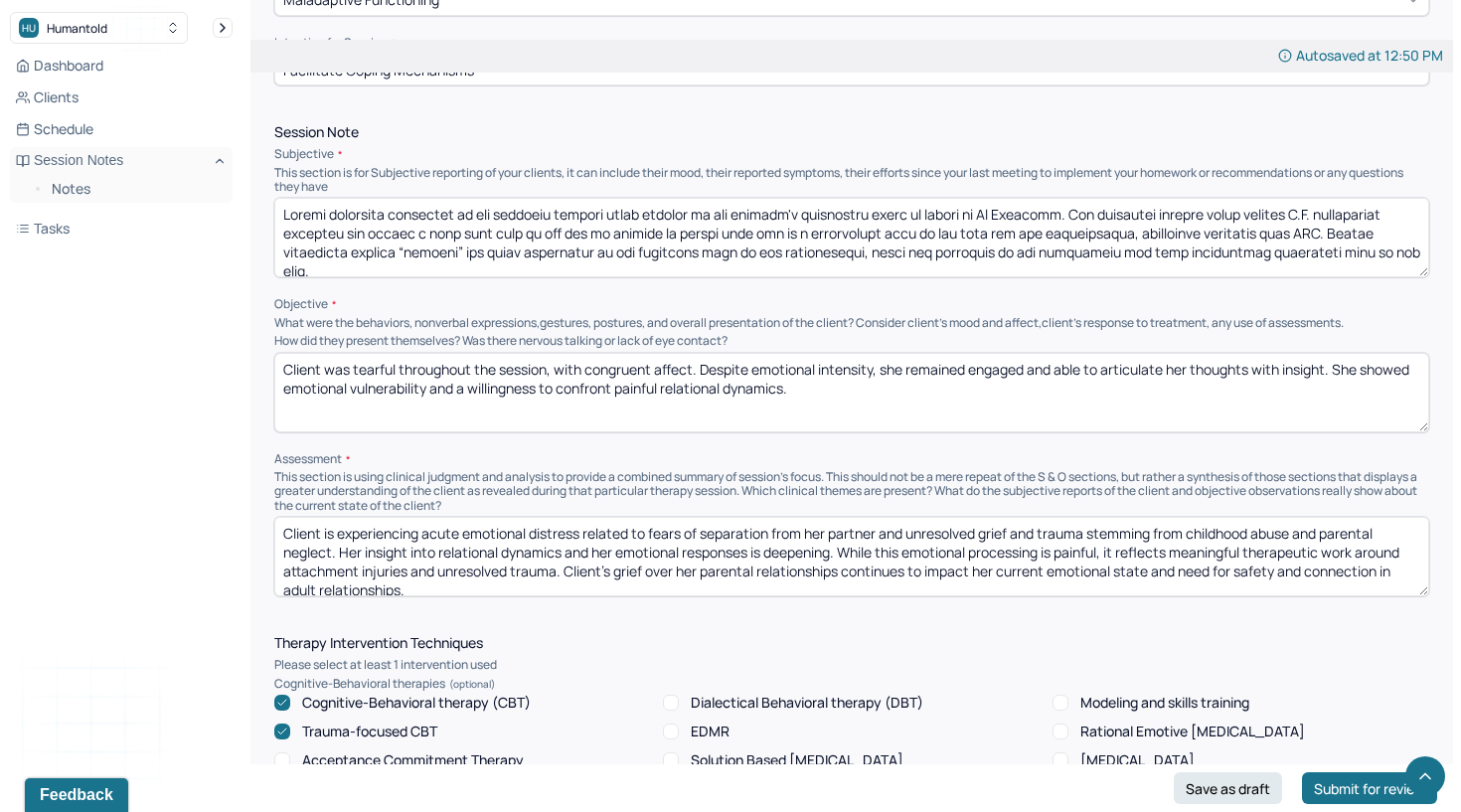 scroll, scrollTop: 1691, scrollLeft: 0, axis: vertical 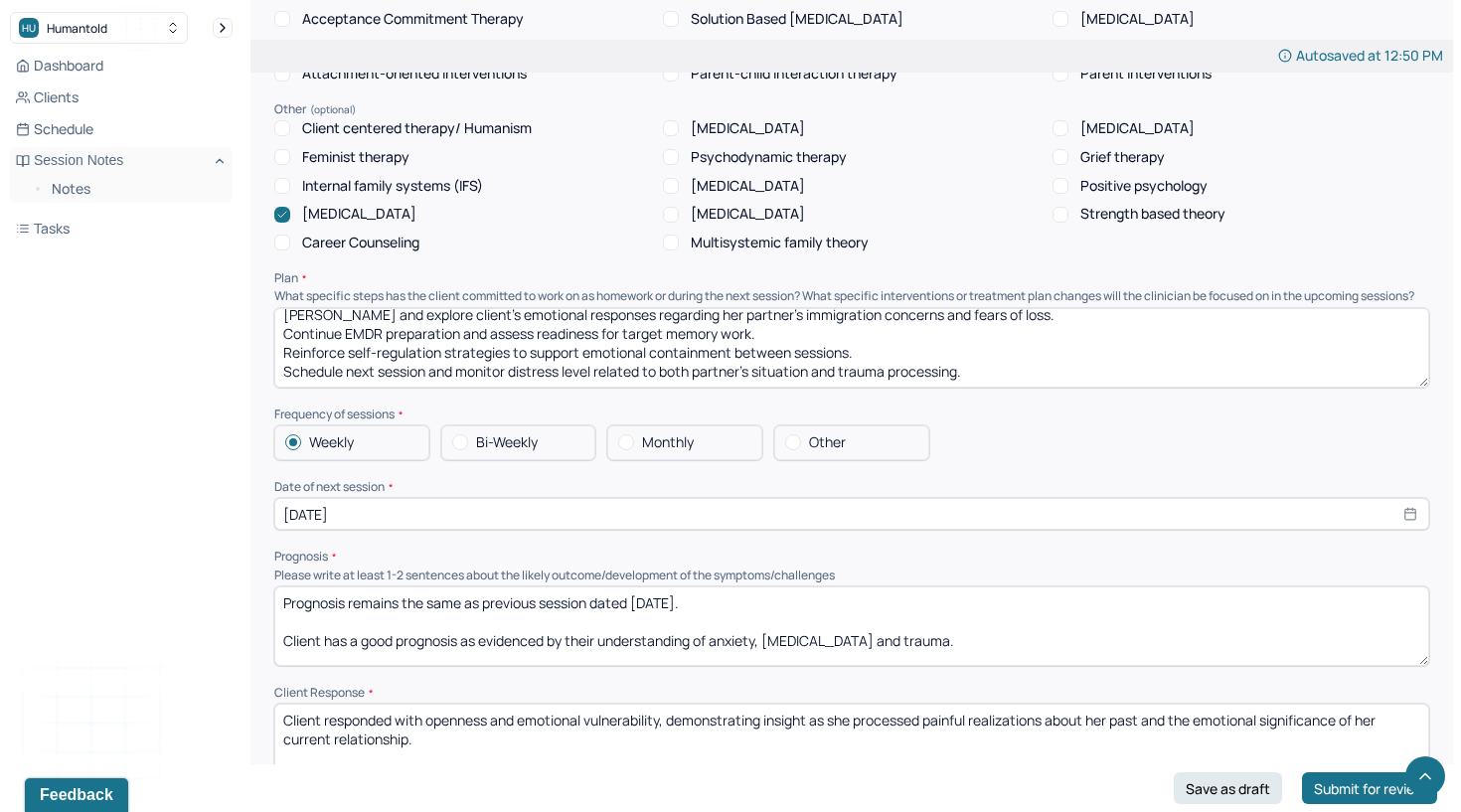 click on "Prognosis remains the same as previous session dated [DATE].
Client has a good prognosis as evidenced by their understanding of anxiety, [MEDICAL_DATA] and trauma." at bounding box center [852, 626] 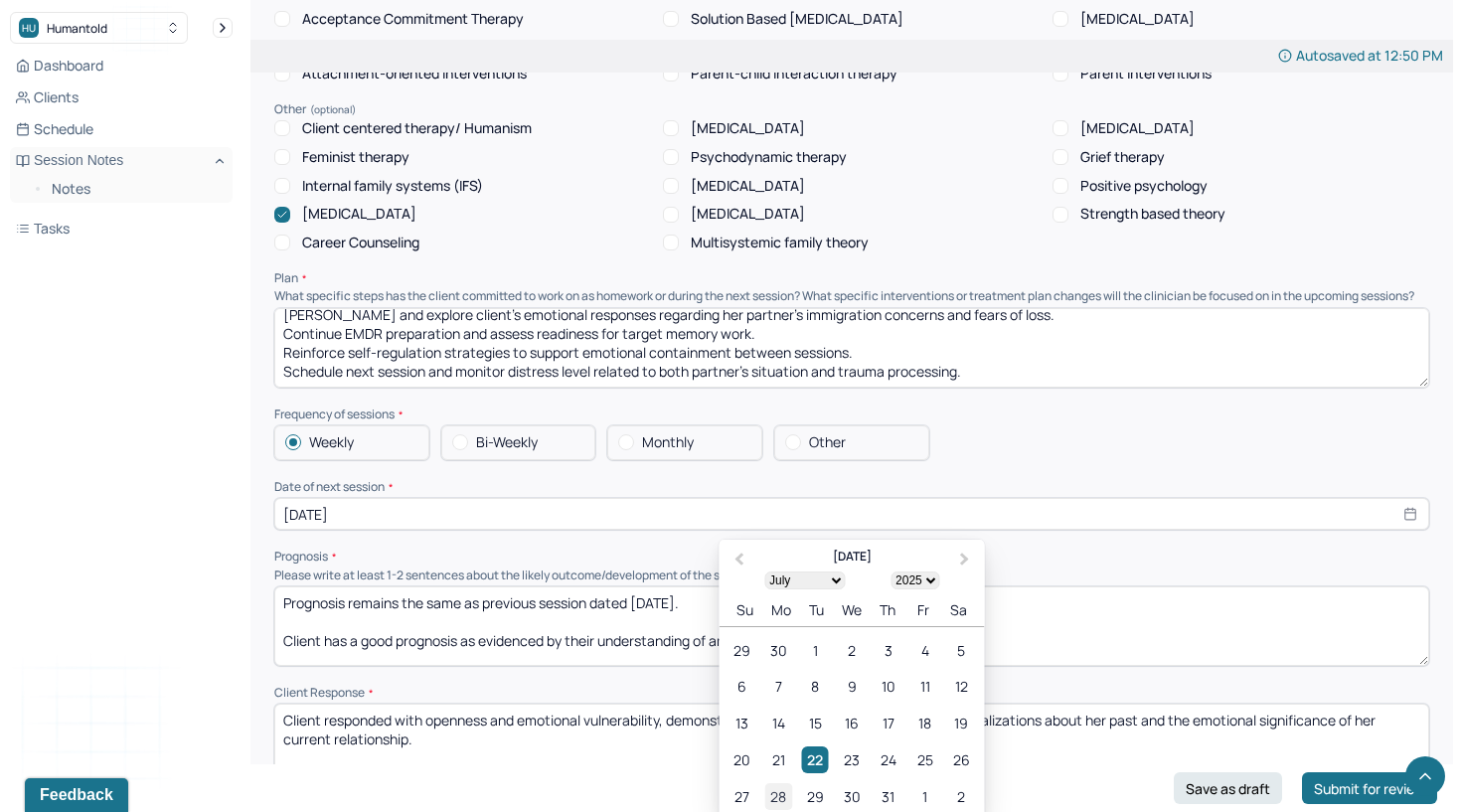 click on "28" at bounding box center [778, 796] 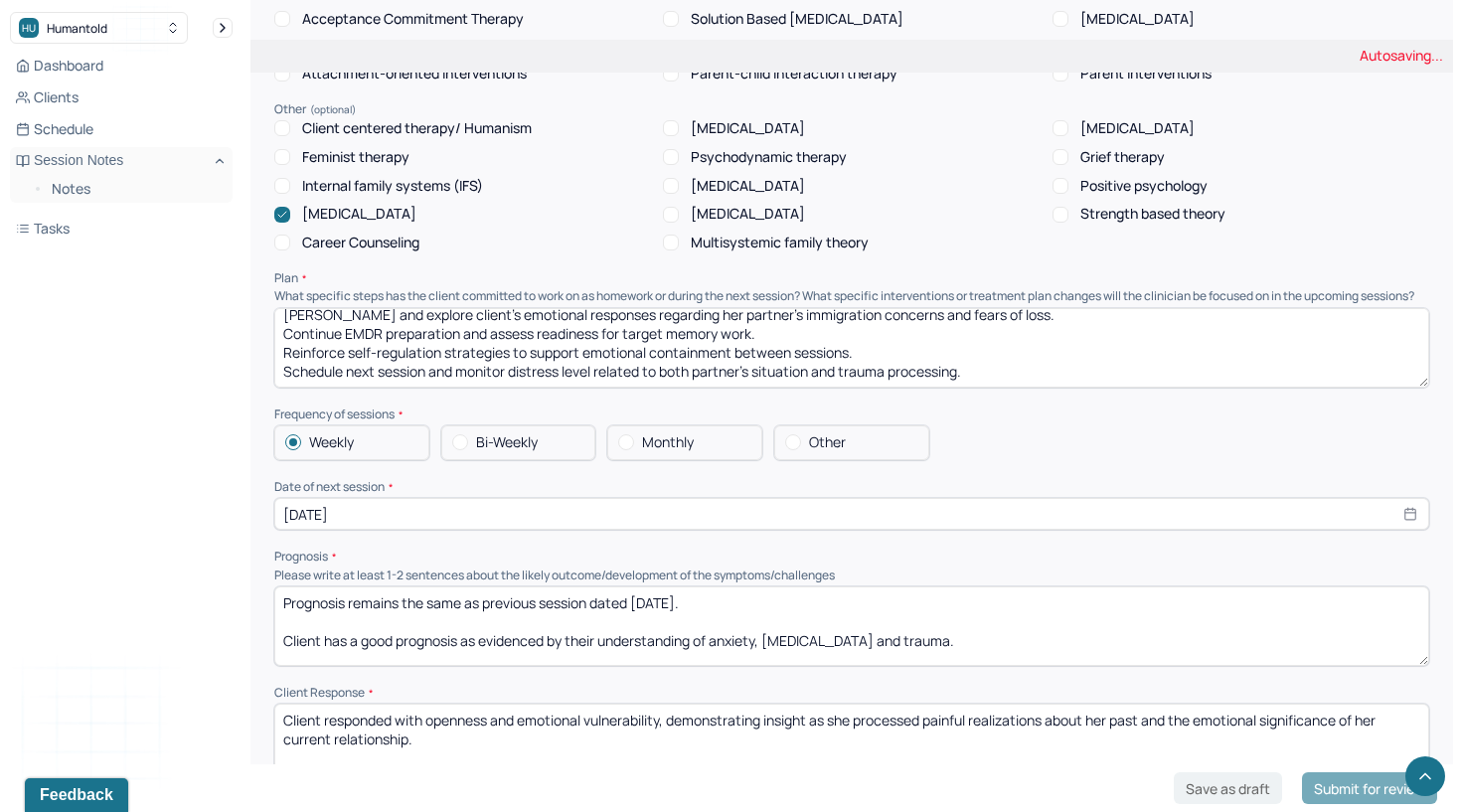 click on "Client Response" at bounding box center (852, 693) 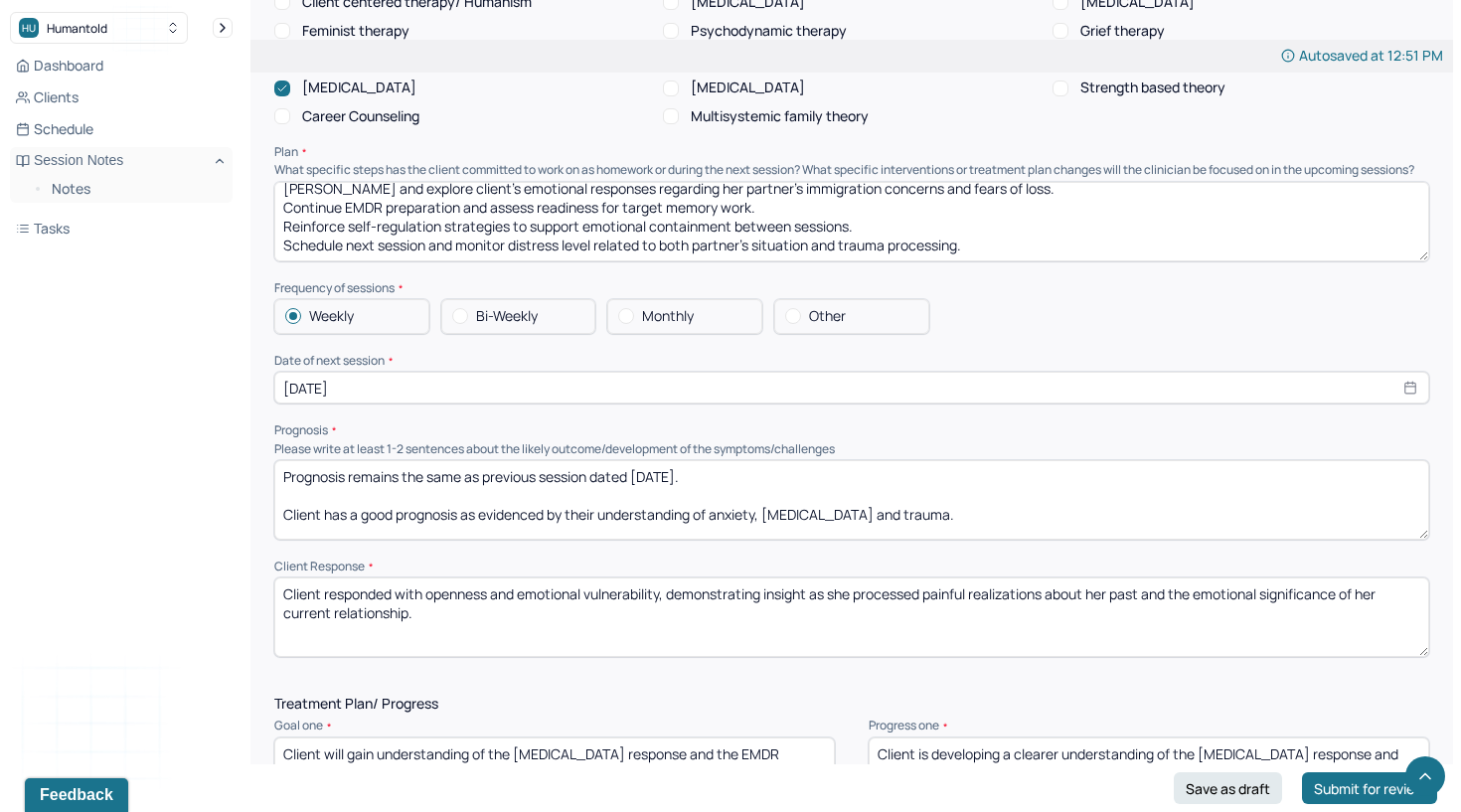 scroll, scrollTop: 1966, scrollLeft: 0, axis: vertical 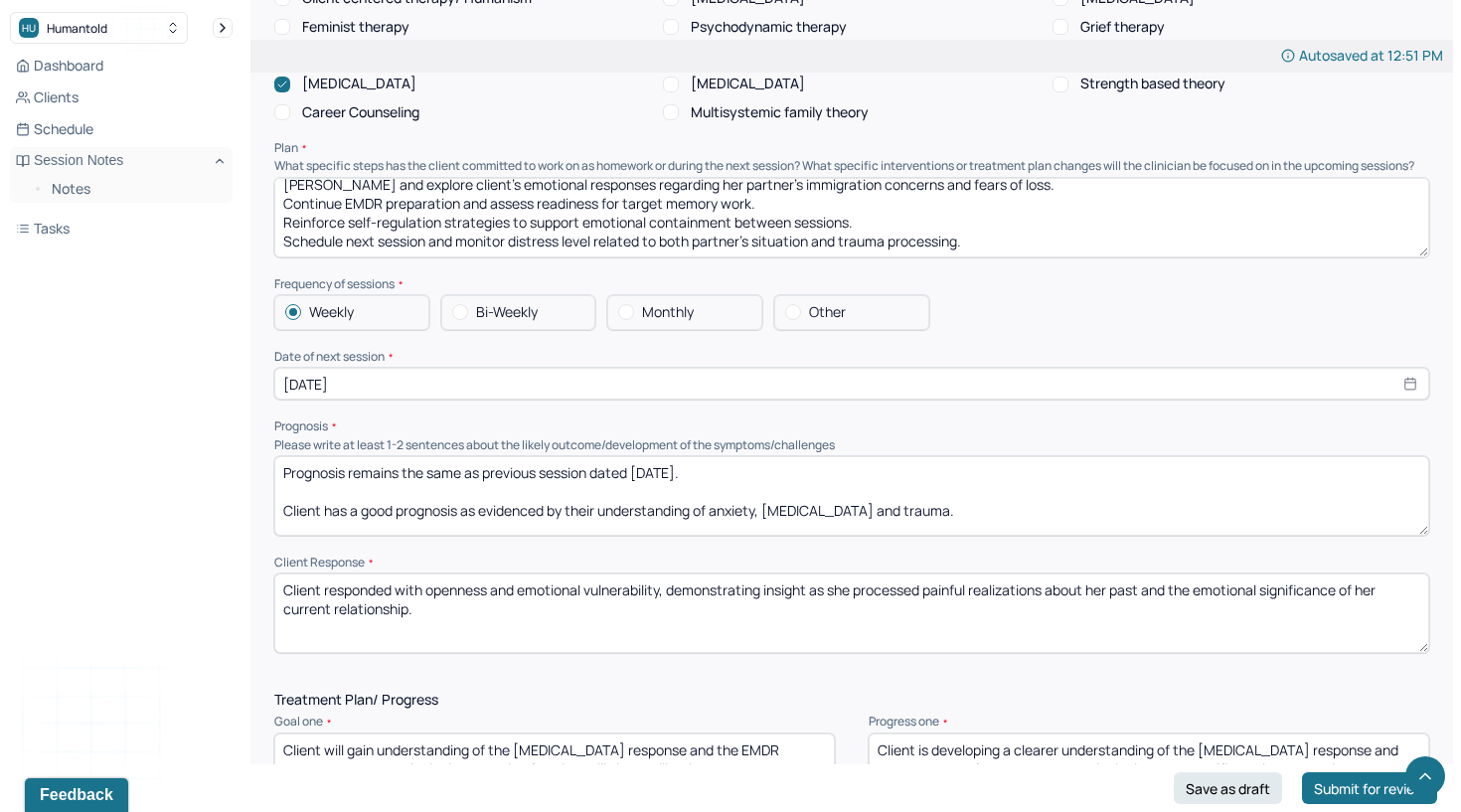 click on "Client responded with openness and emotional vulnerability, demonstrating insight as she processed painful realizations about her past and the emotional significance of her current relationship." at bounding box center [852, 613] 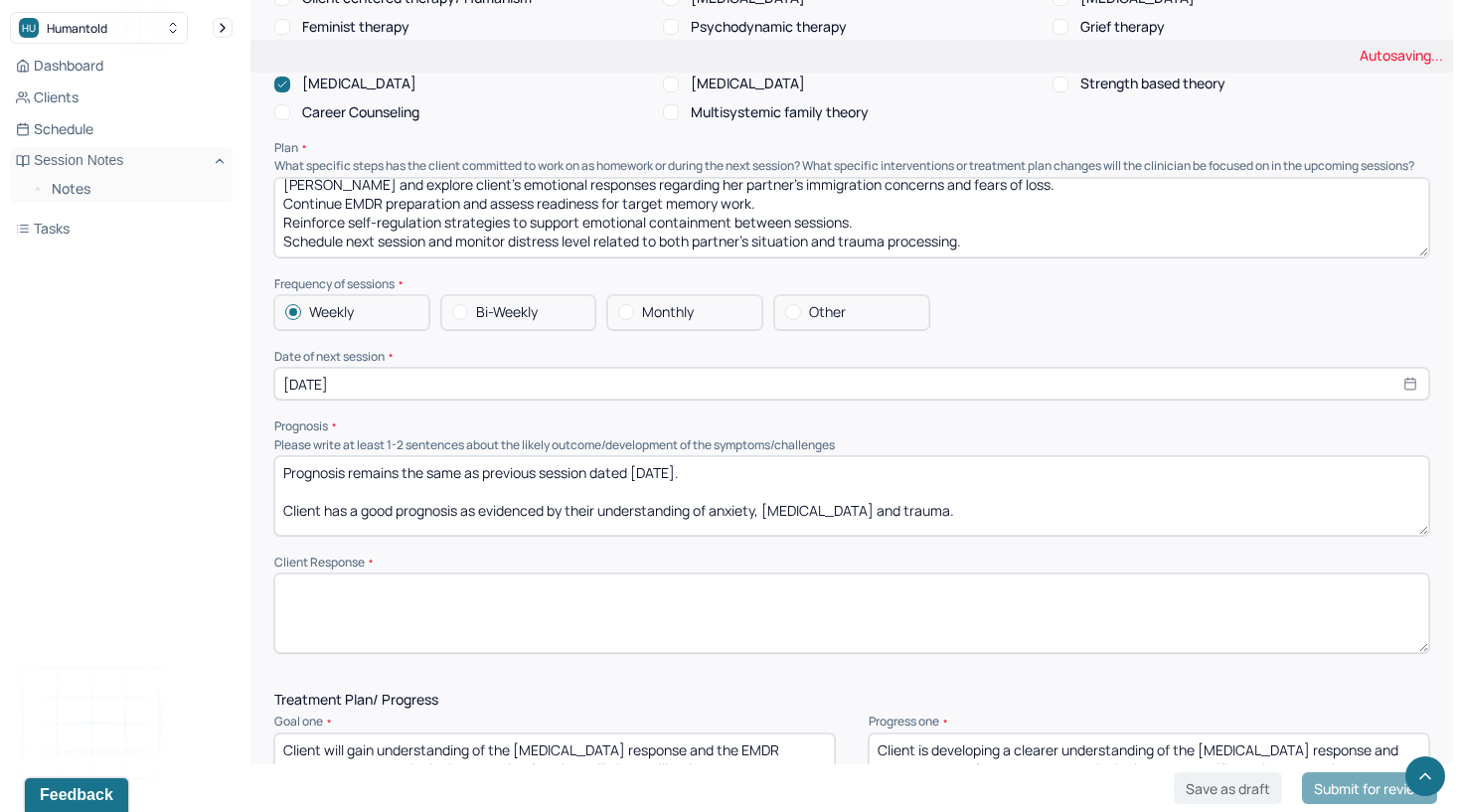 type 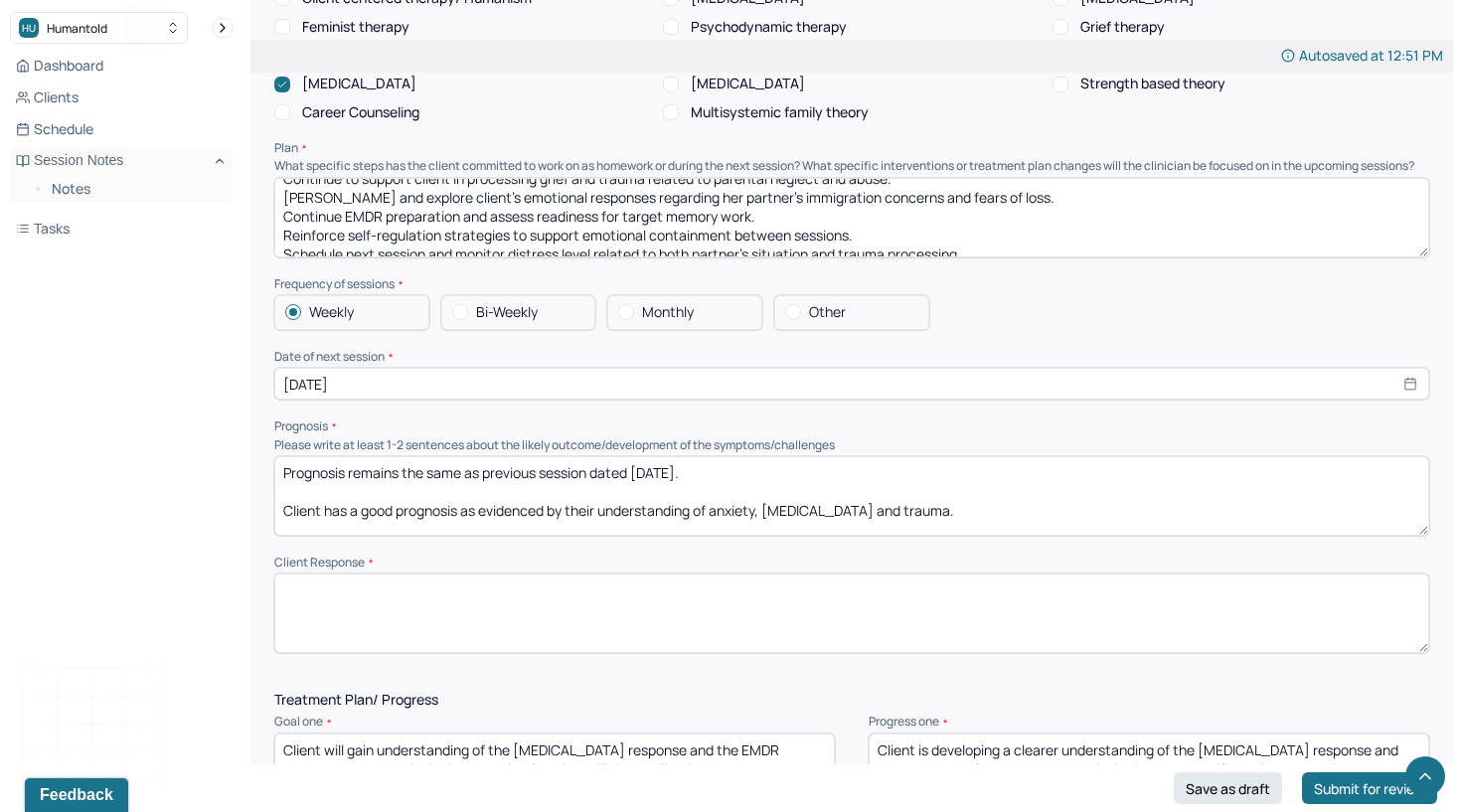 scroll, scrollTop: 0, scrollLeft: 0, axis: both 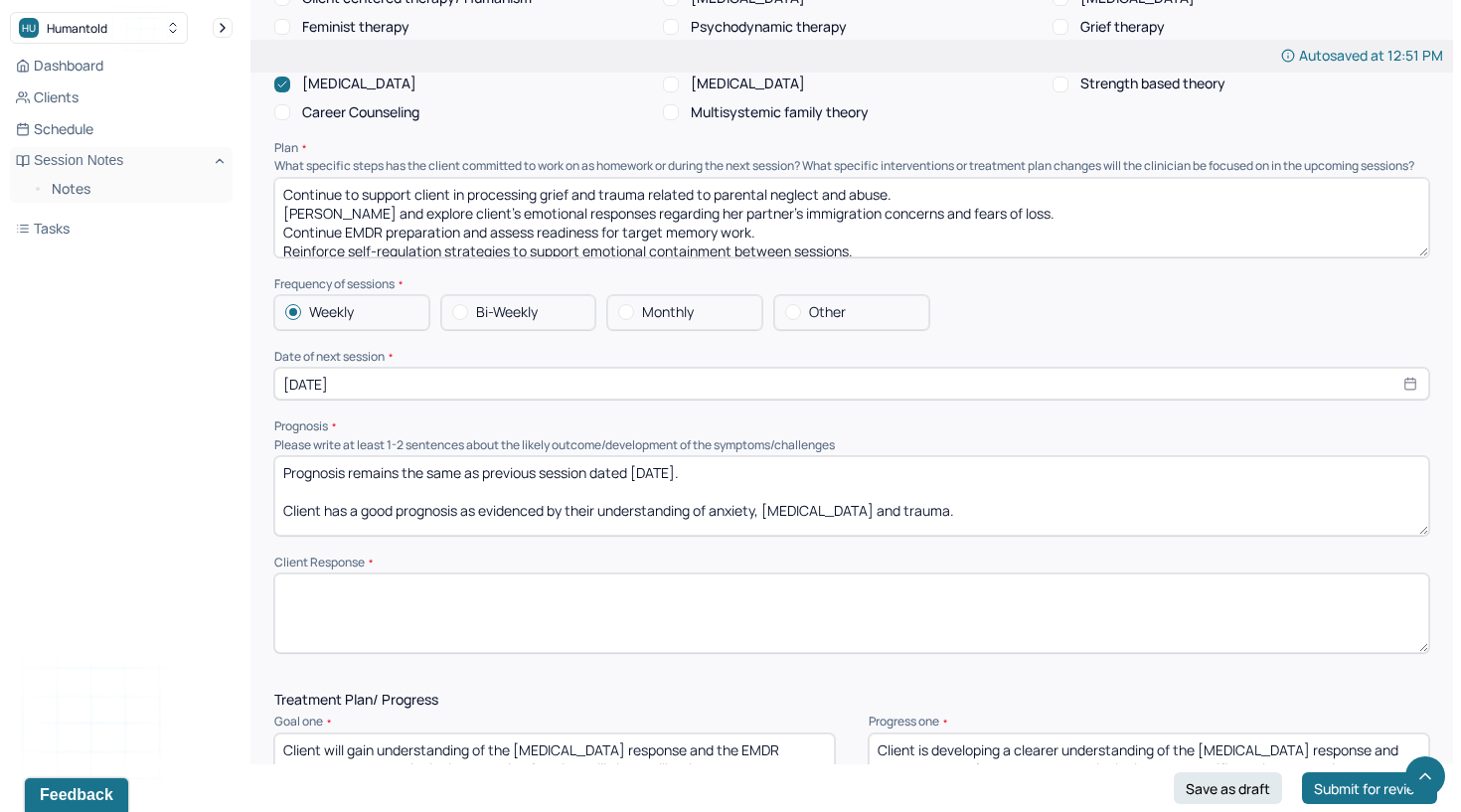 drag, startPoint x: 764, startPoint y: 185, endPoint x: 601, endPoint y: 138, distance: 169.6408 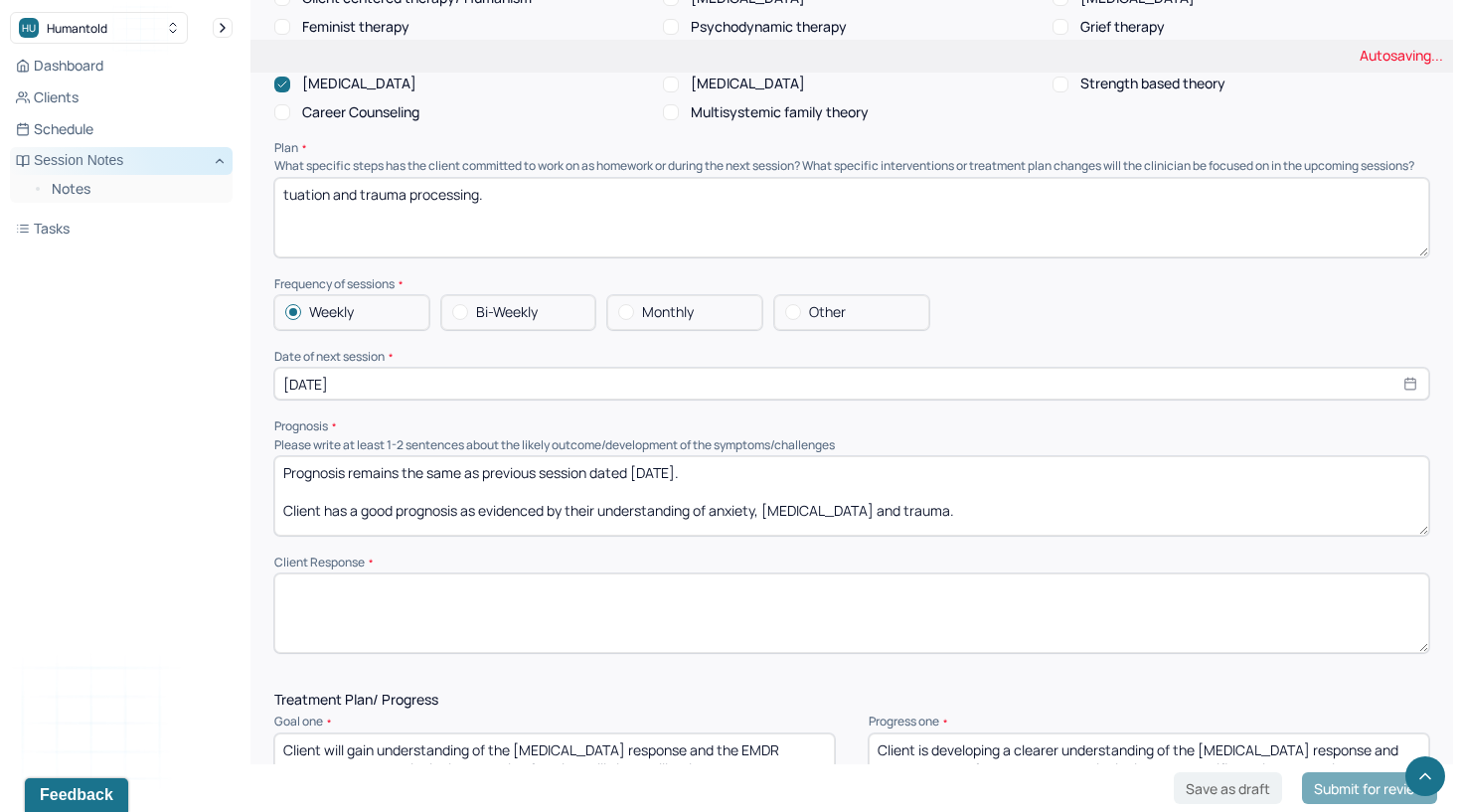 drag, startPoint x: 526, startPoint y: 184, endPoint x: 161, endPoint y: 173, distance: 365.16572 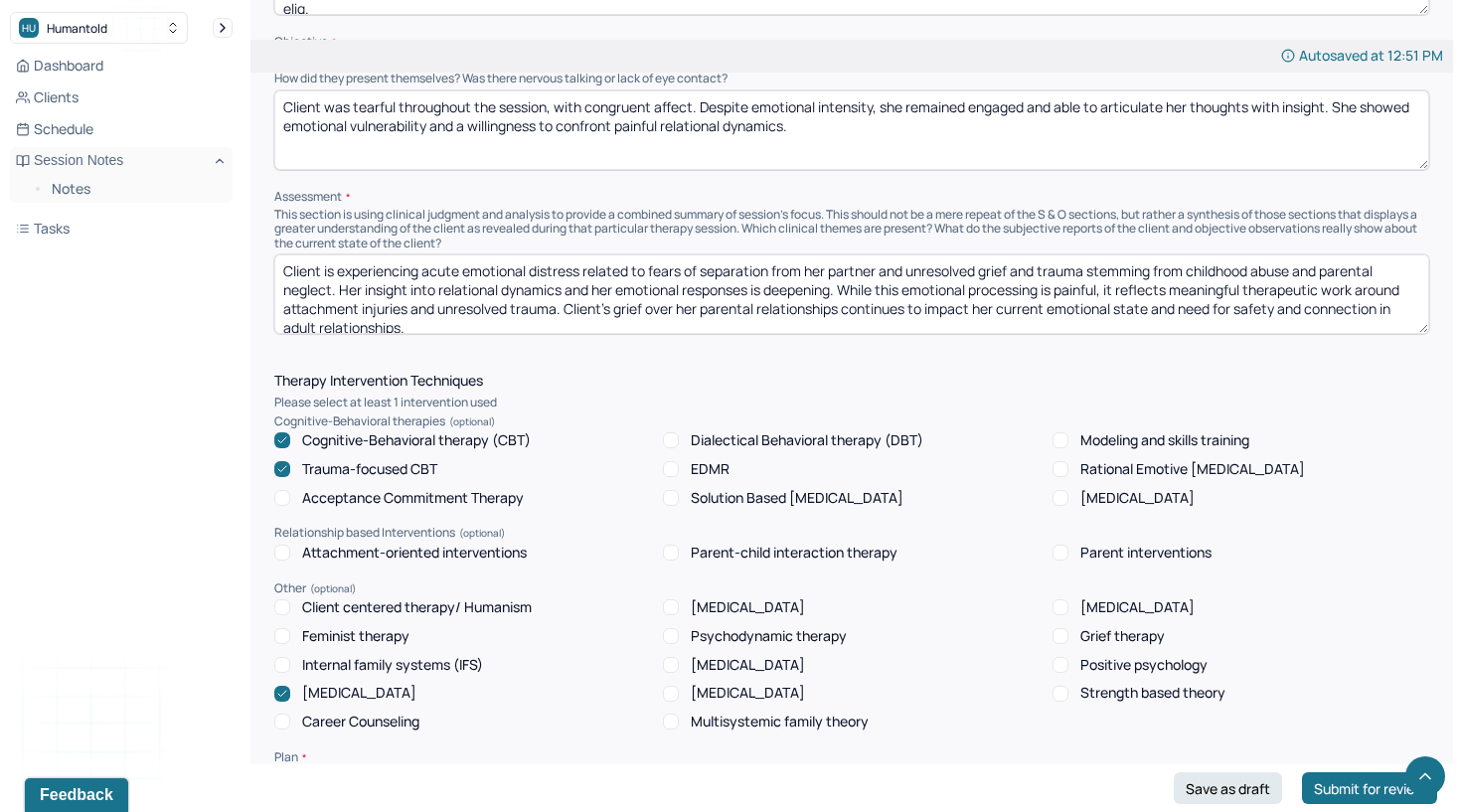 scroll, scrollTop: 1202, scrollLeft: 0, axis: vertical 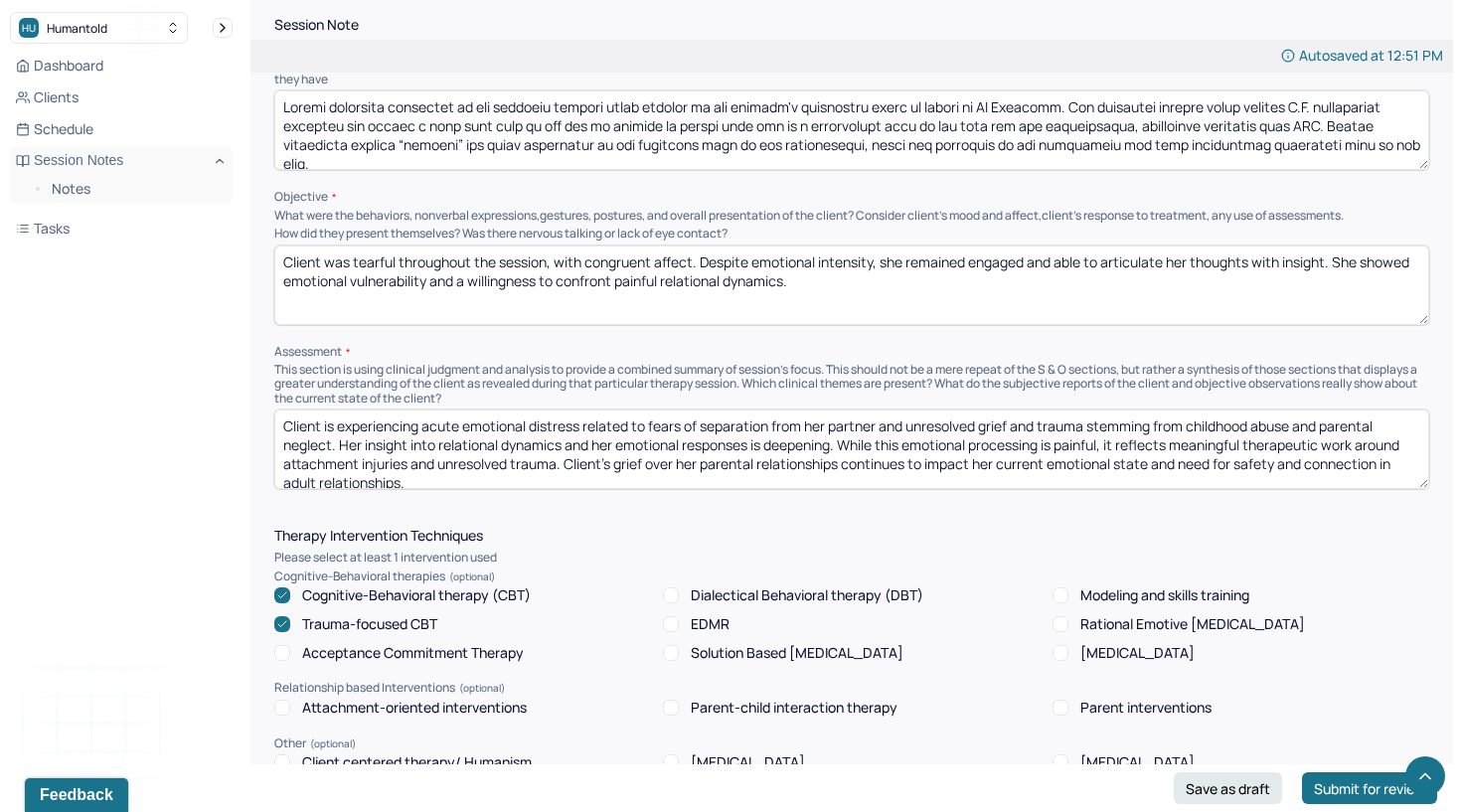 type 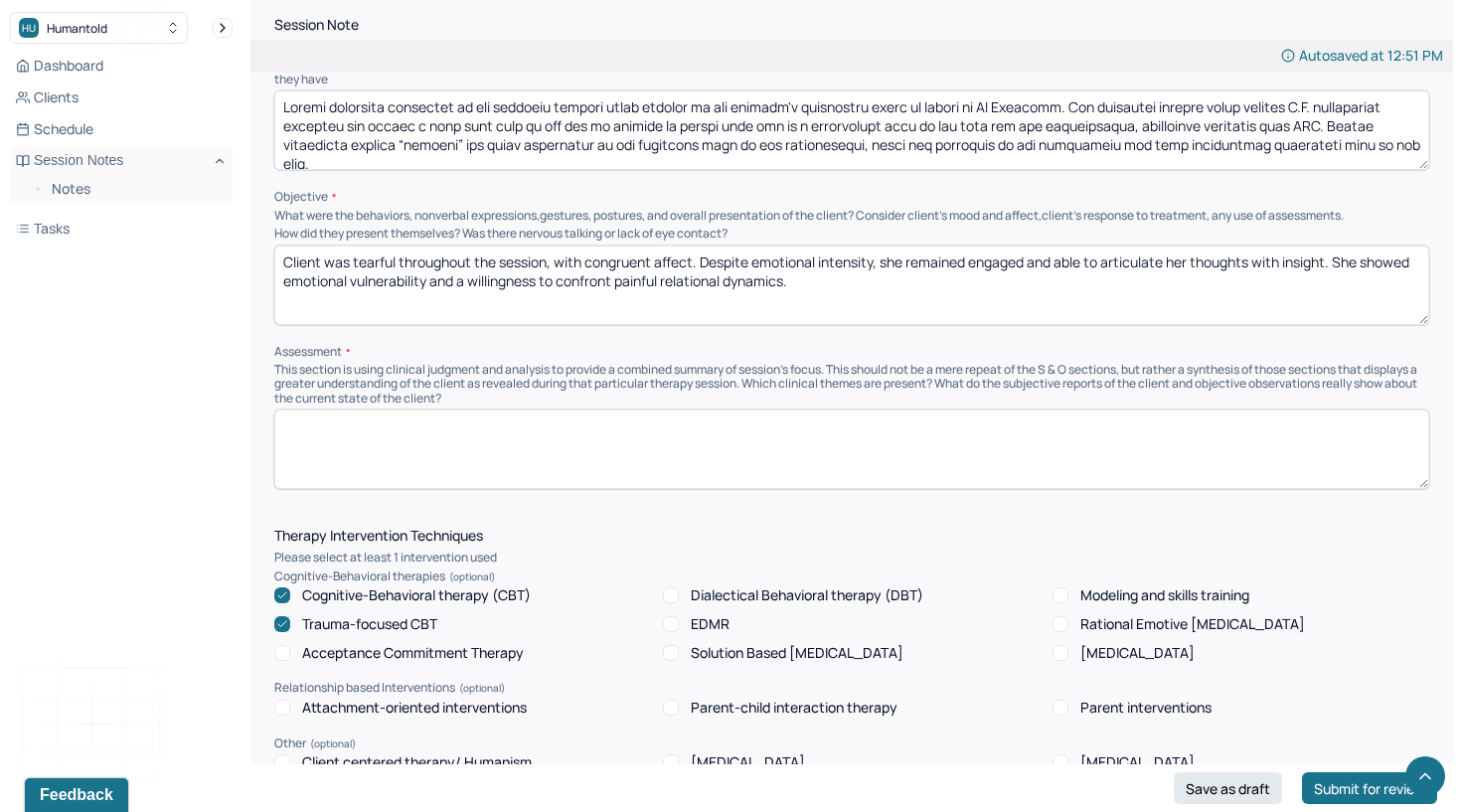 type 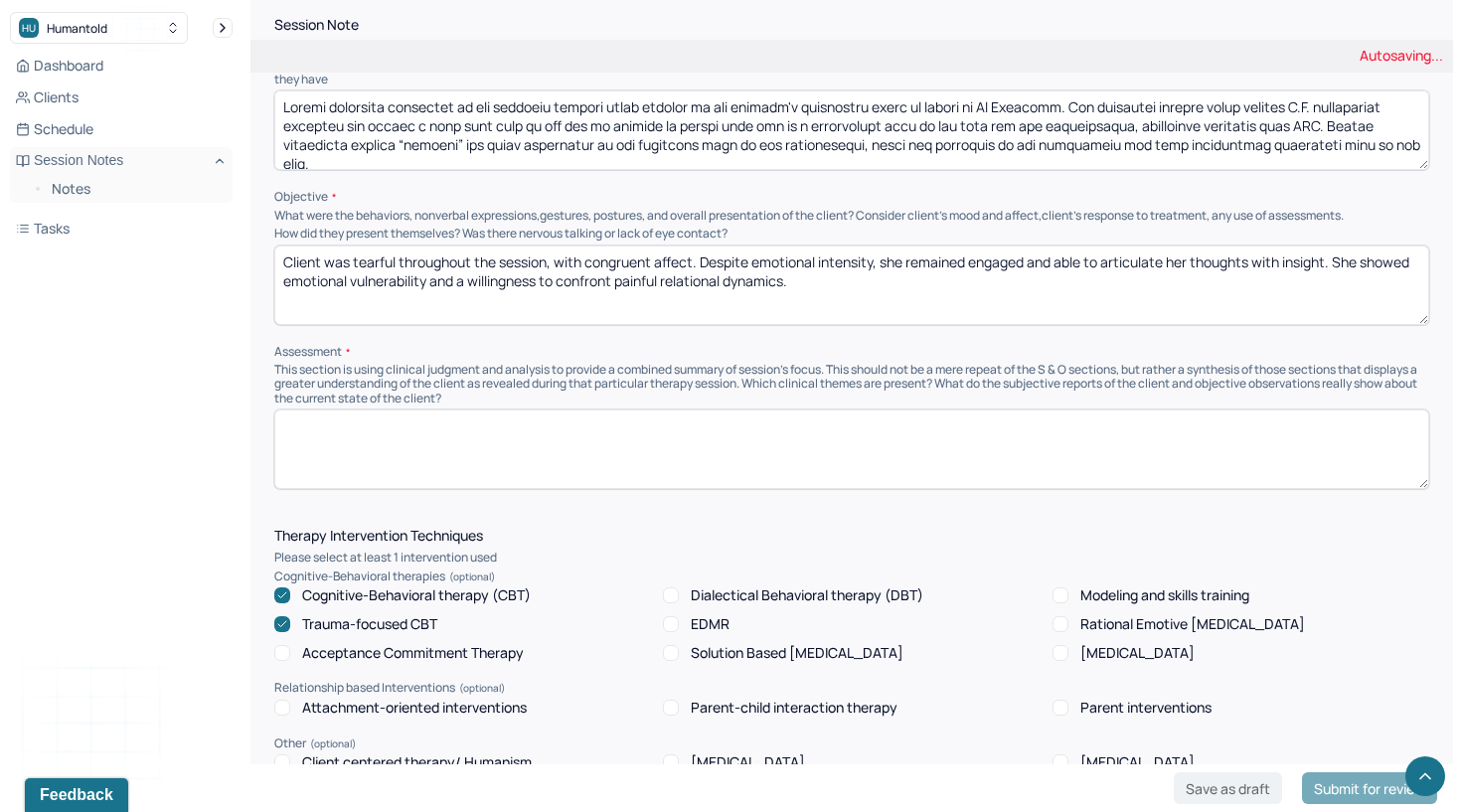 click on "Client was tearful throughout the session, with congruent affect. Despite emotional intensity, she remained engaged and able to articulate her thoughts with insight. She showed emotional vulnerability and a willingness to confront painful relational dynamics." at bounding box center [852, 285] 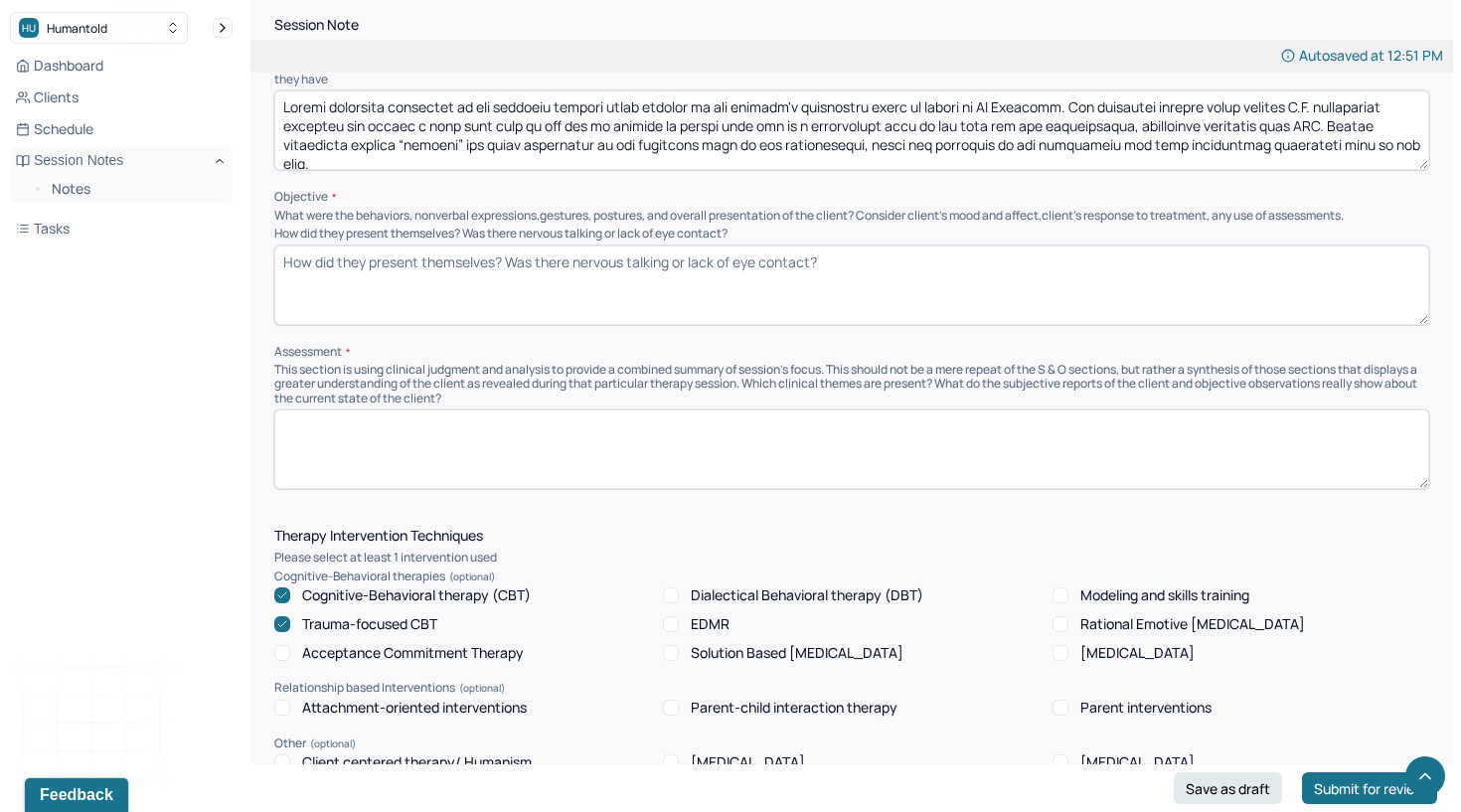 type 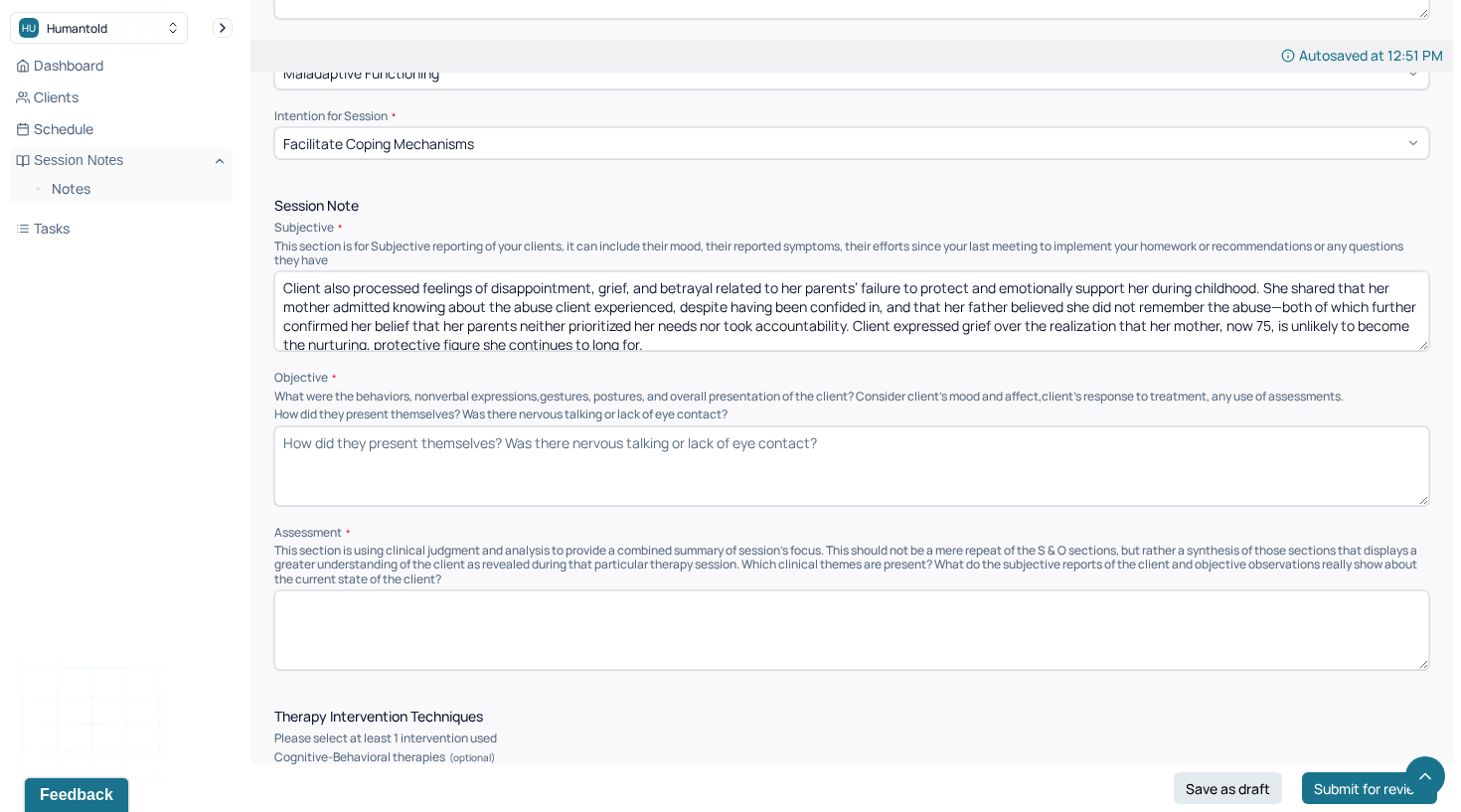 scroll, scrollTop: 1023, scrollLeft: 0, axis: vertical 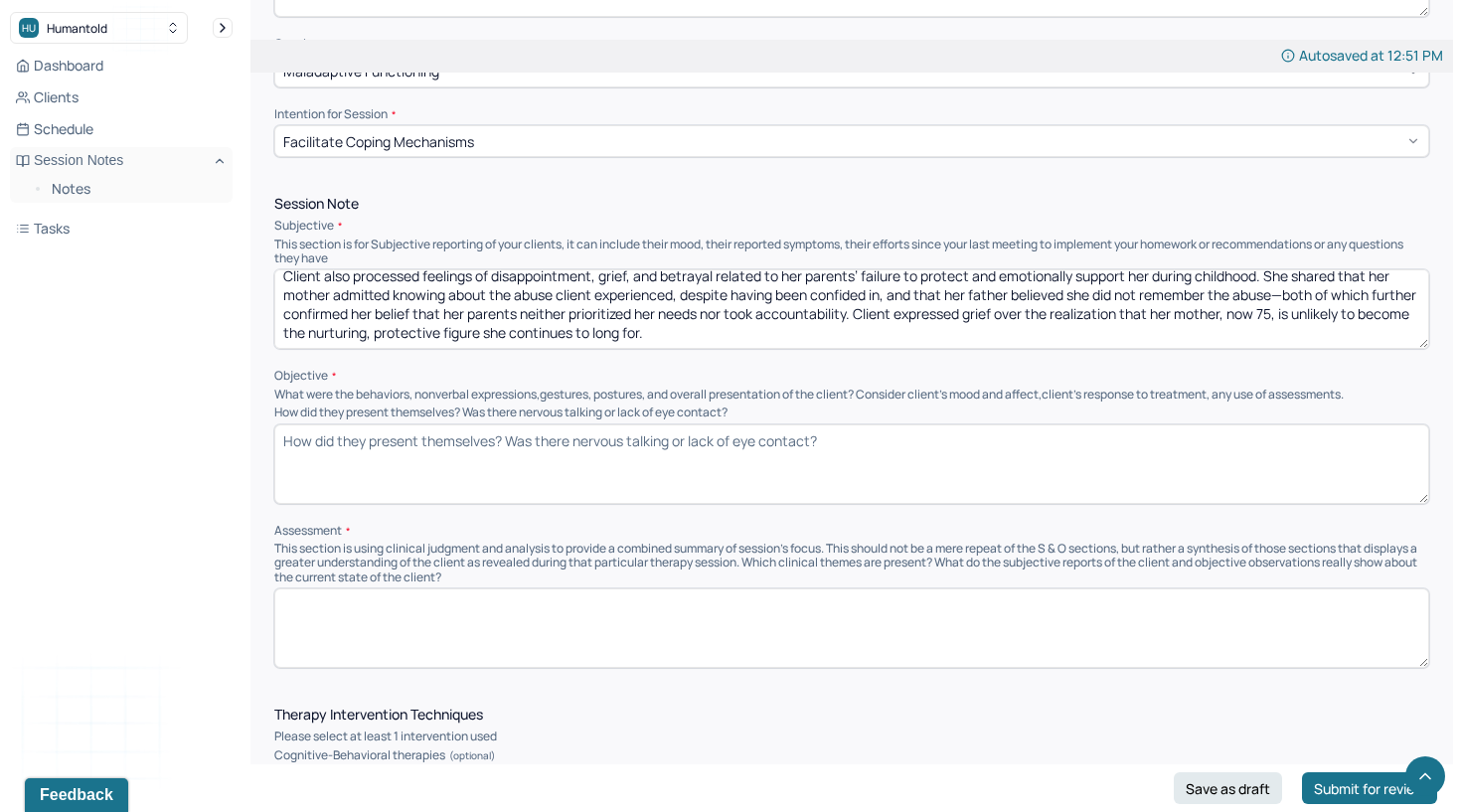 drag, startPoint x: 289, startPoint y: 277, endPoint x: 247, endPoint y: 382, distance: 113.08846 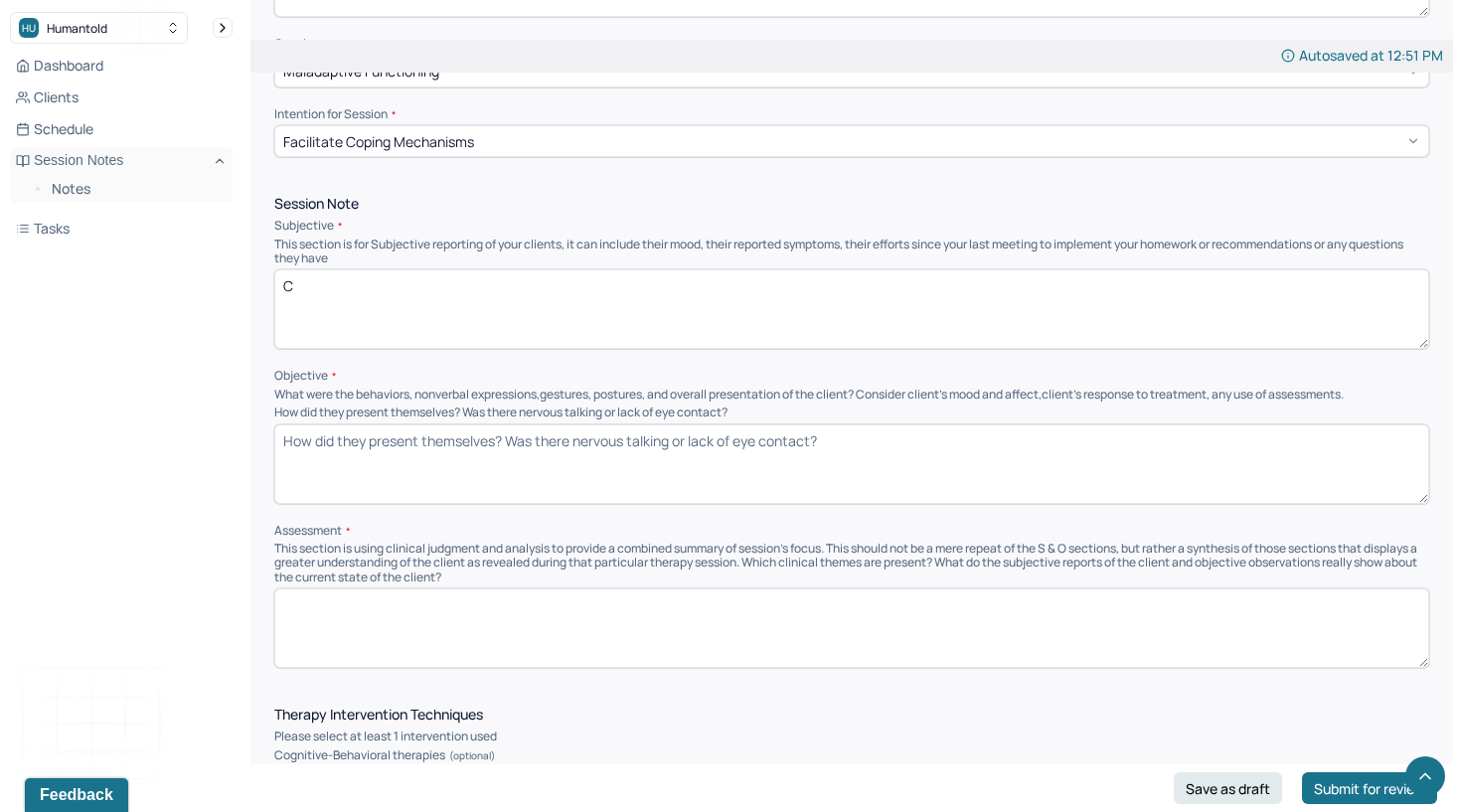 scroll, scrollTop: 0, scrollLeft: 0, axis: both 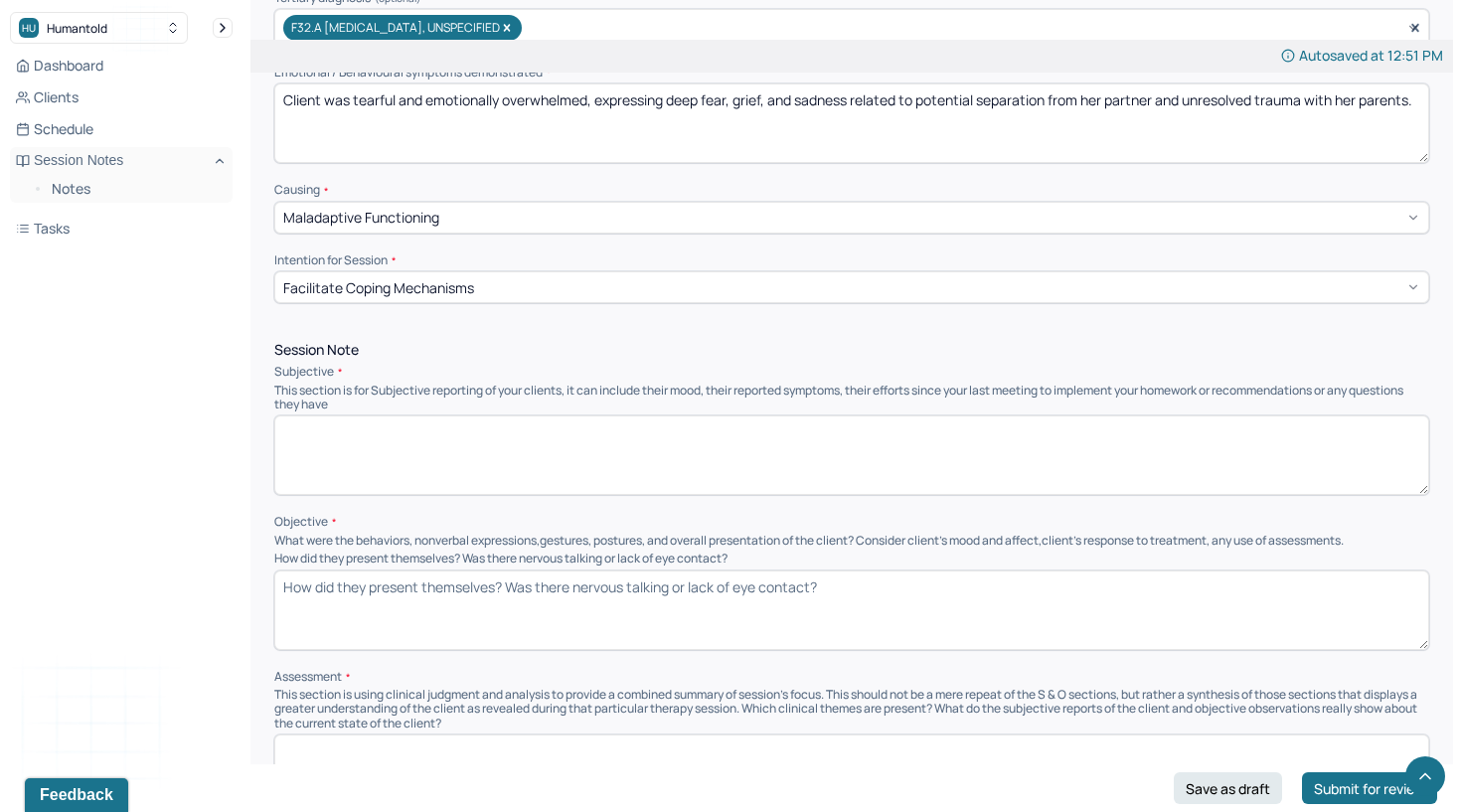type 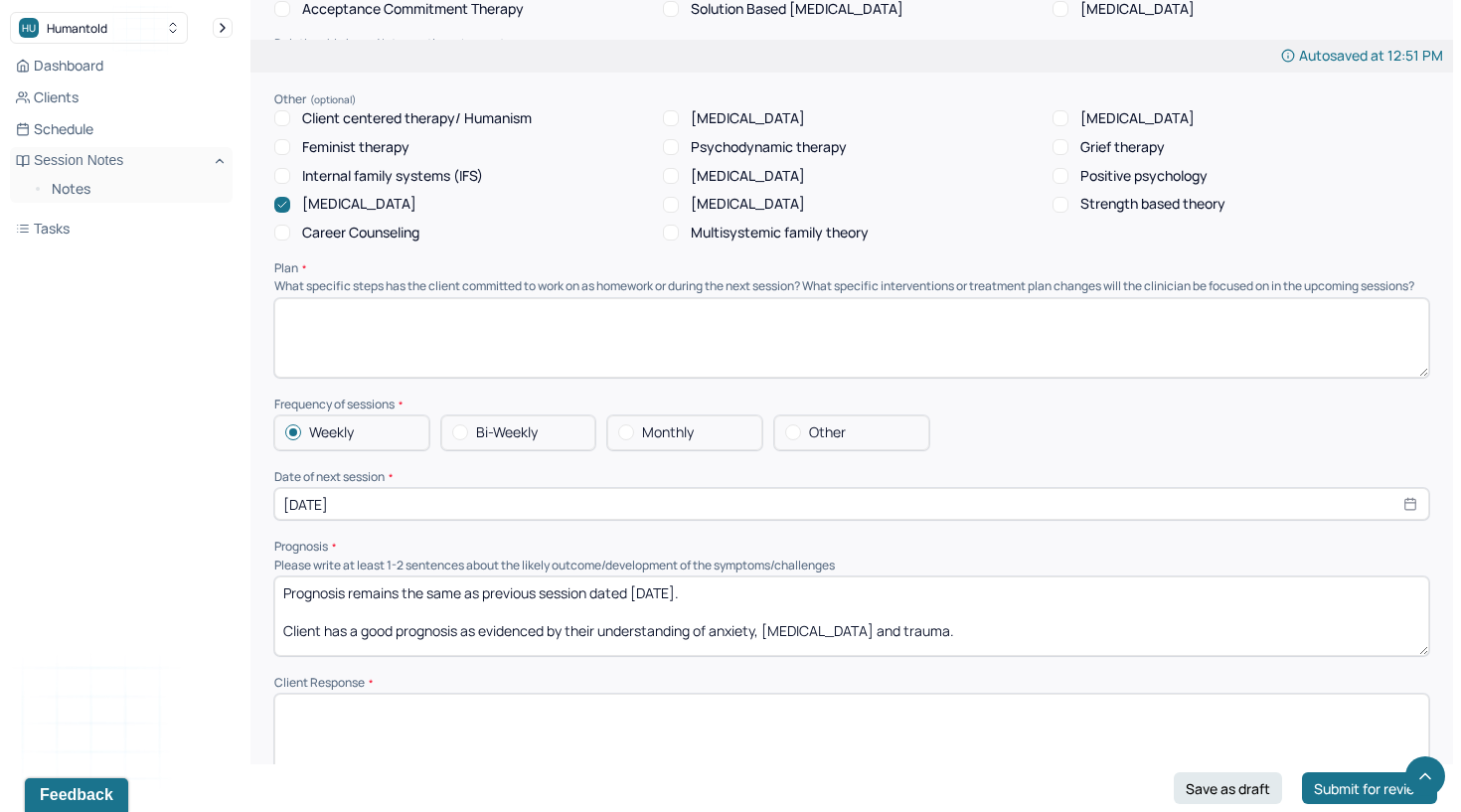 scroll, scrollTop: 1961, scrollLeft: 0, axis: vertical 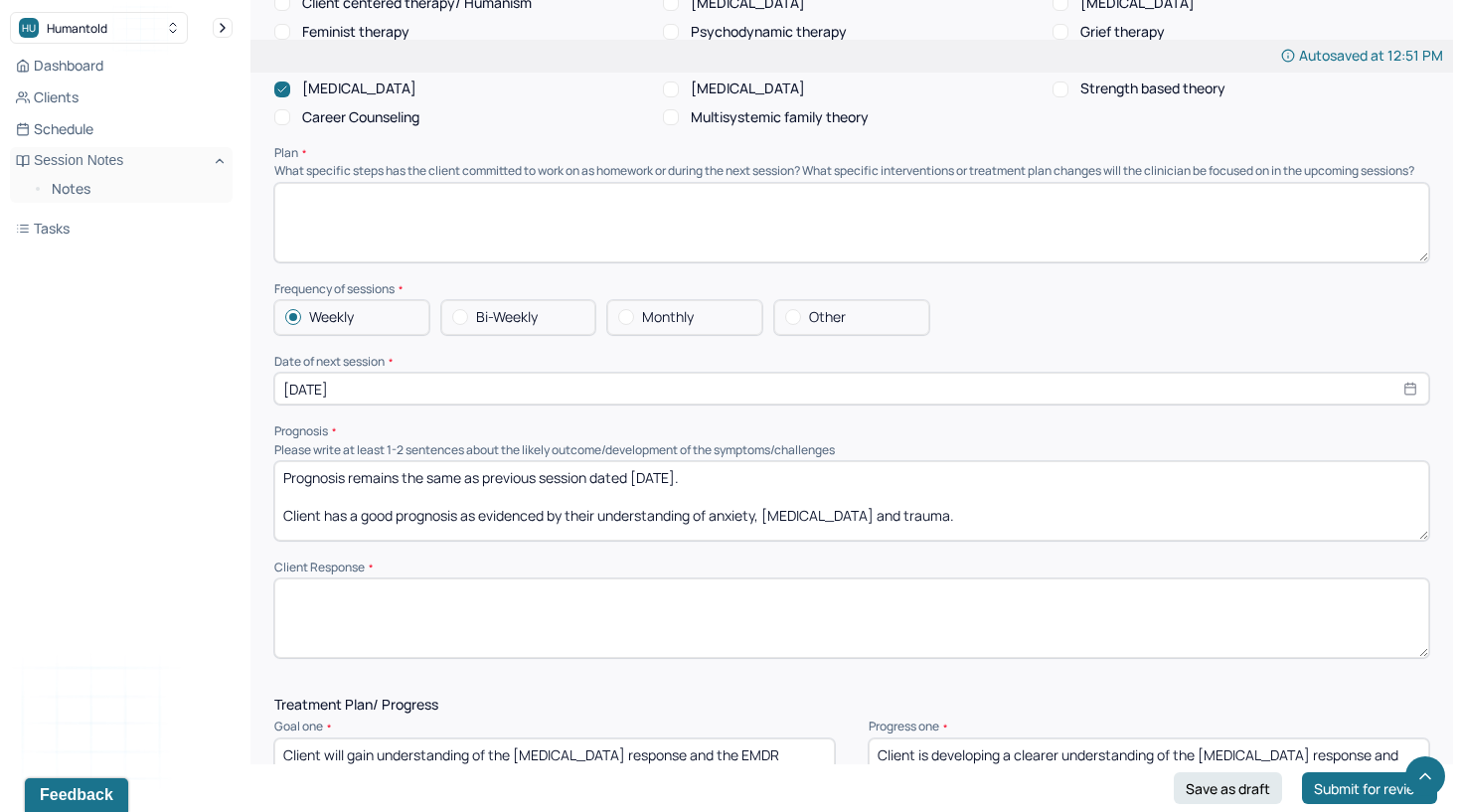type 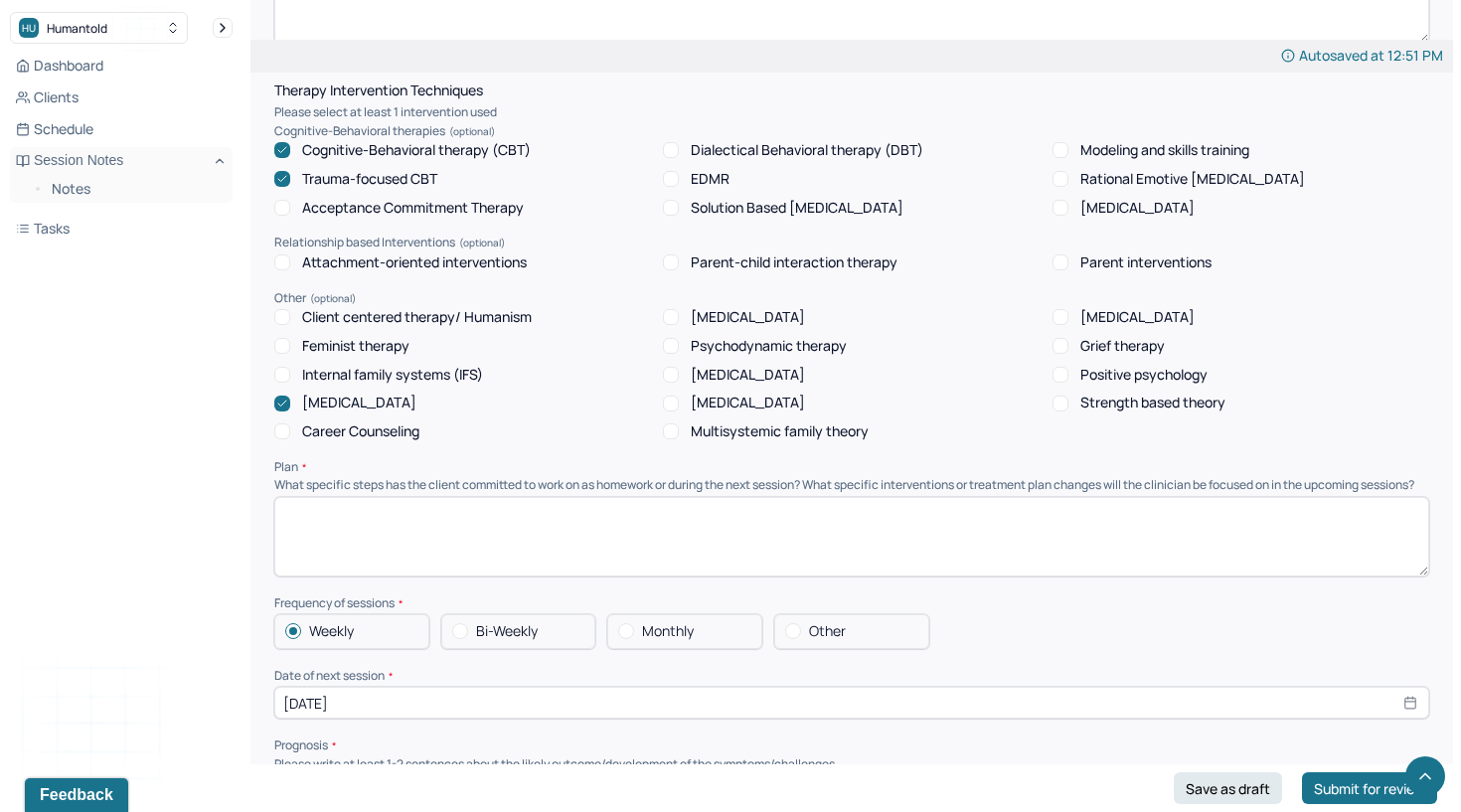 scroll, scrollTop: 1583, scrollLeft: 0, axis: vertical 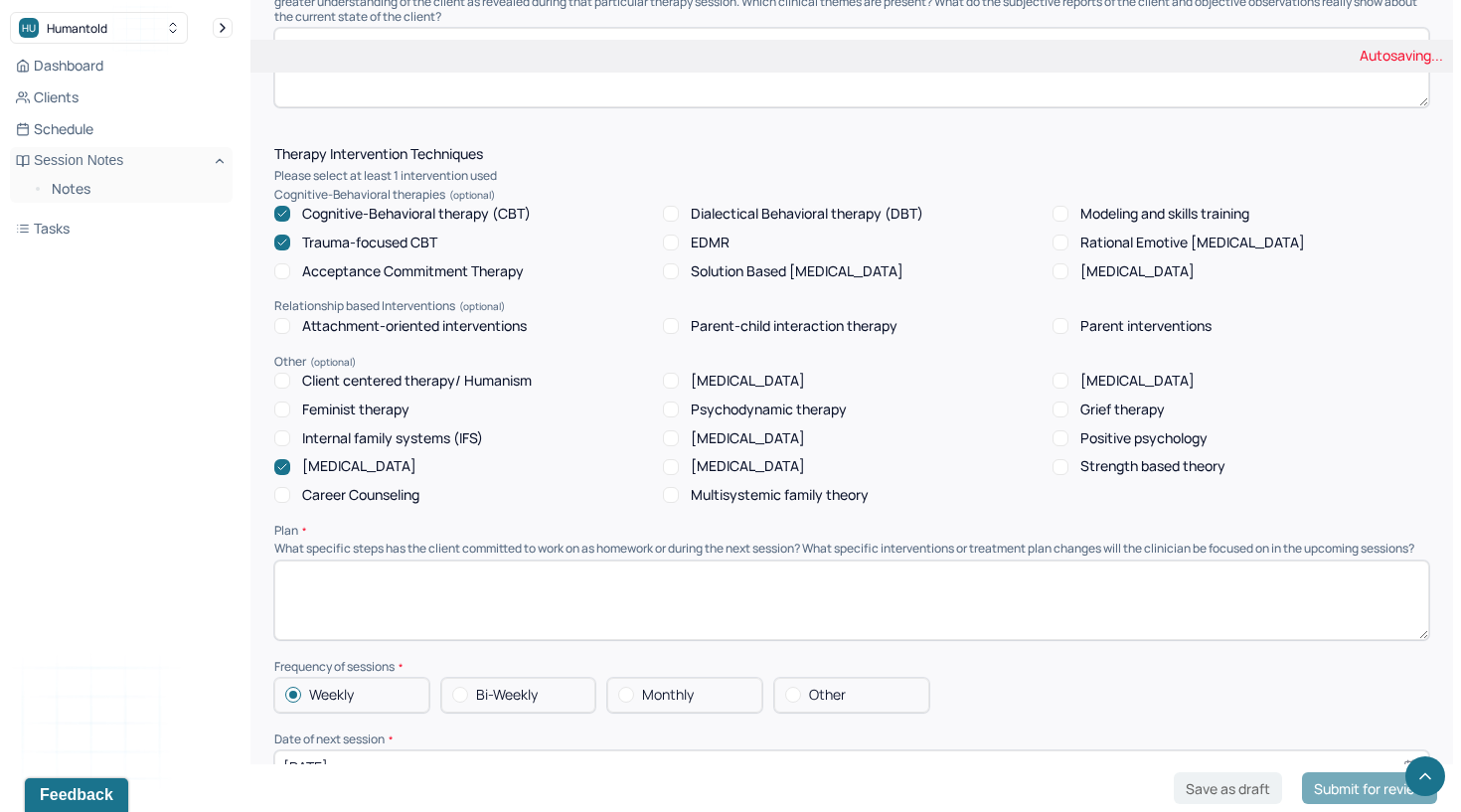 type on "Client expressed that the session helped her better understand the connection between her trauma history and physical health, and she felt more validated in her experience." 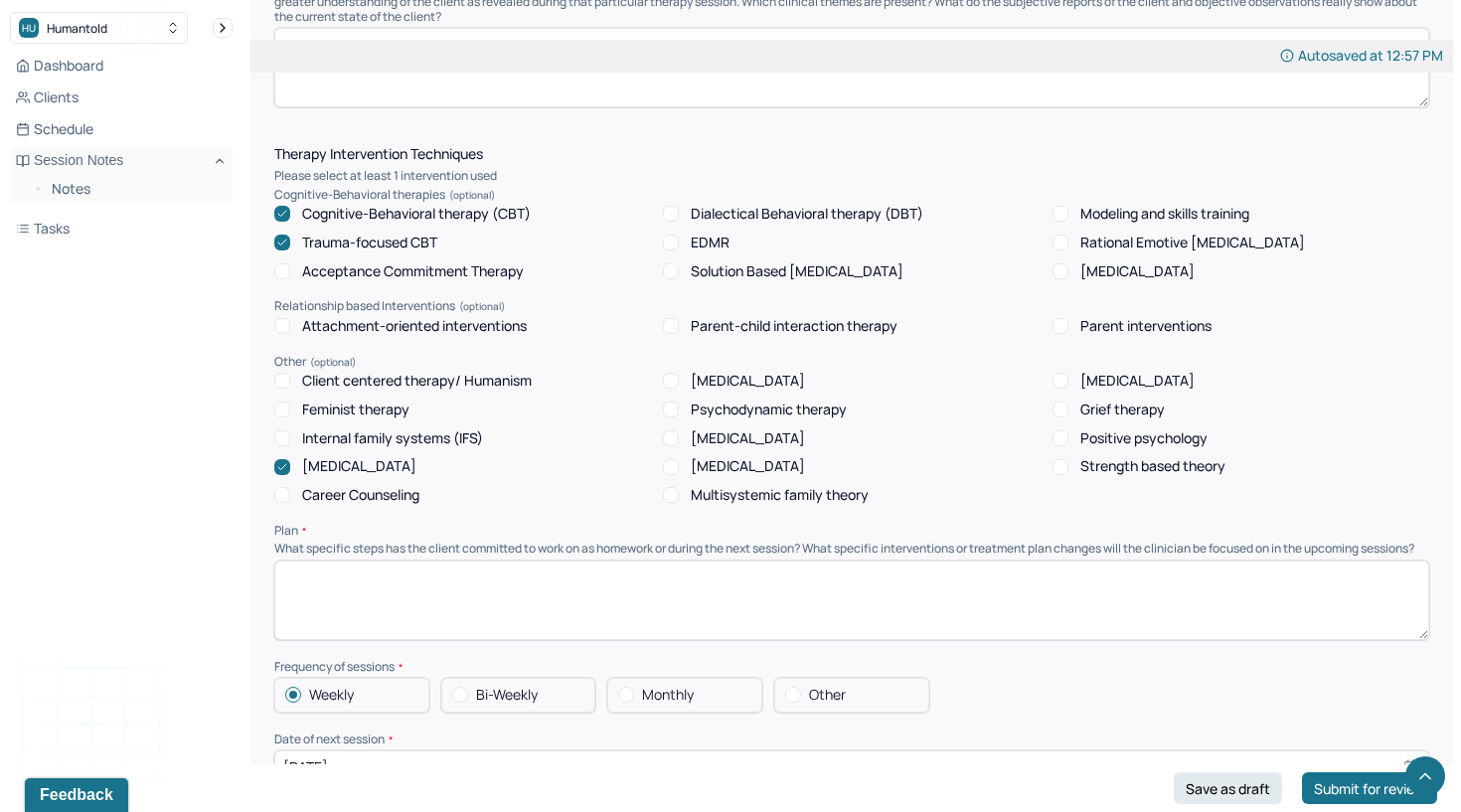 click on "Therapy Intervention Techniques Please select at least 1 intervention used Cognitive-Behavioral therapies Cognitive-Behavioral therapy (CBT) Dialectical Behavioral therapy (DBT) Modeling and skills training Trauma-focused CBT EDMR Rational Emotive [MEDICAL_DATA] Acceptance Commitment Therapy Solution Based [MEDICAL_DATA] [MEDICAL_DATA] Relationship based Interventions Attachment-oriented interventions Parent-child interaction therapy Parent interventions Other Client centered therapy/ Humanism [MEDICAL_DATA] [MEDICAL_DATA] Feminist therapy Psychodynamic therapy Grief therapy Internal family systems (IFS) [MEDICAL_DATA] Positive psychology [MEDICAL_DATA] [MEDICAL_DATA] Strength based theory Career Counseling Multisystemic family theory Plan What specific steps has the client committed to work on as homework or during the next session? What specific interventions or treatment plan changes will the clinician be focused on in the upcoming sessions?
Frequency of sessions Weekly *" at bounding box center (852, 591) 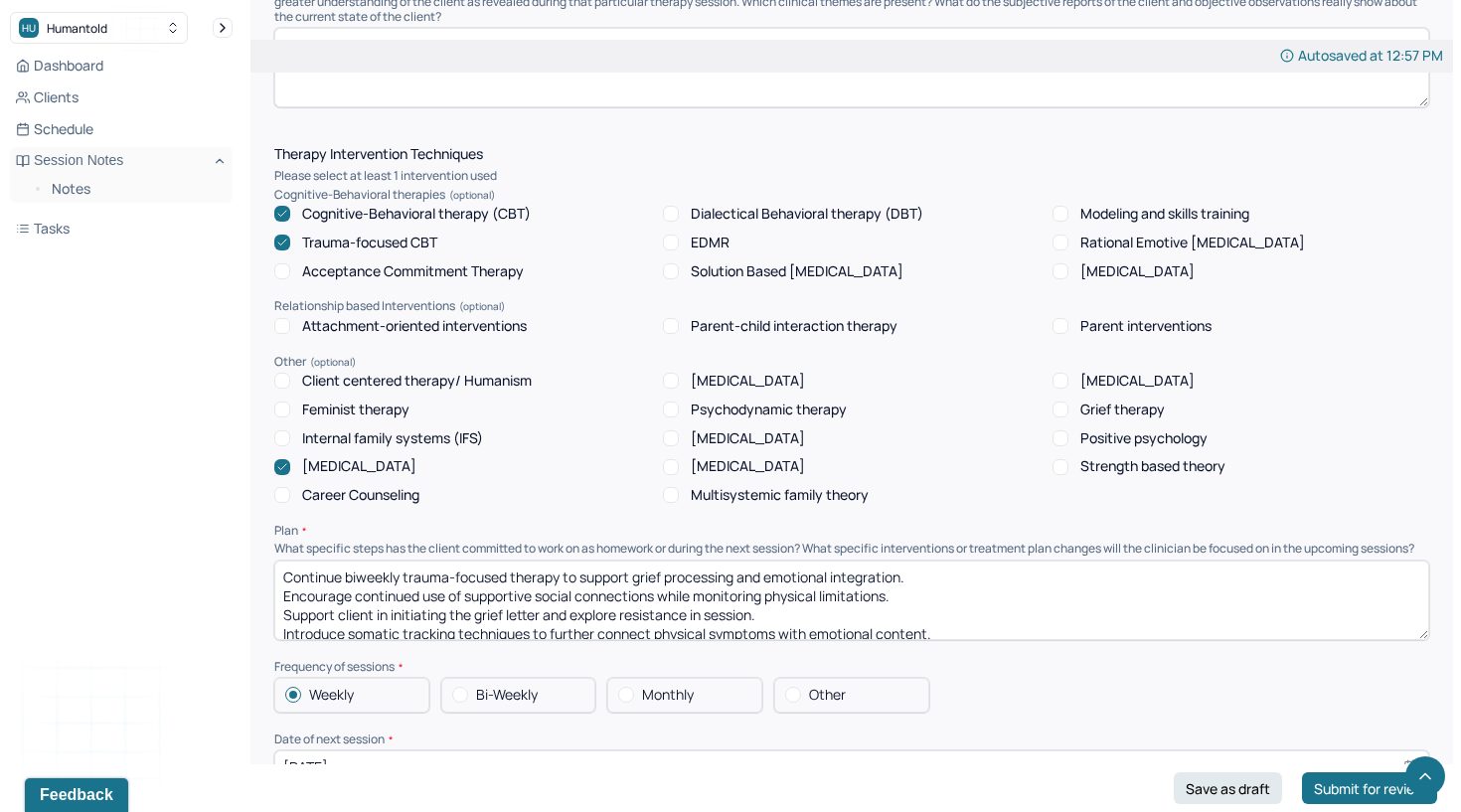 scroll, scrollTop: 0, scrollLeft: 0, axis: both 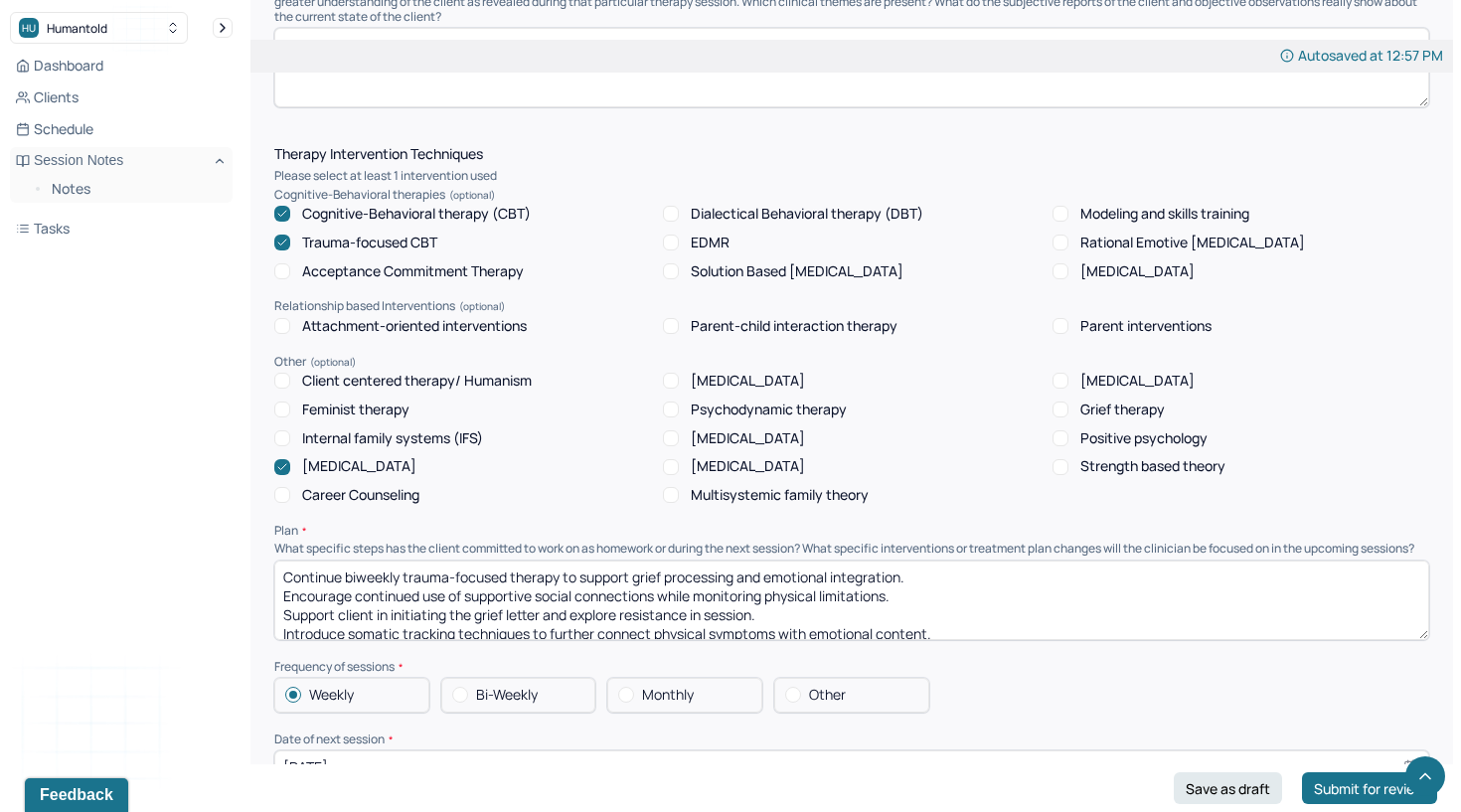 click on "Continue biweekly trauma-focused therapy to support grief processing and emotional integration.
Encourage continued use of supportive social connections while monitoring physical limitations.
Support client in initiating the grief letter and explore resistance in session.
Introduce somatic tracking techniques to further connect physical symptoms with emotional content.
Reinforce [MEDICAL_DATA] on trauma, nervous system regulation, and healing.
Continue EMDR preparation and assess readiness for trauma target identification." at bounding box center (852, 600) 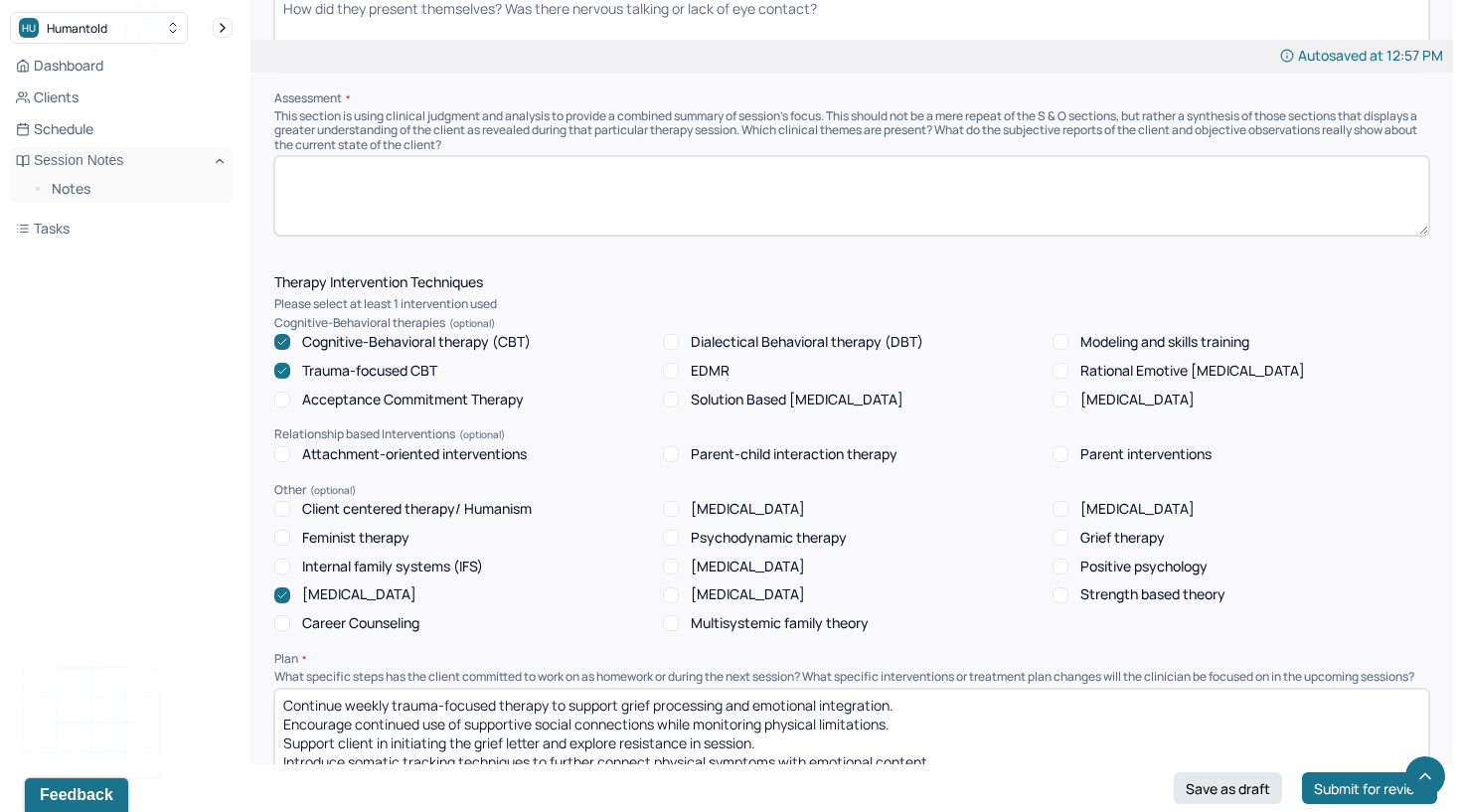 scroll, scrollTop: 1417, scrollLeft: 0, axis: vertical 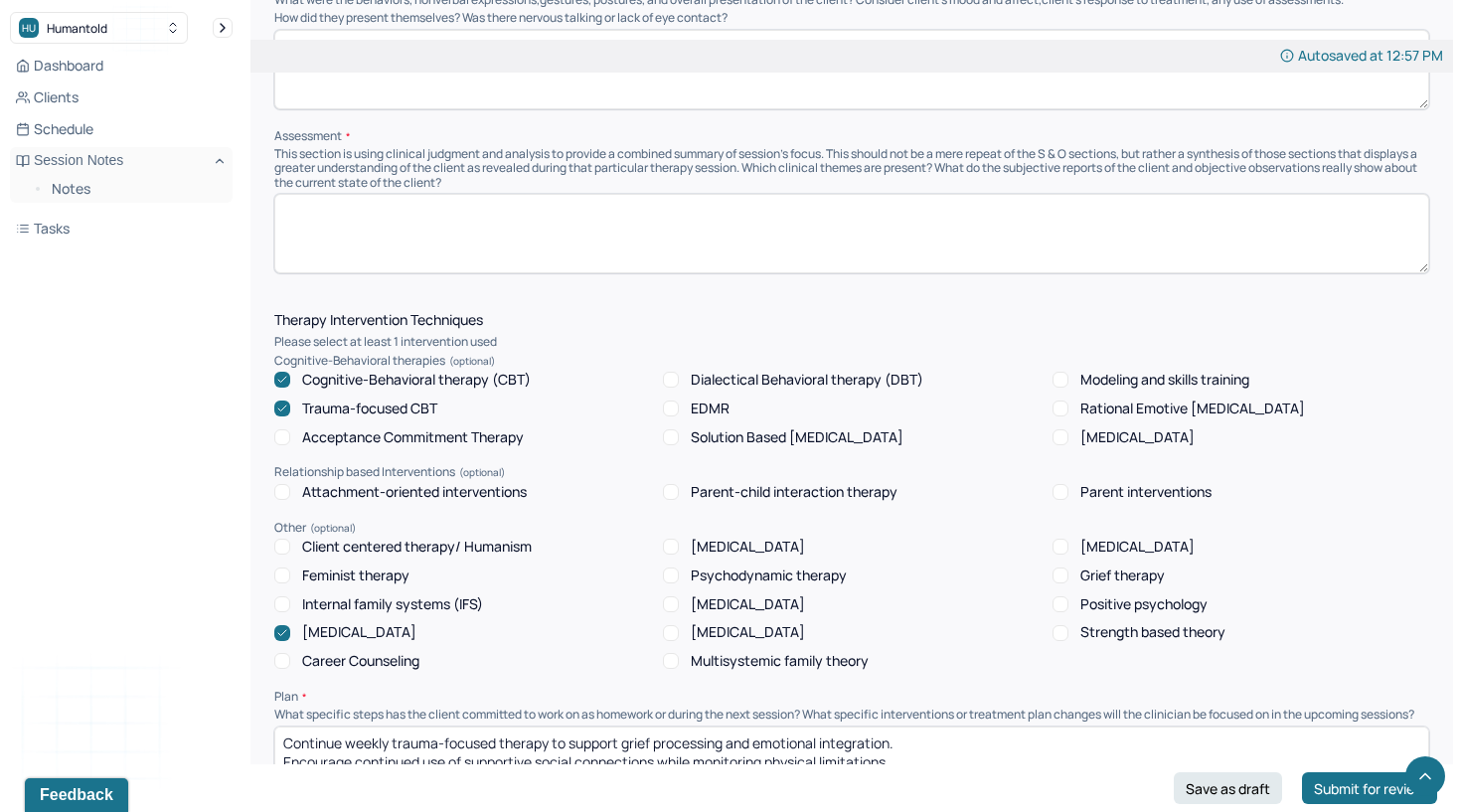type on "Continue weekly trauma-focused therapy to support grief processing and emotional integration.
Encourage continued use of supportive social connections while monitoring physical limitations.
Support client in initiating the grief letter and explore resistance in session.
Introduce somatic tracking techniques to further connect physical symptoms with emotional content.
Reinforce [MEDICAL_DATA] on trauma, nervous system regulation, and healing.
Continue EMDR preparation and assess readiness for trauma target identification." 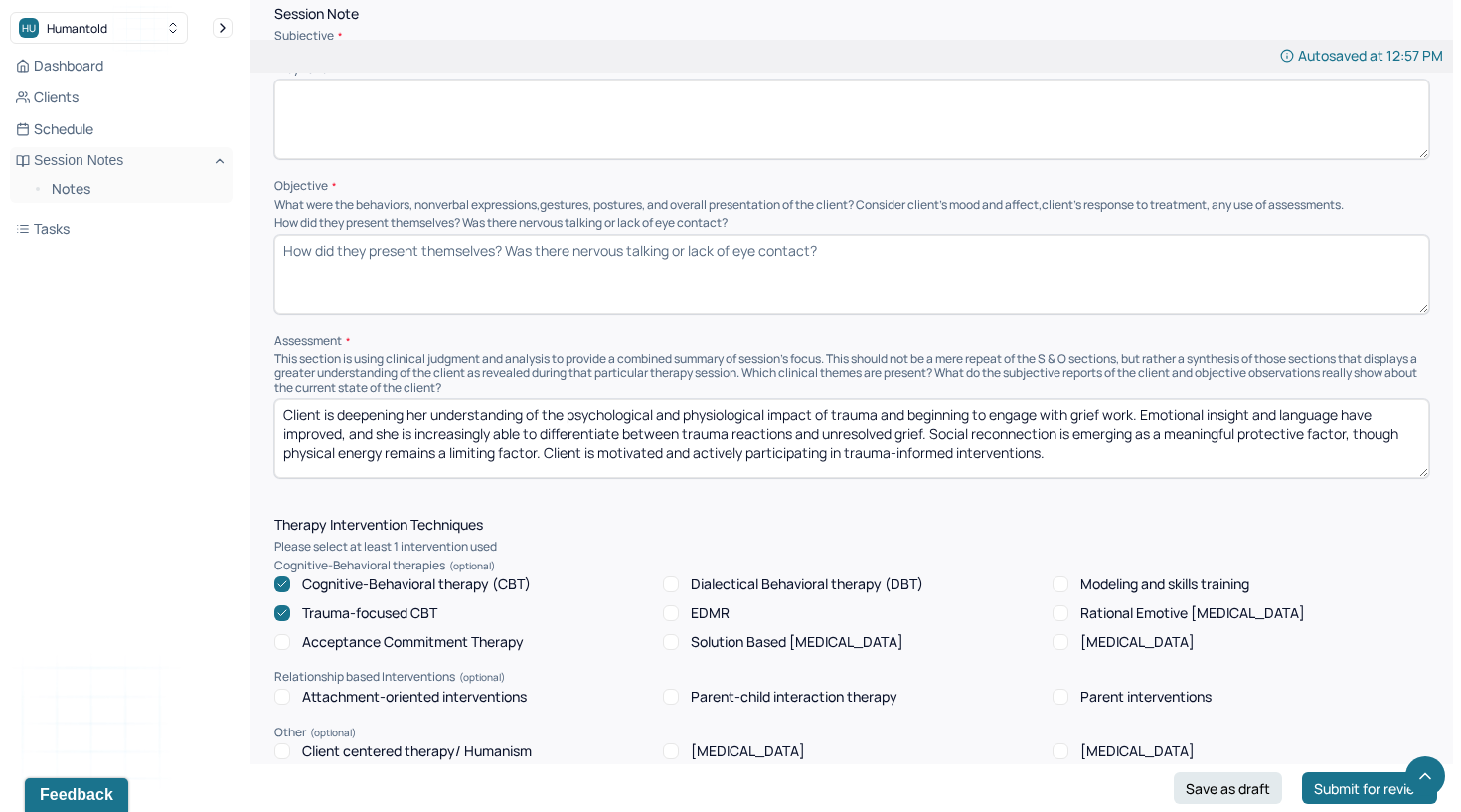 scroll, scrollTop: 1210, scrollLeft: 0, axis: vertical 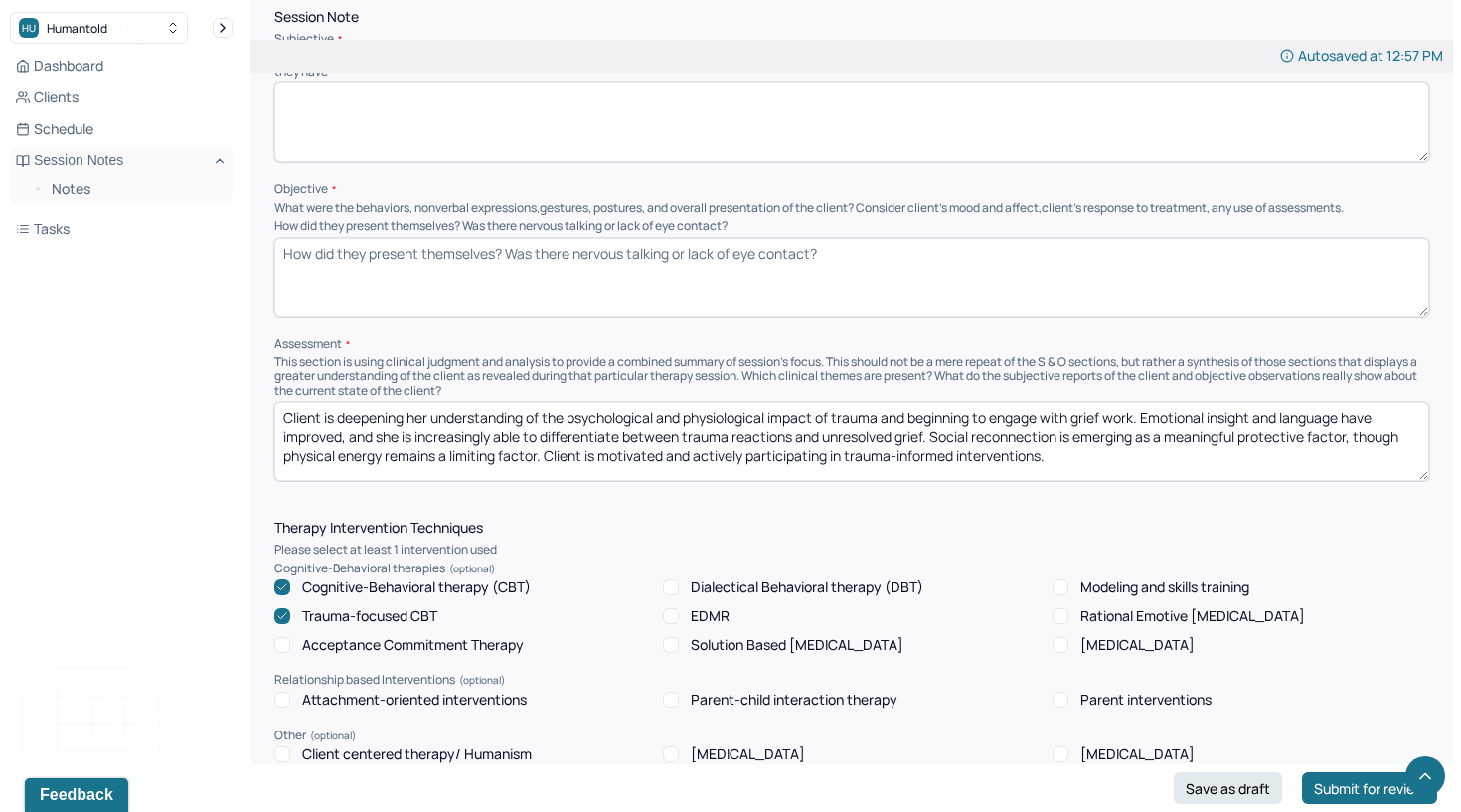 type on "Client is deepening her understanding of the psychological and physiological impact of trauma and beginning to engage with grief work. Emotional insight and language have improved, and she is increasingly able to differentiate between trauma reactions and unresolved grief. Social reconnection is emerging as a meaningful protective factor, though physical energy remains a limiting factor. Client is motivated and actively participating in trauma-informed interventions." 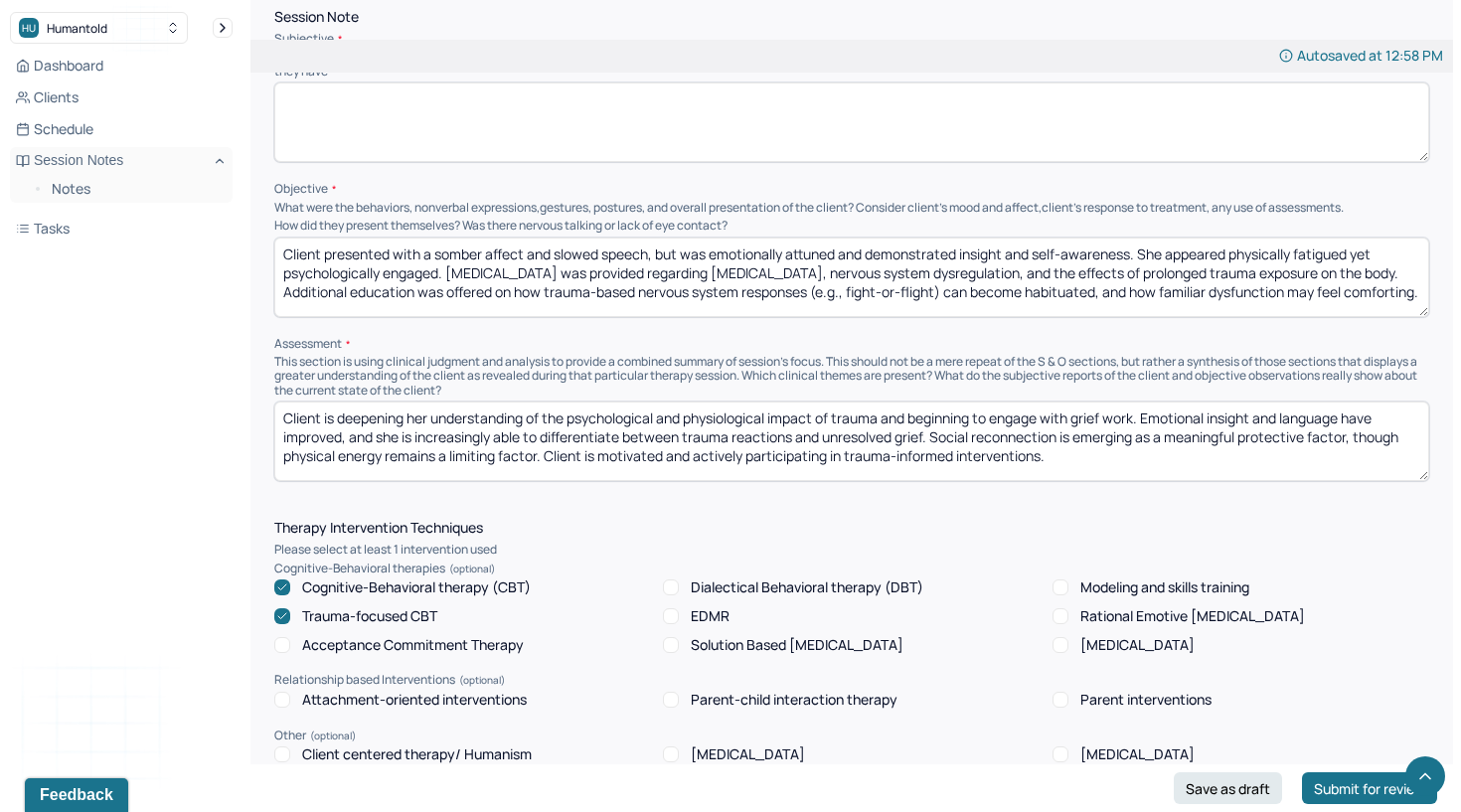click on "Client presented with a somber affect and slowed speech, but was emotionally attuned and demonstrated insight and self-awareness. She appeared physically fatigued yet psychologically engaged. [MEDICAL_DATA] was provided regarding [MEDICAL_DATA], nervous system dysregulation, and the effects of prolonged trauma exposure on the body. Additional education was offered on how trauma-based nervous system responses (e.g., fight-or-flight) can become habituated, and how familiar dysfunction may feel comforting." at bounding box center (852, 277) 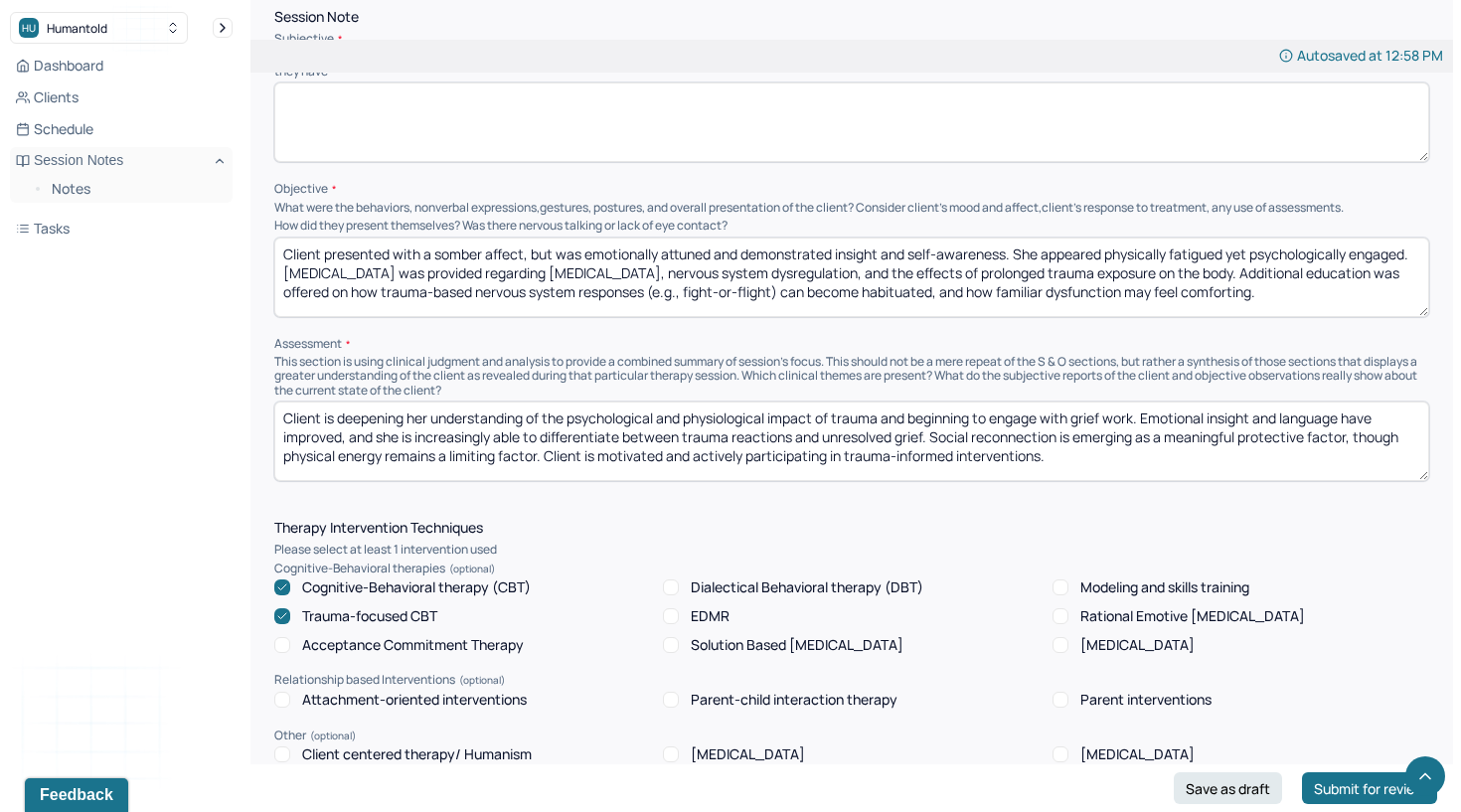 drag, startPoint x: 647, startPoint y: 232, endPoint x: 760, endPoint y: 293, distance: 128.41339 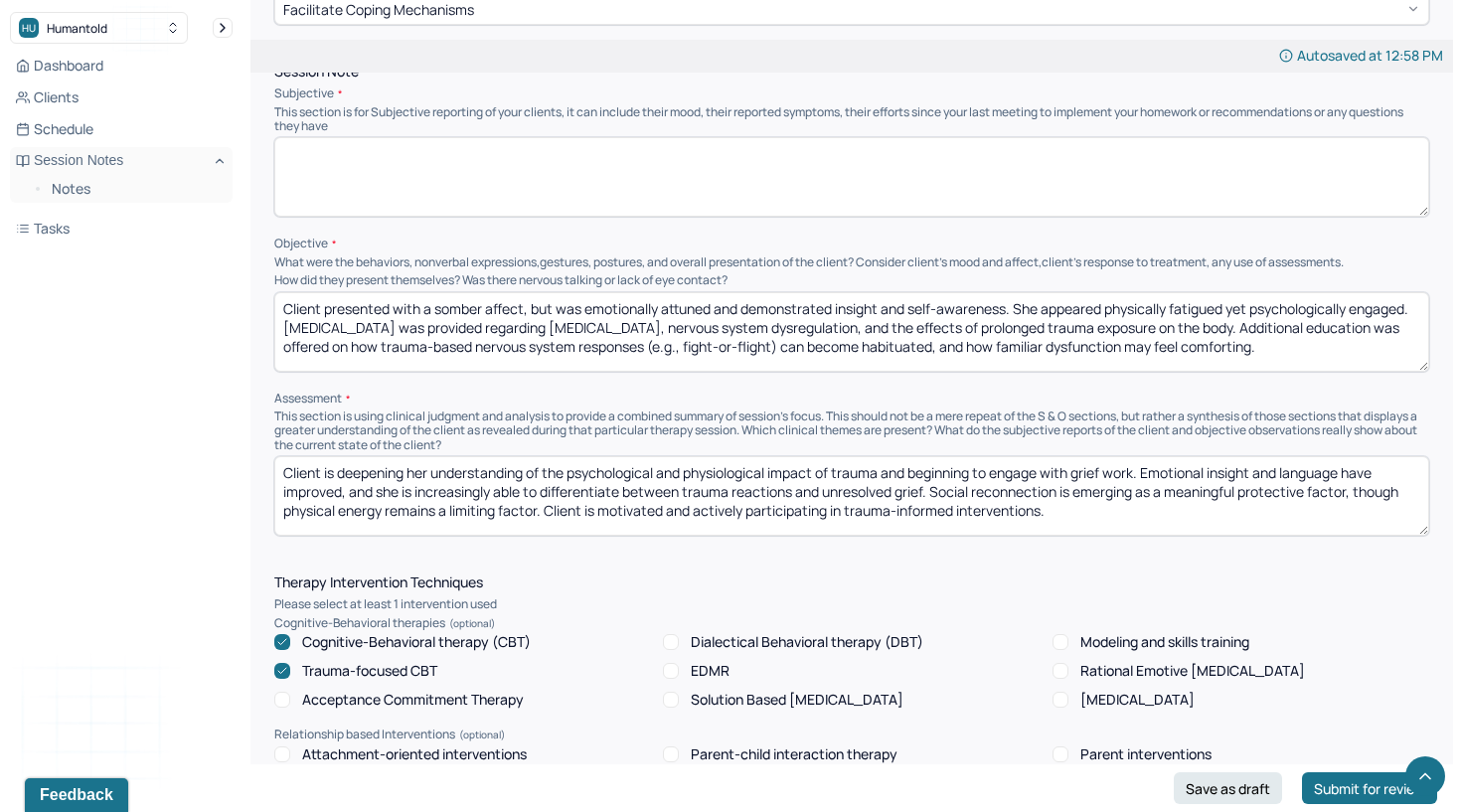 scroll, scrollTop: 1149, scrollLeft: 0, axis: vertical 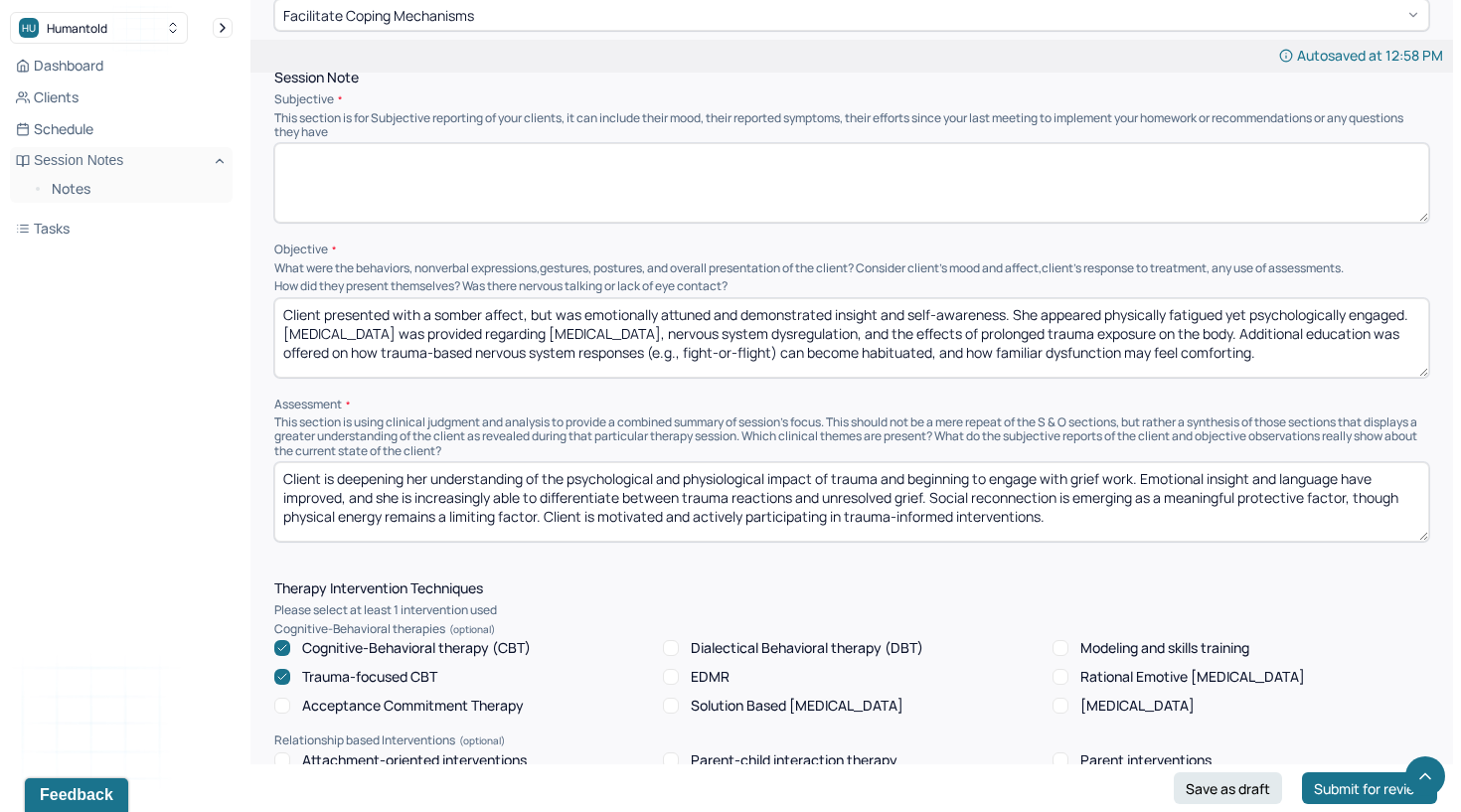 type on "Client presented with a somber affect, but was emotionally attuned and demonstrated insight and self-awareness. She appeared physically fatigued yet psychologically engaged. [MEDICAL_DATA] was provided regarding [MEDICAL_DATA], nervous system dysregulation, and the effects of prolonged trauma exposure on the body. Additional education was offered on how trauma-based nervous system responses (e.g., fight-or-flight) can become habituated, and how familiar dysfunction may feel comforting." 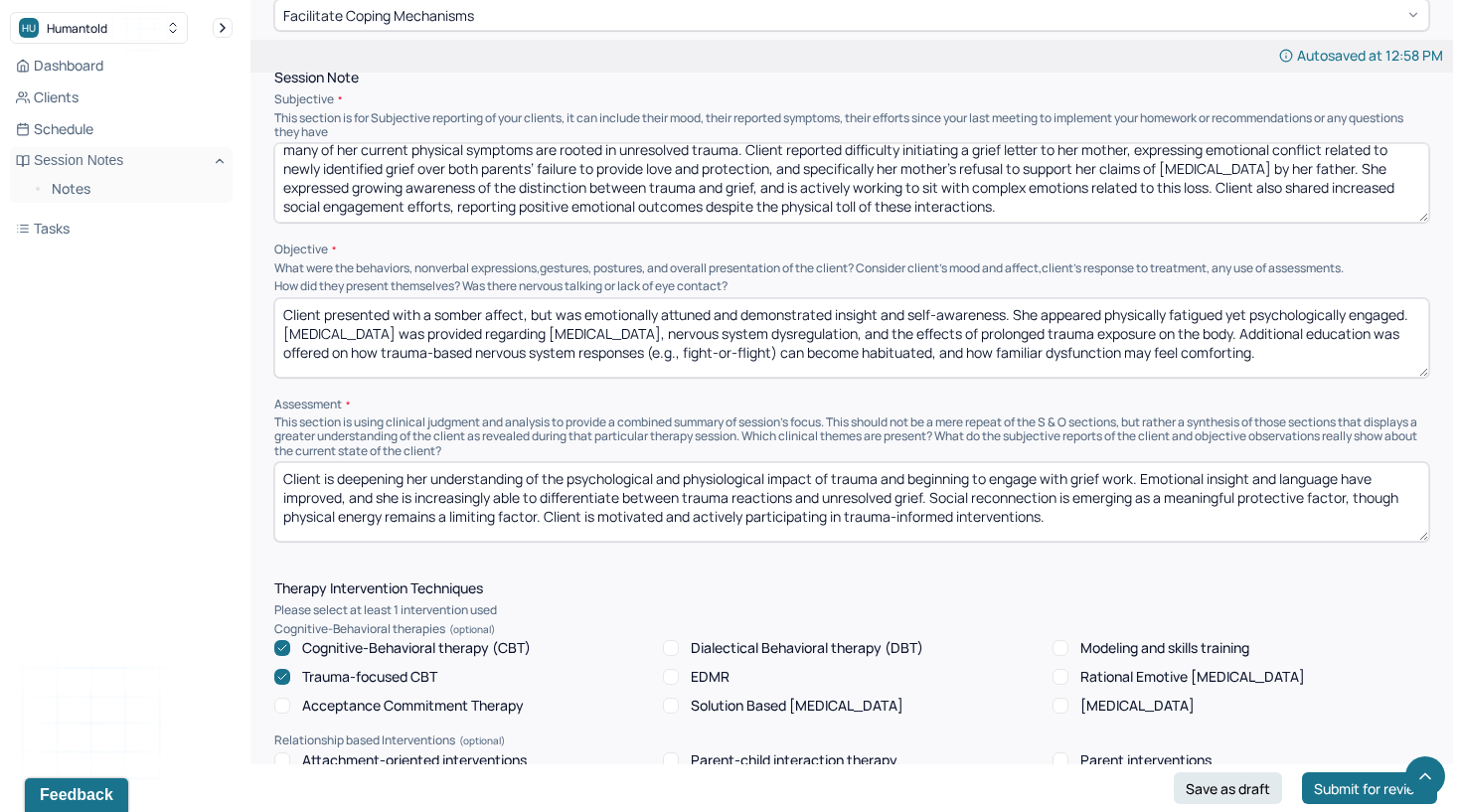 scroll, scrollTop: 28, scrollLeft: 0, axis: vertical 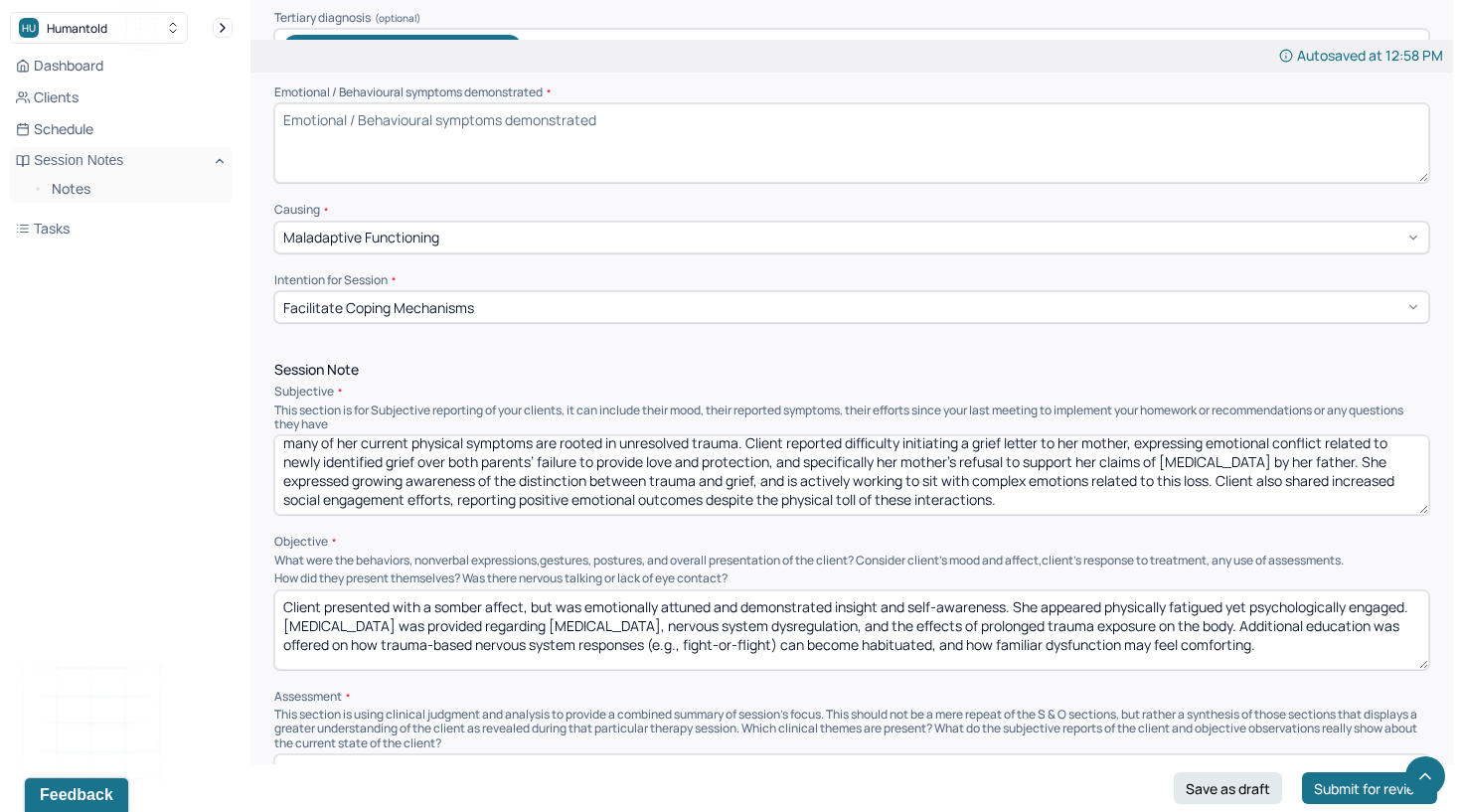 type on "Client was thoughtful and reflective throughout the session, discussing the long-term impact of sustained abuse on both her physical and mental health. She shared her belief that many of her current physical symptoms are rooted in unresolved trauma. Client reported difficulty initiating a grief letter to her mother, expressing emotional conflict related to newly identified grief over both parents’ failure to provide love and protection, and specifically her mother’s refusal to support her claims of [MEDICAL_DATA] by her father. She expressed growing awareness of the distinction between trauma and grief, and is actively working to sit with complex emotions related to this loss. Client also shared increased social engagement efforts, reporting positive emotional outcomes despite the physical toll of these interactions." 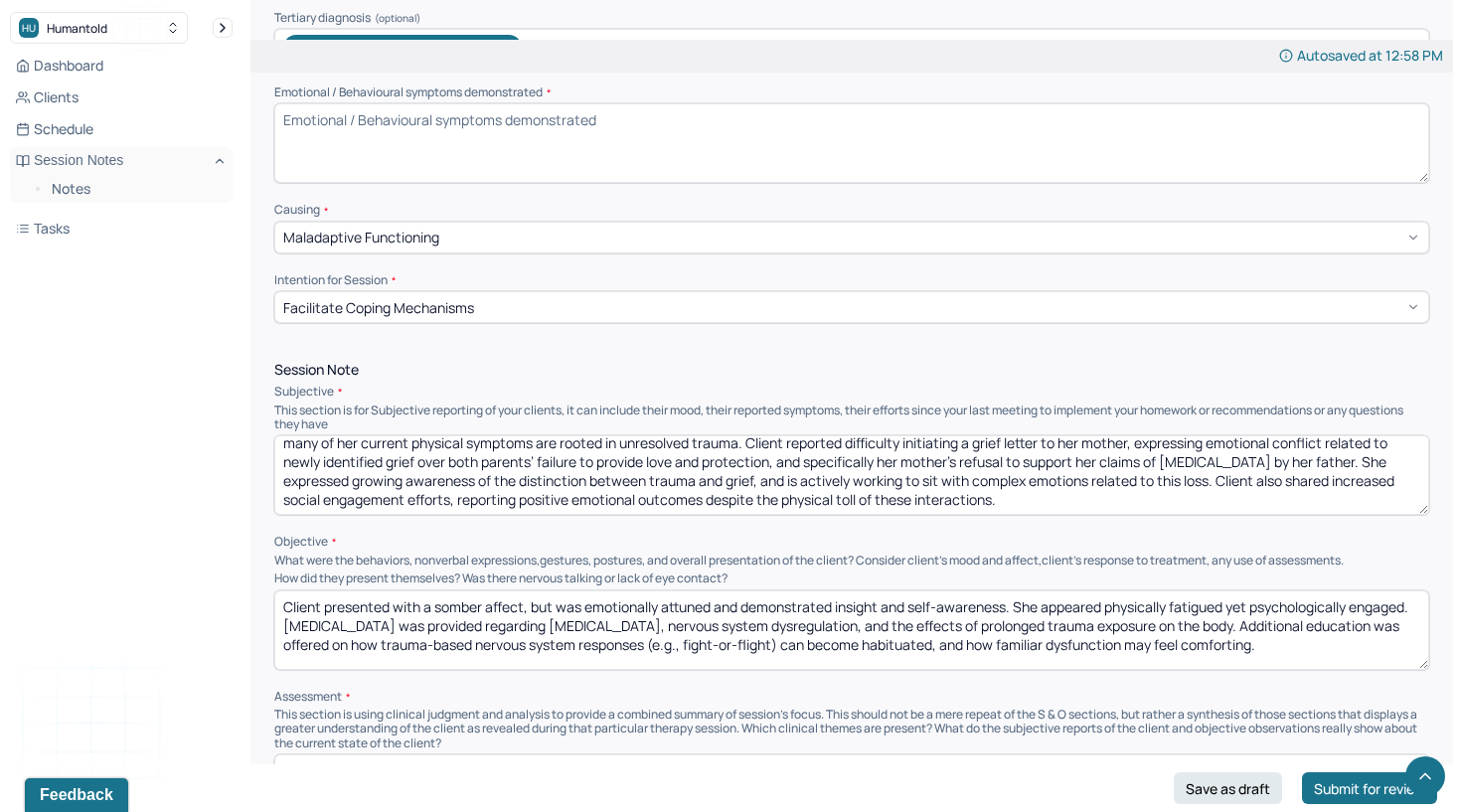 paste on "Client appeared reflective and emotionally attuned, demonstrating insight, tearfulness at times, and a willingness to remain engaged despite discomfort." 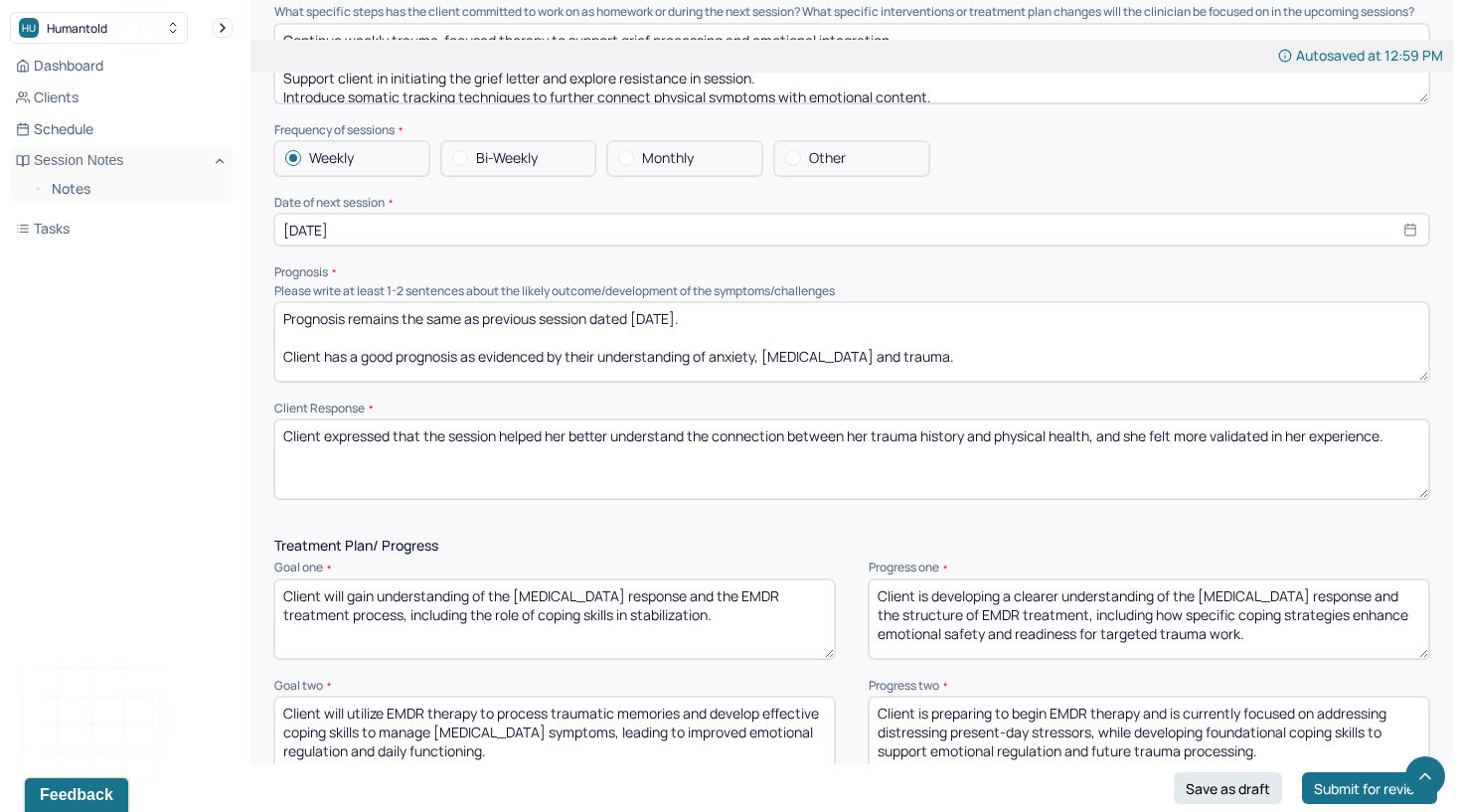 scroll, scrollTop: 2129, scrollLeft: 0, axis: vertical 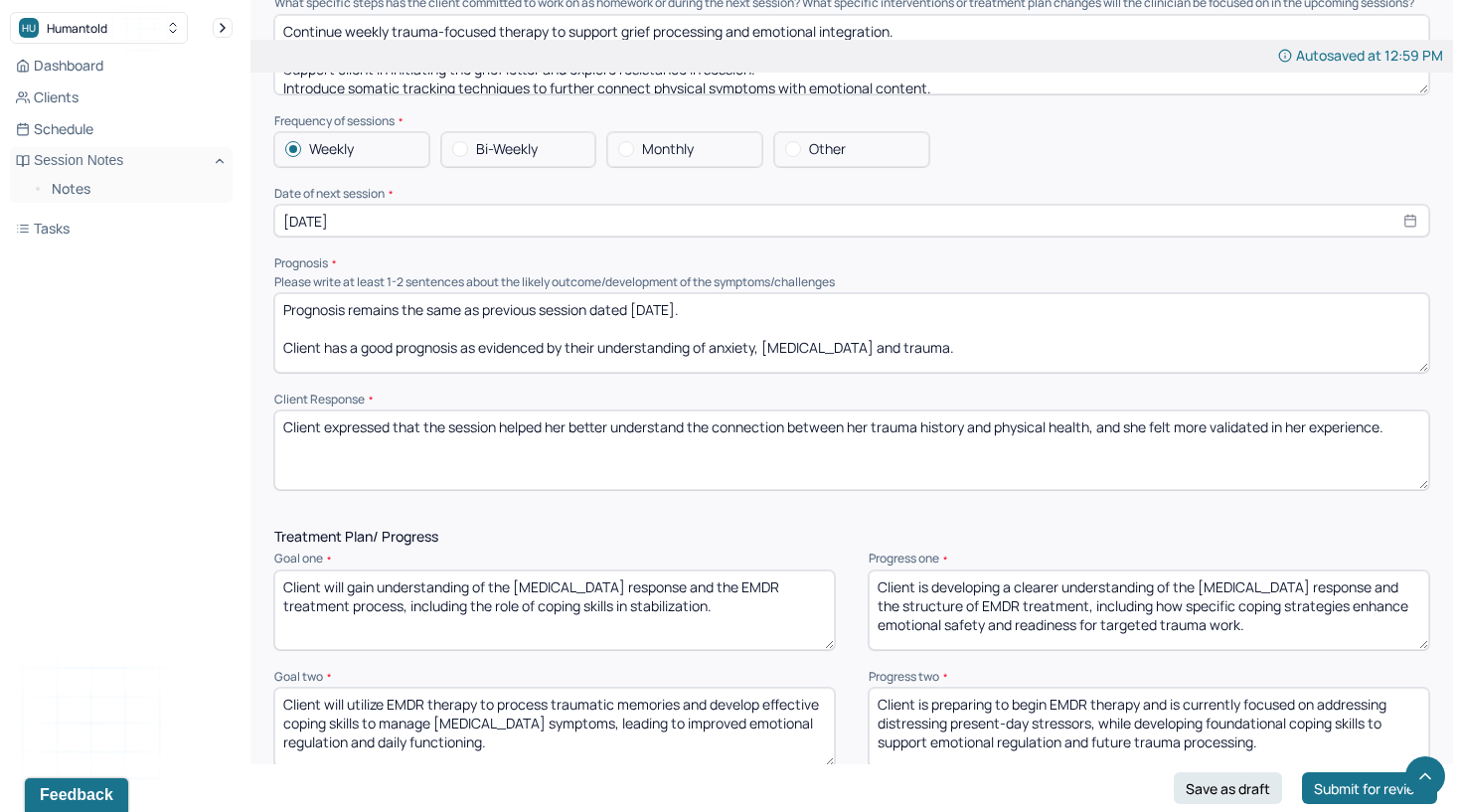 type on "Client appeared reflective and emotionally attuned, demonstrating insight, tearfulness at times, and a willingness to remain engaged despite discomfort." 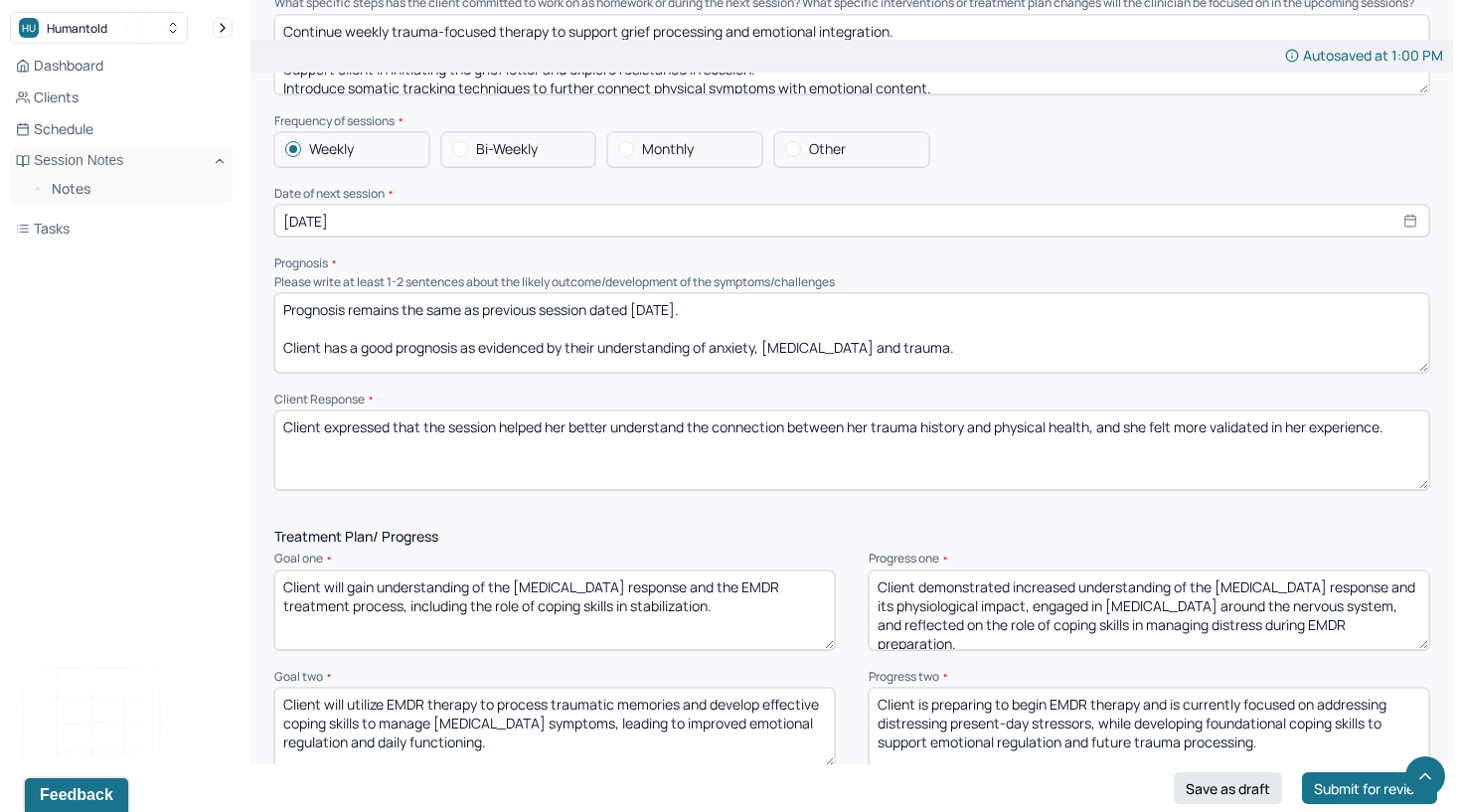 type on "Client demonstrated increased understanding of the [MEDICAL_DATA] response and its physiological impact, engaged in [MEDICAL_DATA] around the nervous system, and reflected on the role of coping skills in managing distress during EMDR preparation." 